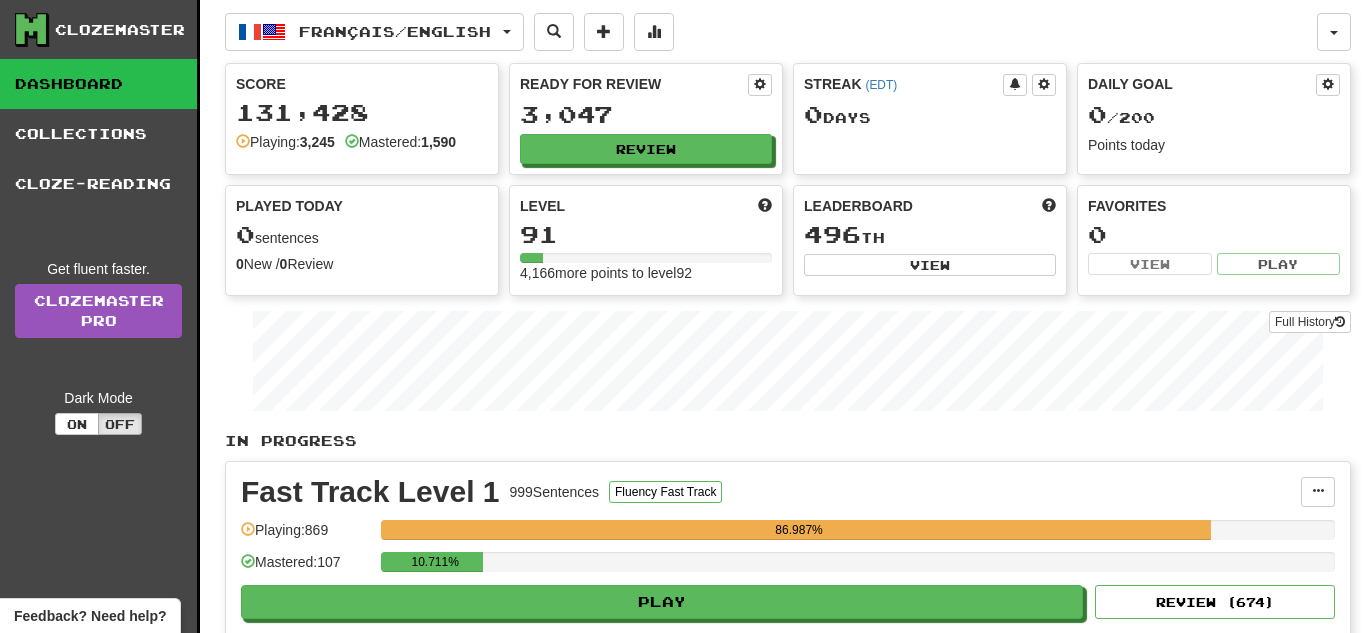 scroll, scrollTop: 0, scrollLeft: 0, axis: both 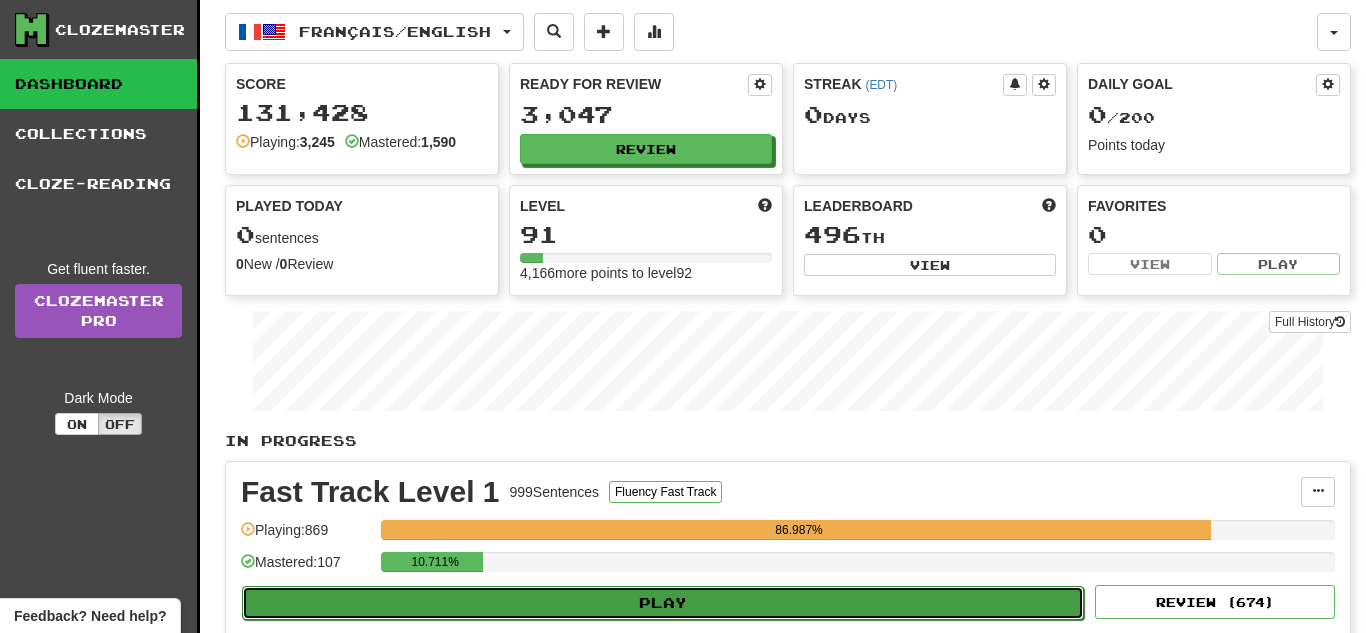 click on "Play" at bounding box center (663, 603) 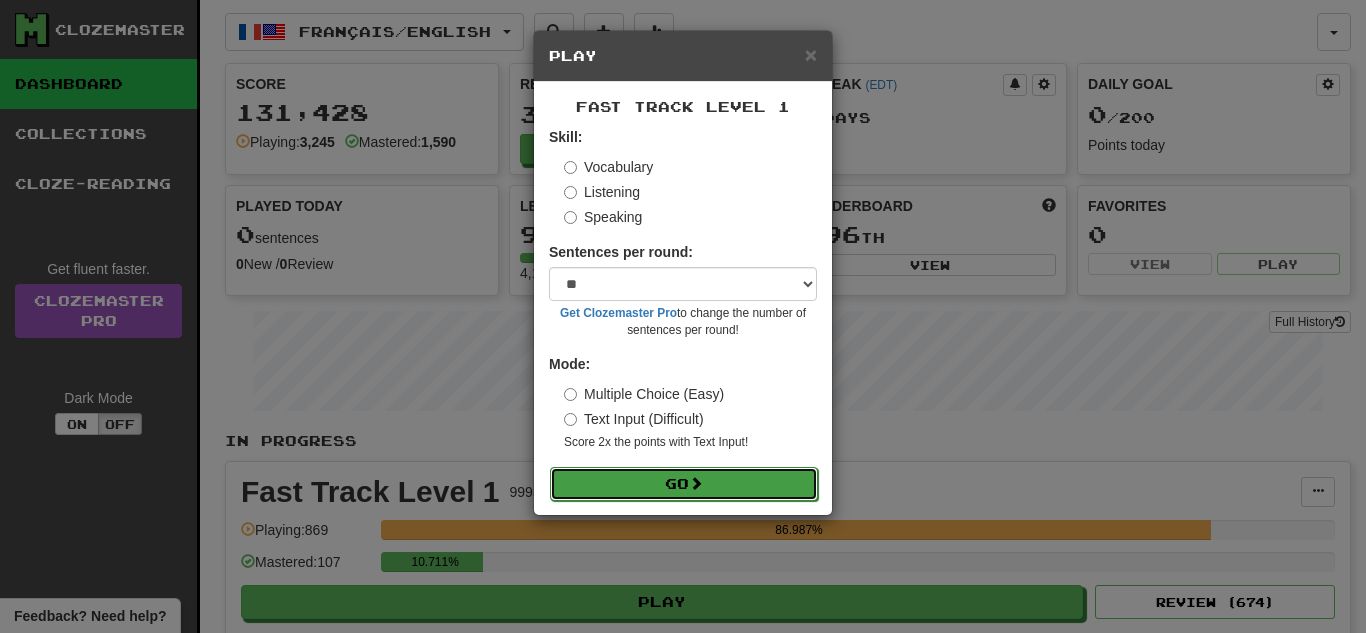 click on "Go" at bounding box center [684, 484] 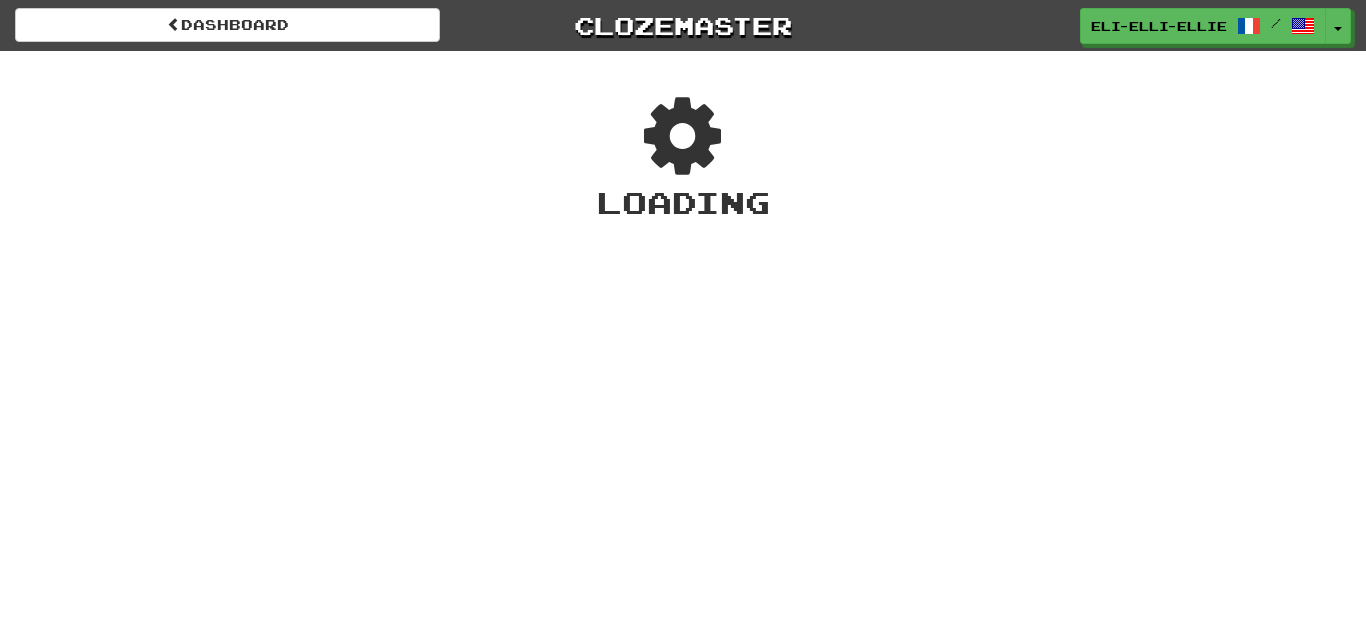 scroll, scrollTop: 0, scrollLeft: 0, axis: both 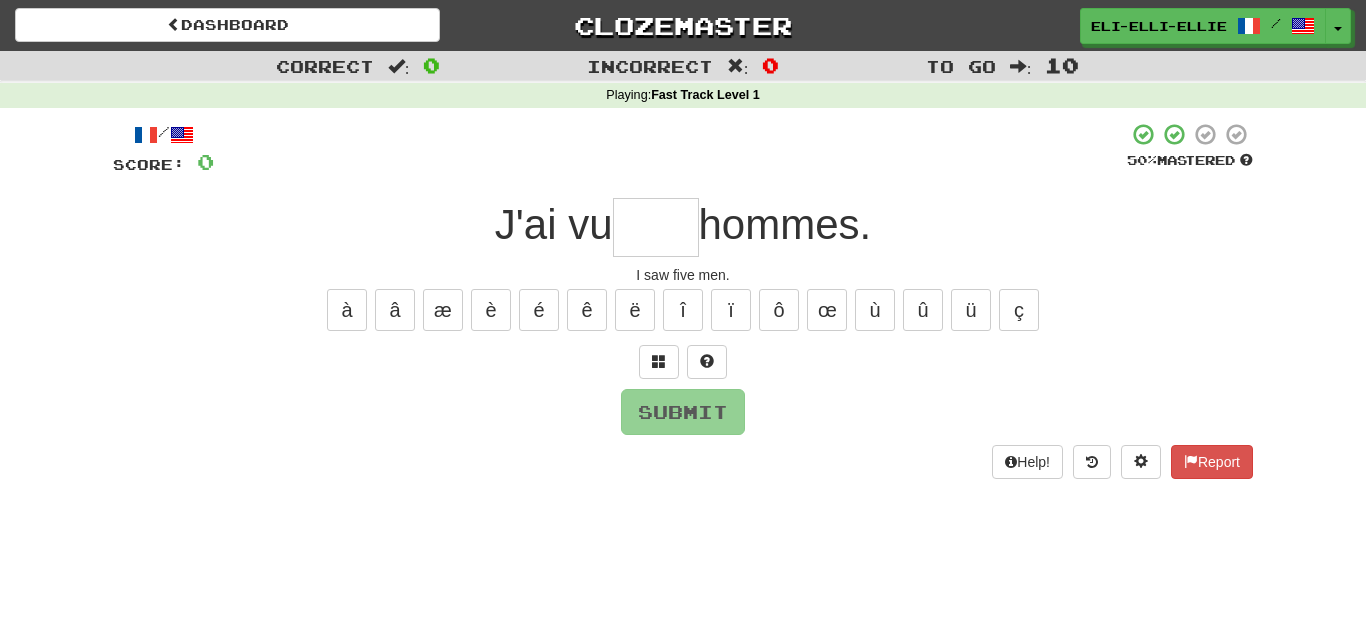 click on "Help!  Report" at bounding box center (683, 462) 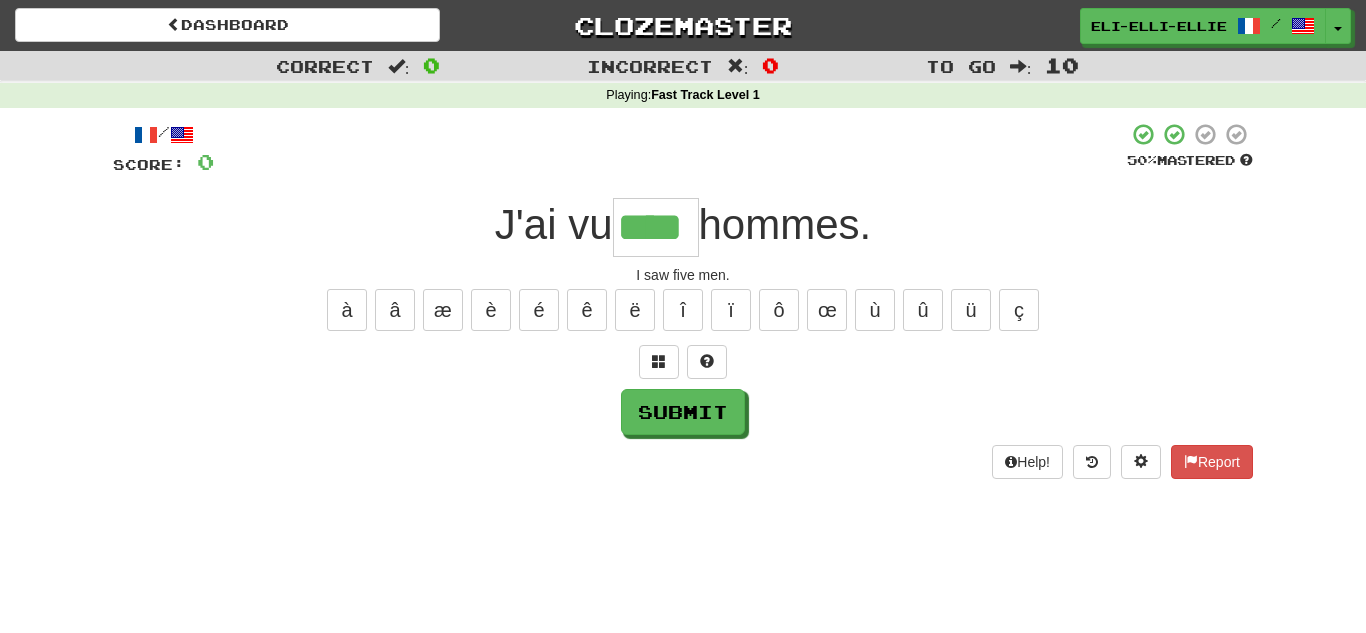 type on "****" 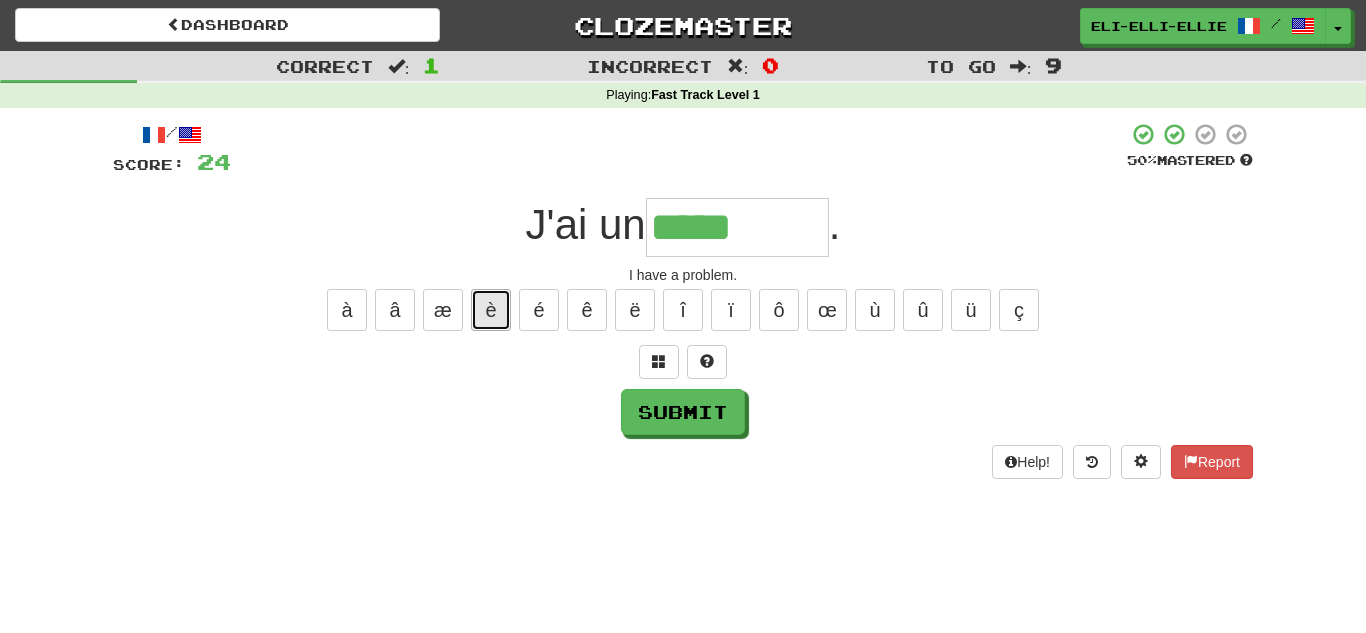 click on "è" at bounding box center [491, 310] 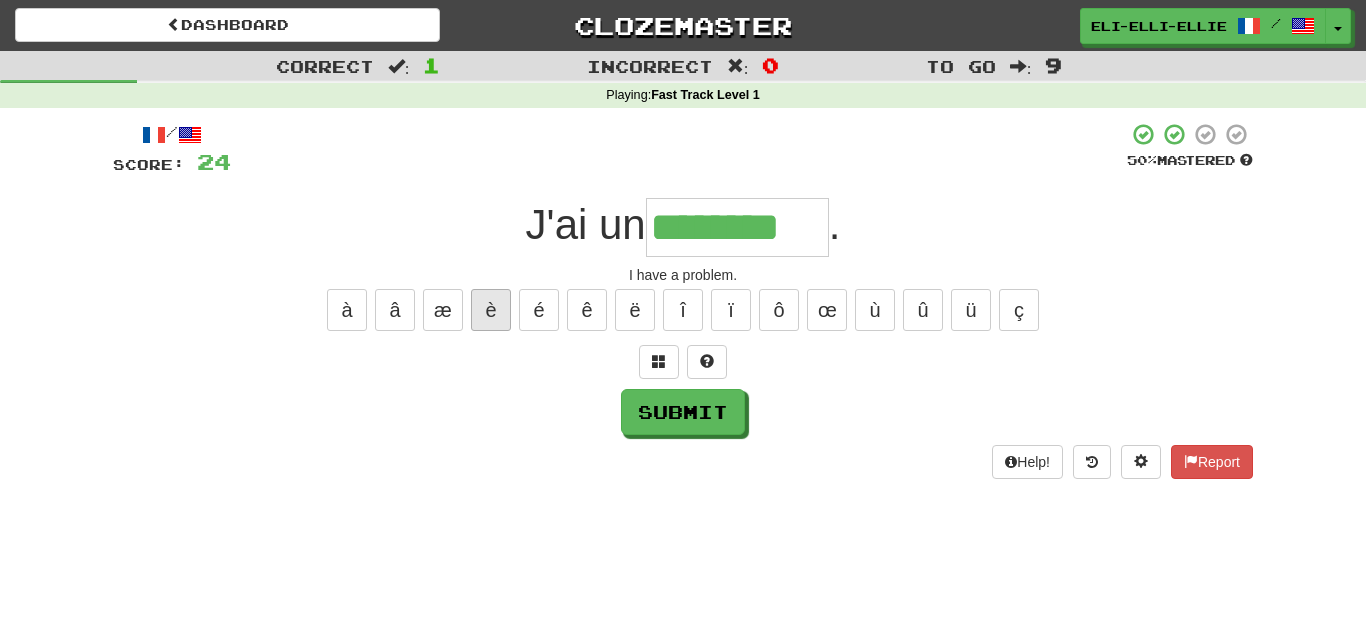 type on "********" 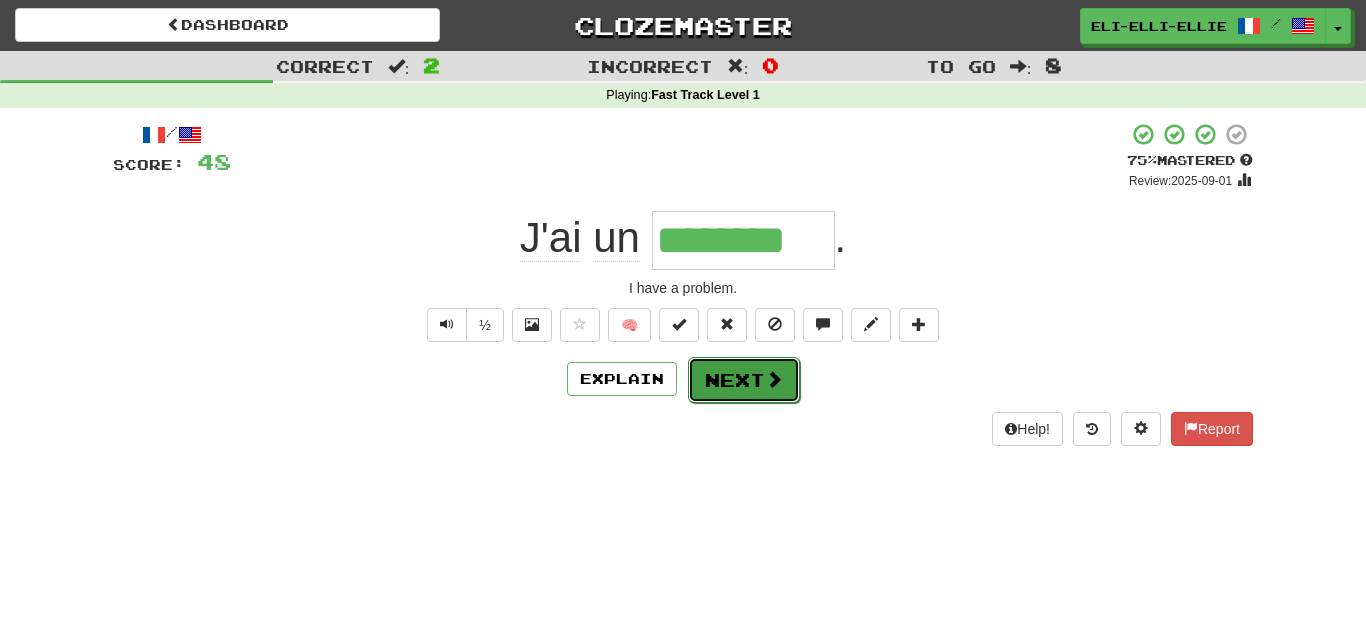 click on "Next" at bounding box center [744, 380] 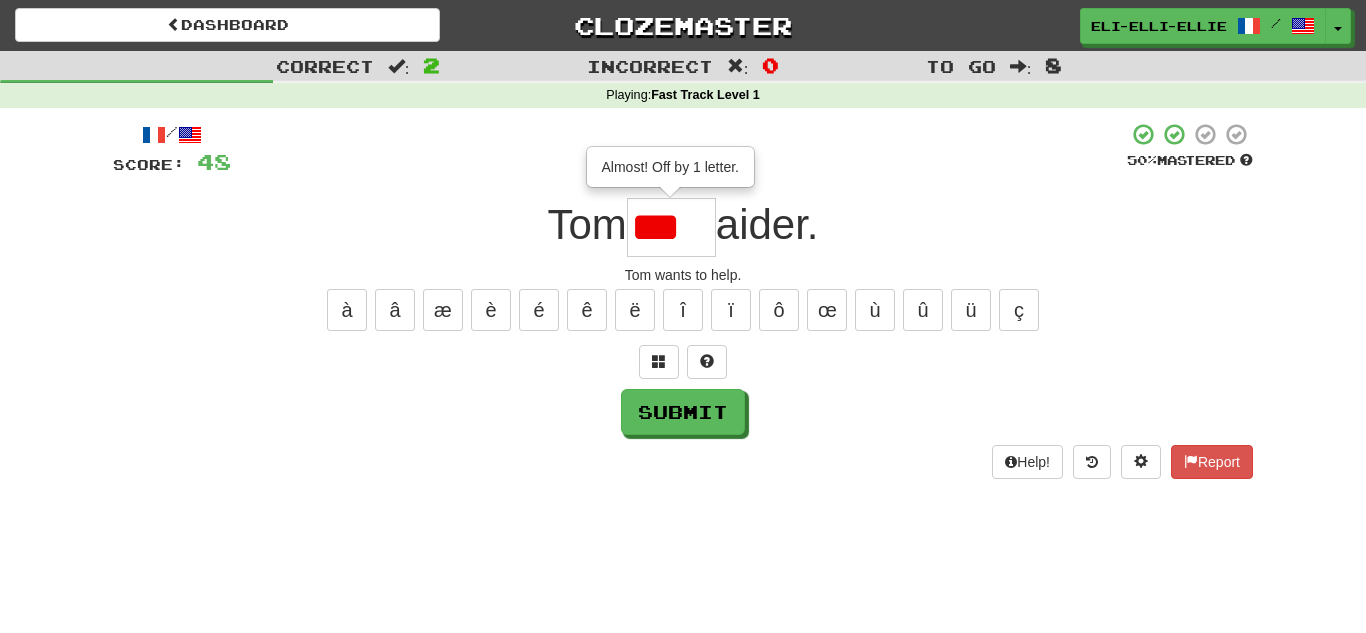 scroll, scrollTop: 0, scrollLeft: 0, axis: both 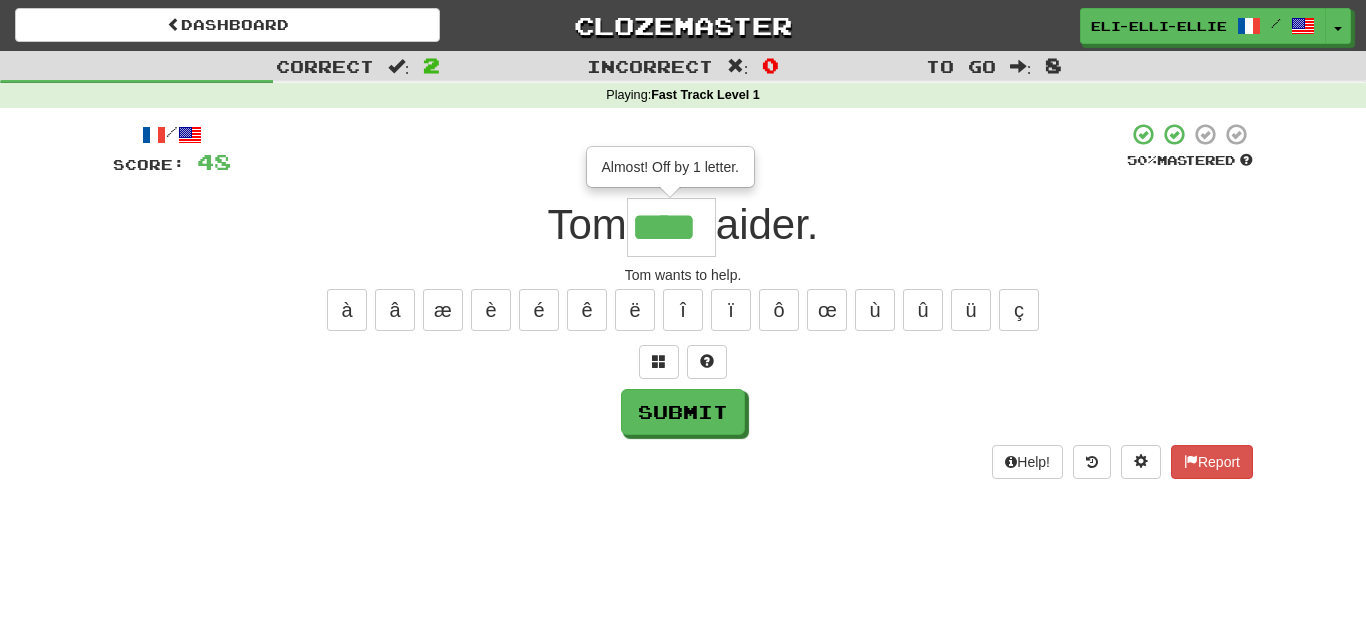 type on "****" 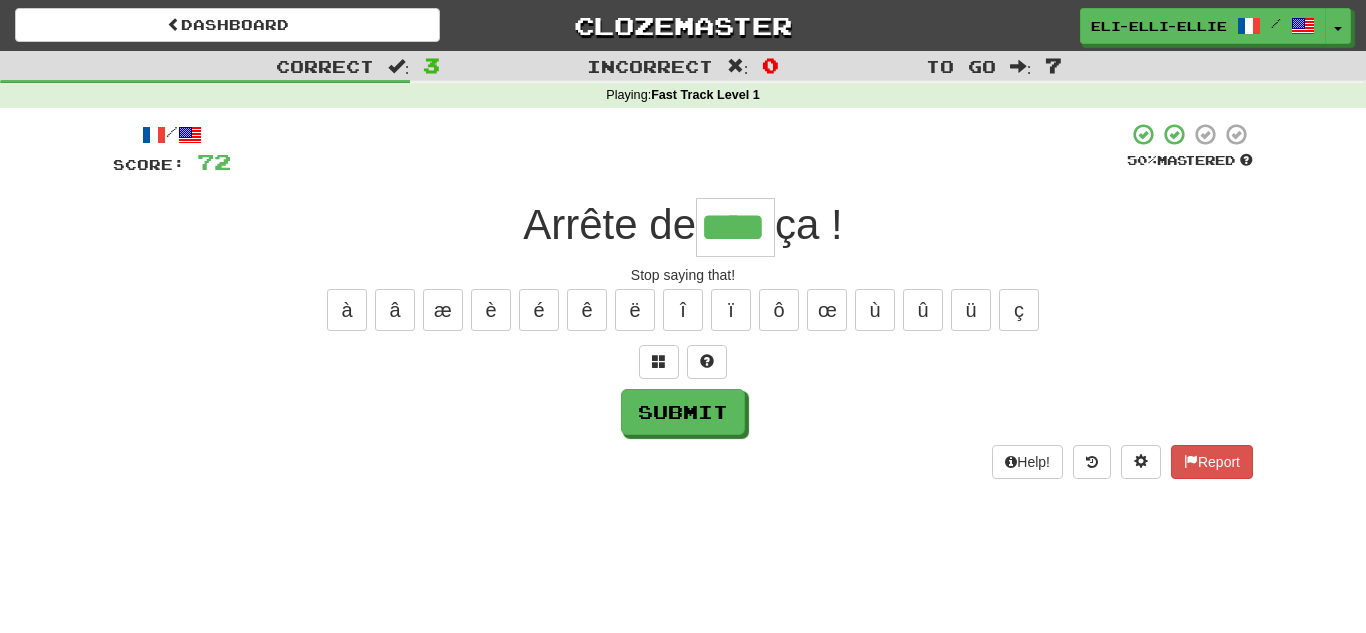type on "****" 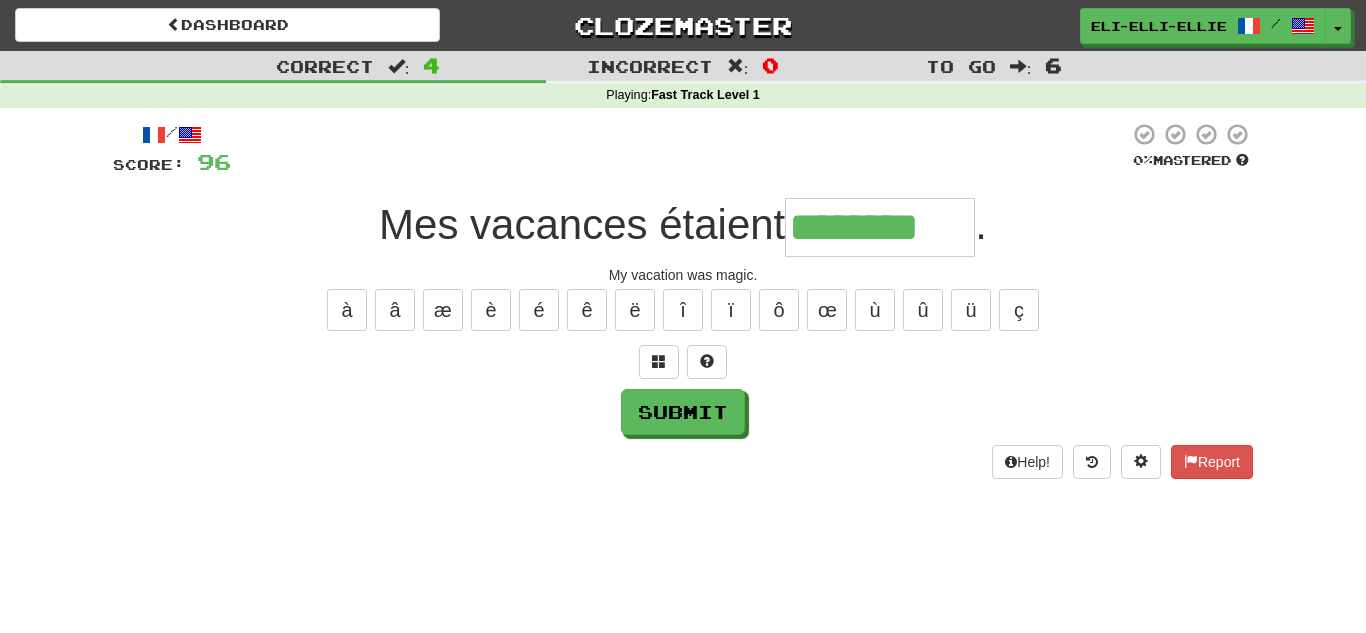 type on "********" 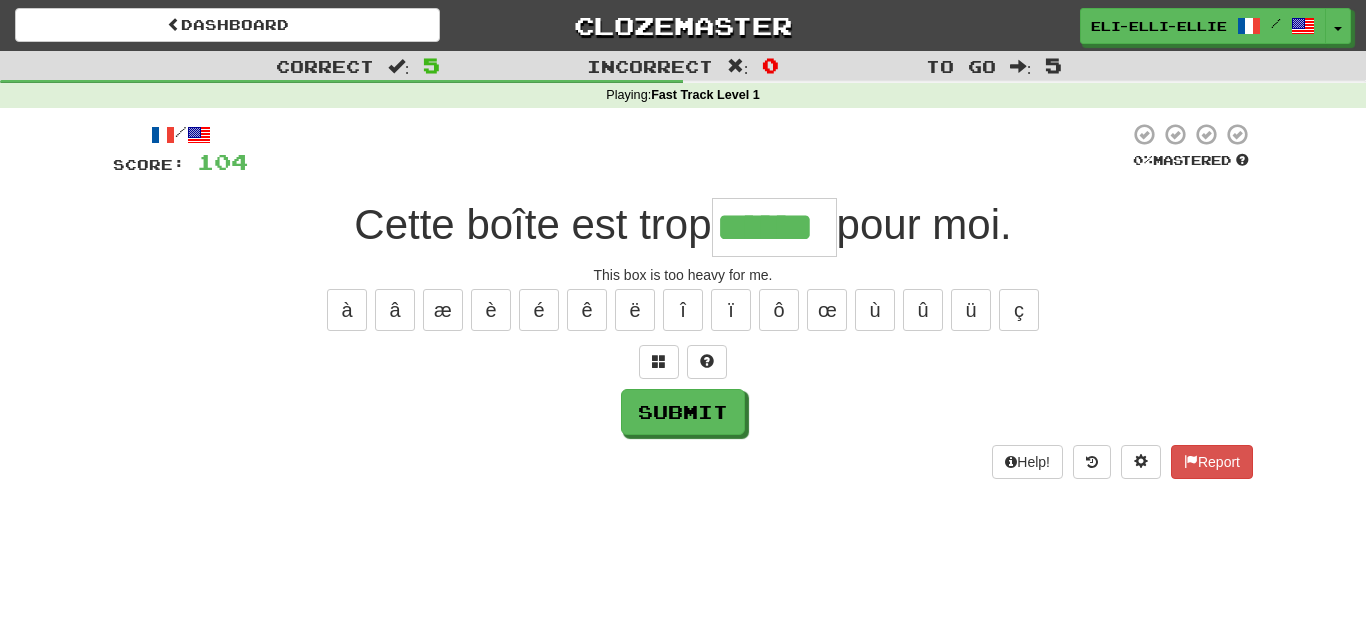 type on "******" 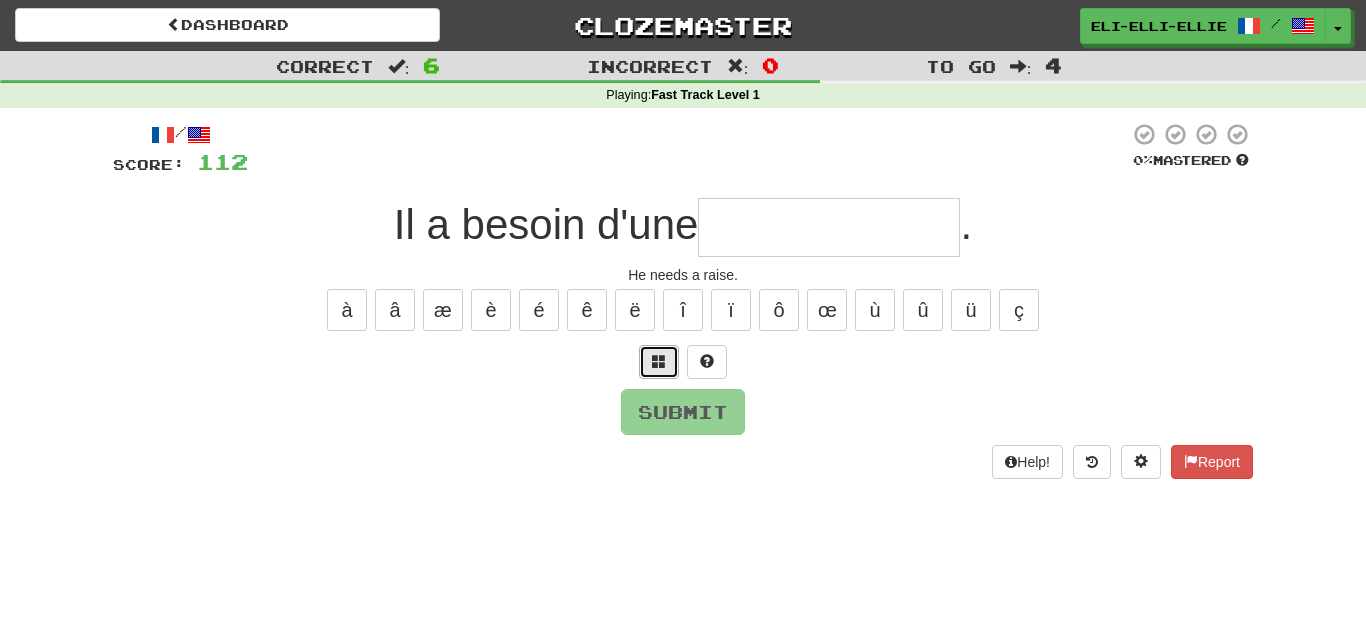 click at bounding box center [659, 362] 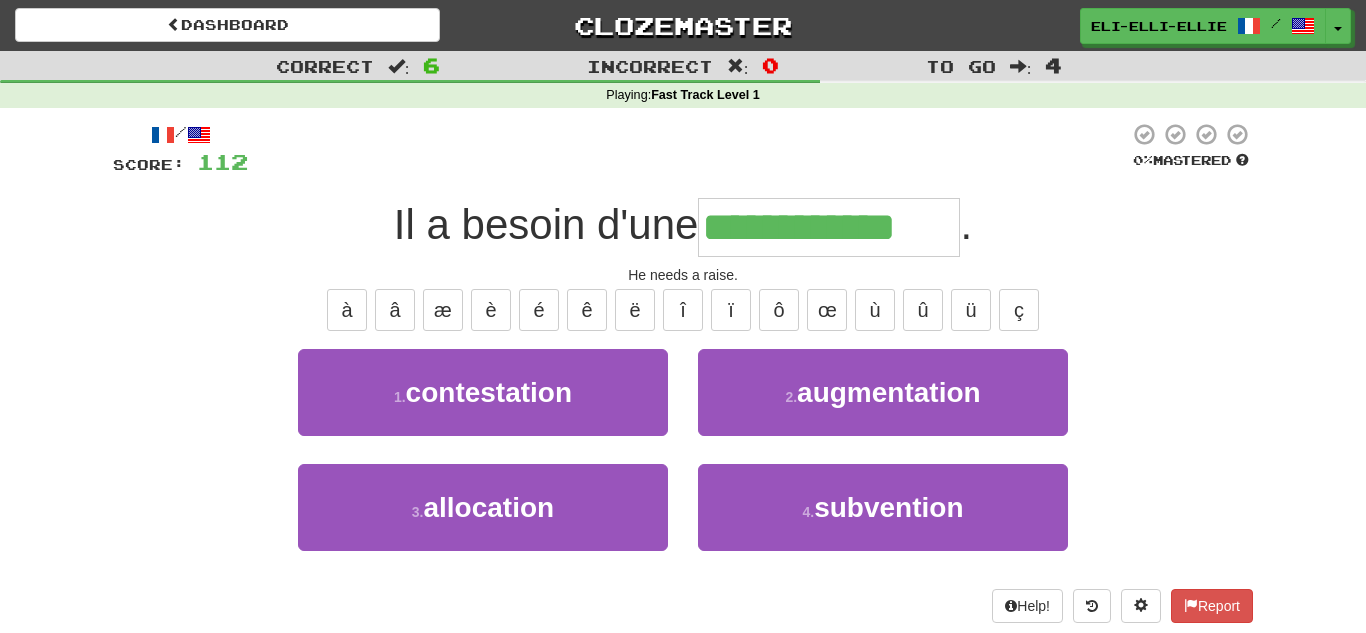 type on "**********" 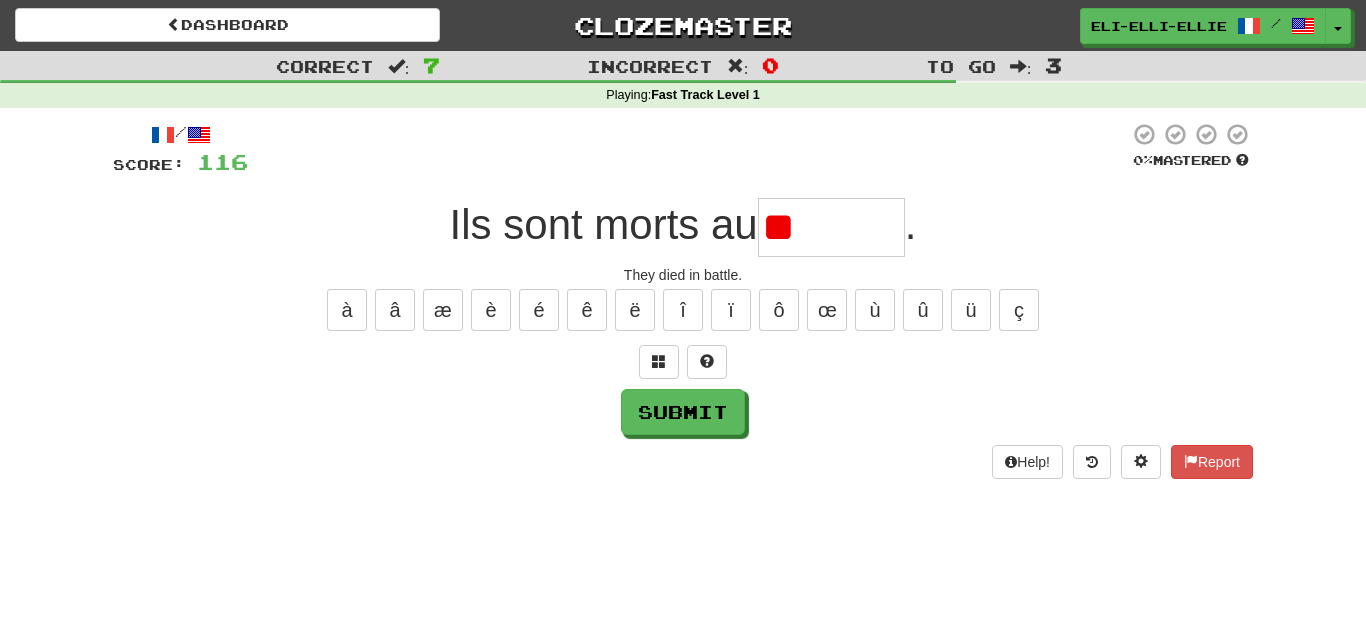 type on "*" 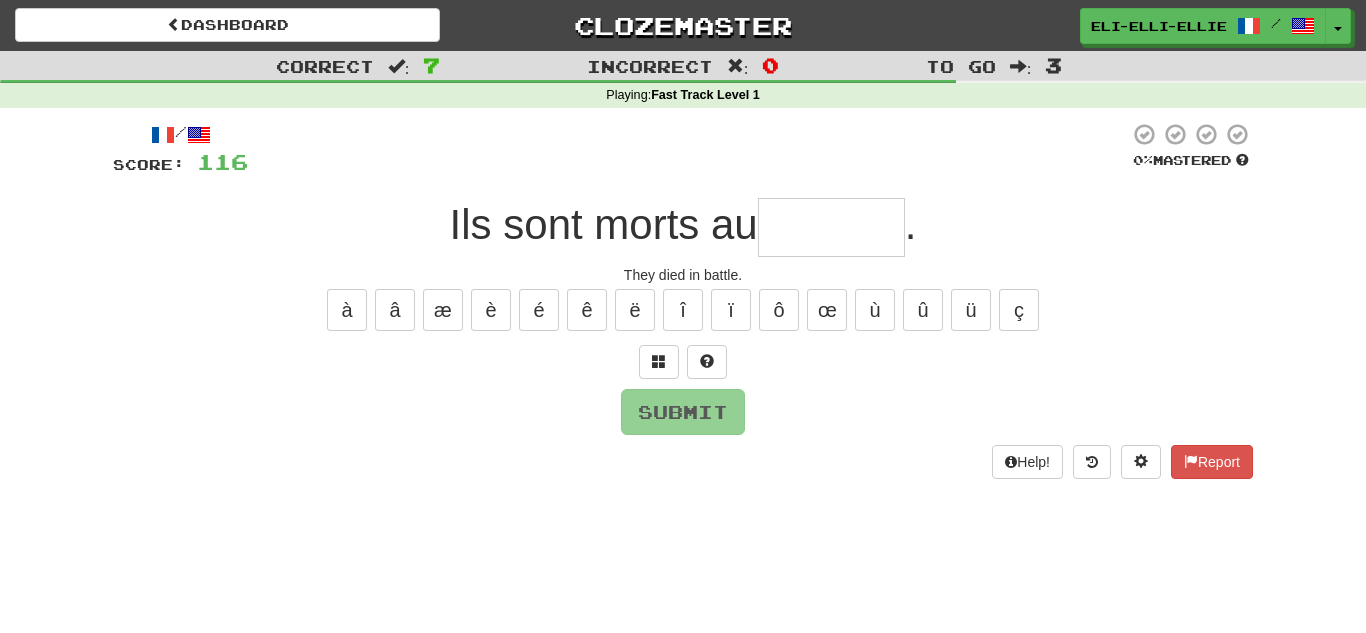 type on "*" 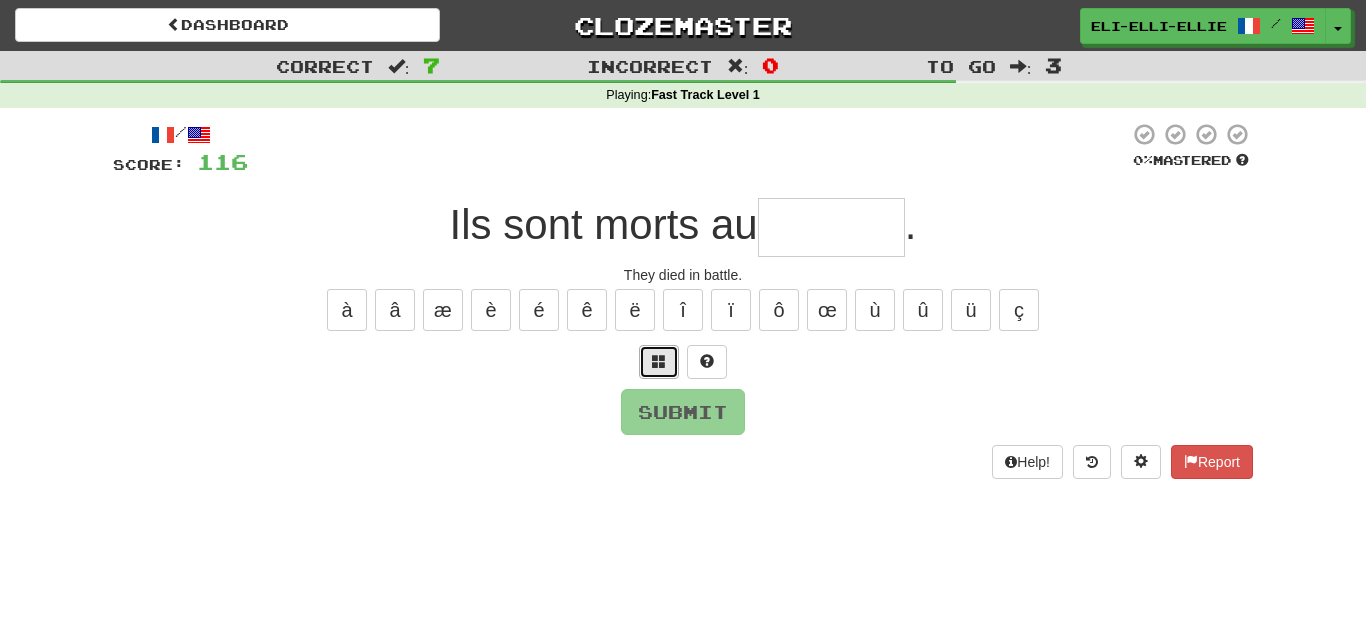 click at bounding box center (659, 362) 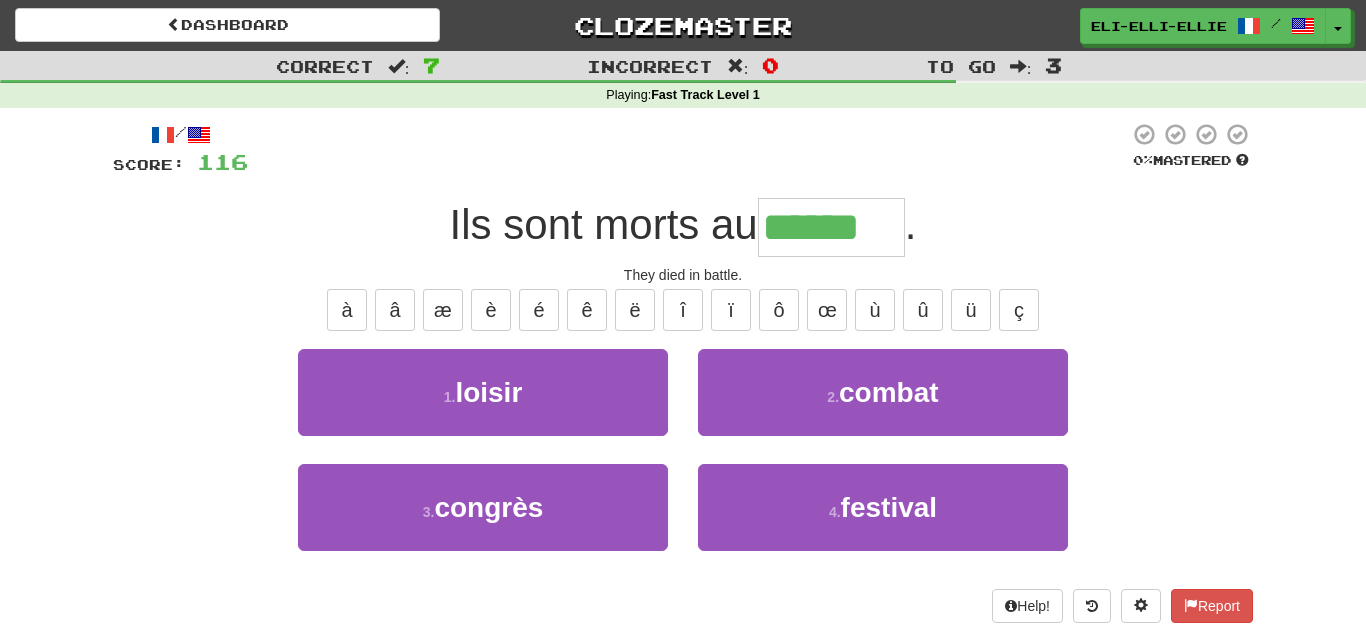 type on "******" 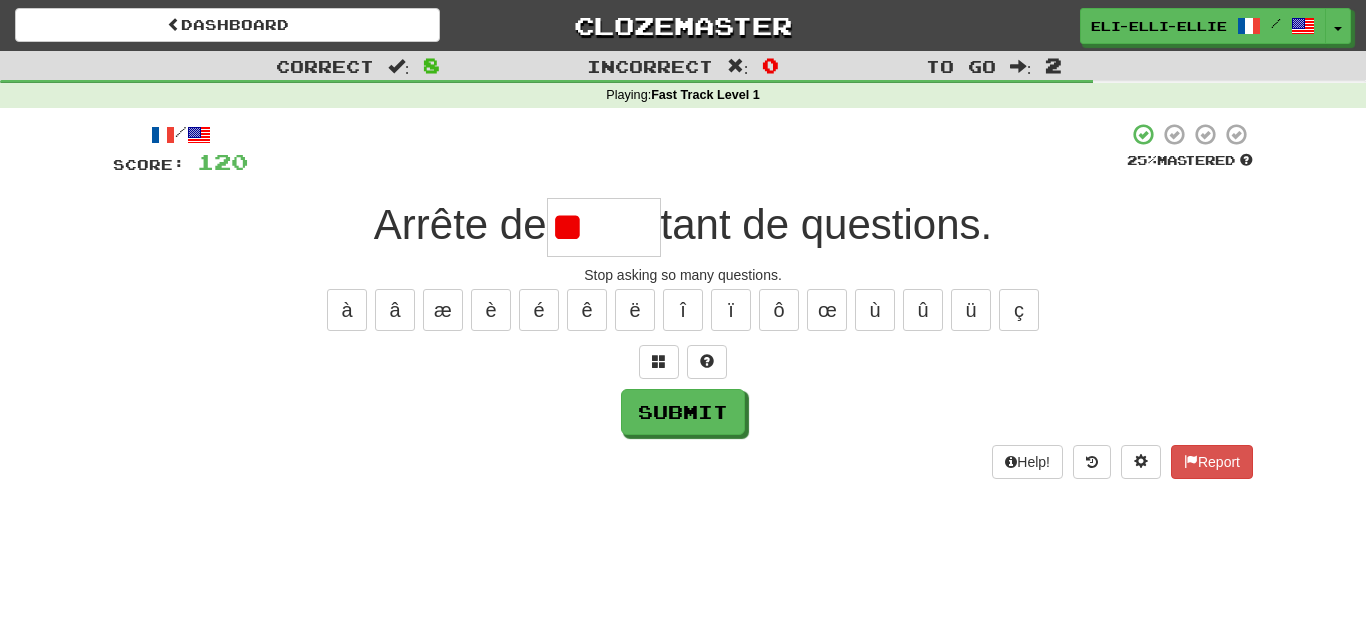 type on "*" 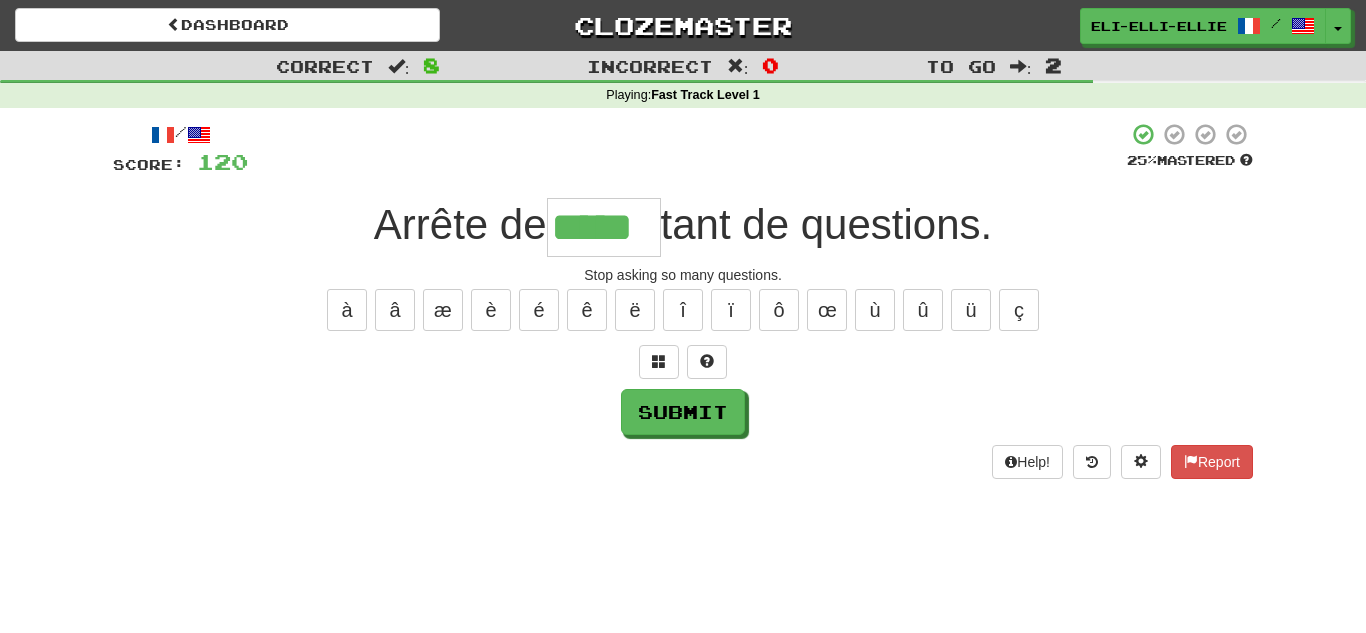 type on "*****" 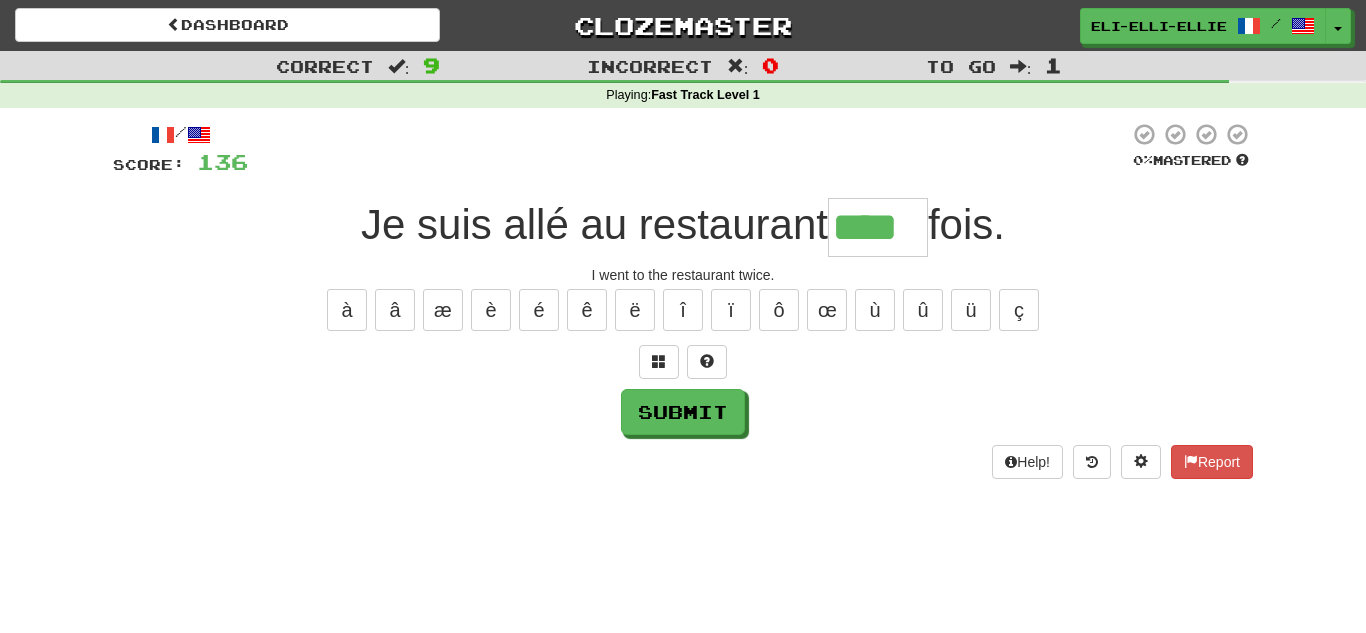 type on "****" 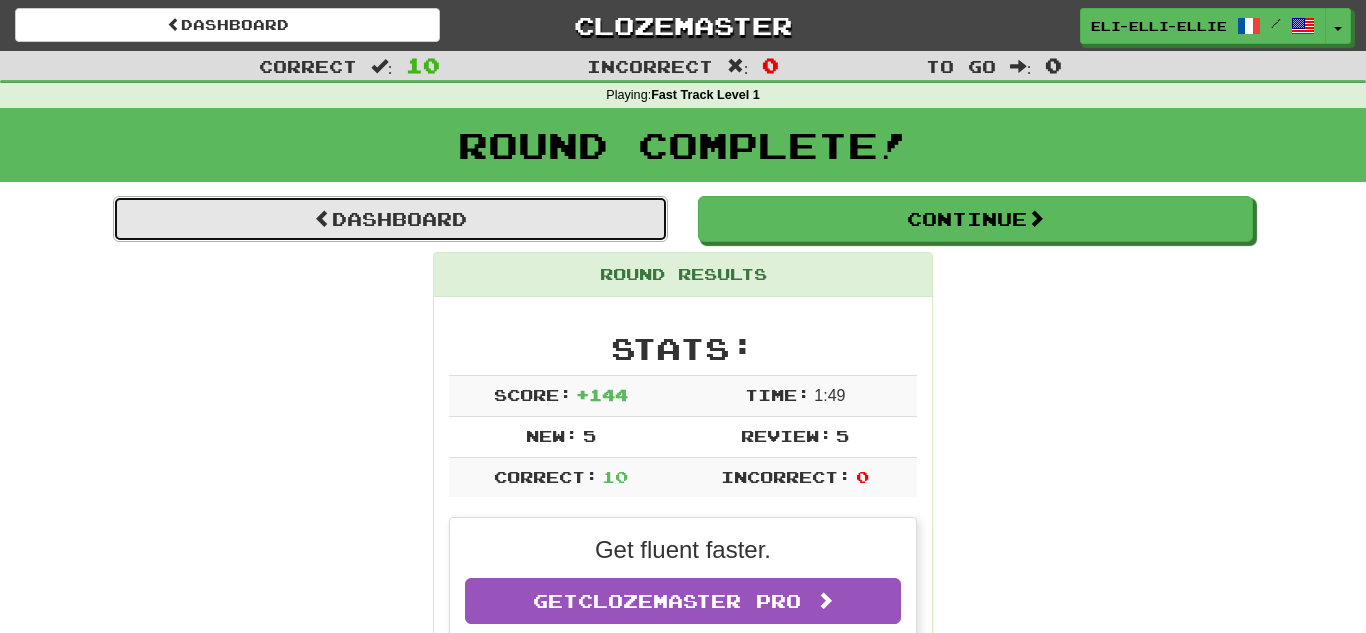 click on "Dashboard" at bounding box center [390, 219] 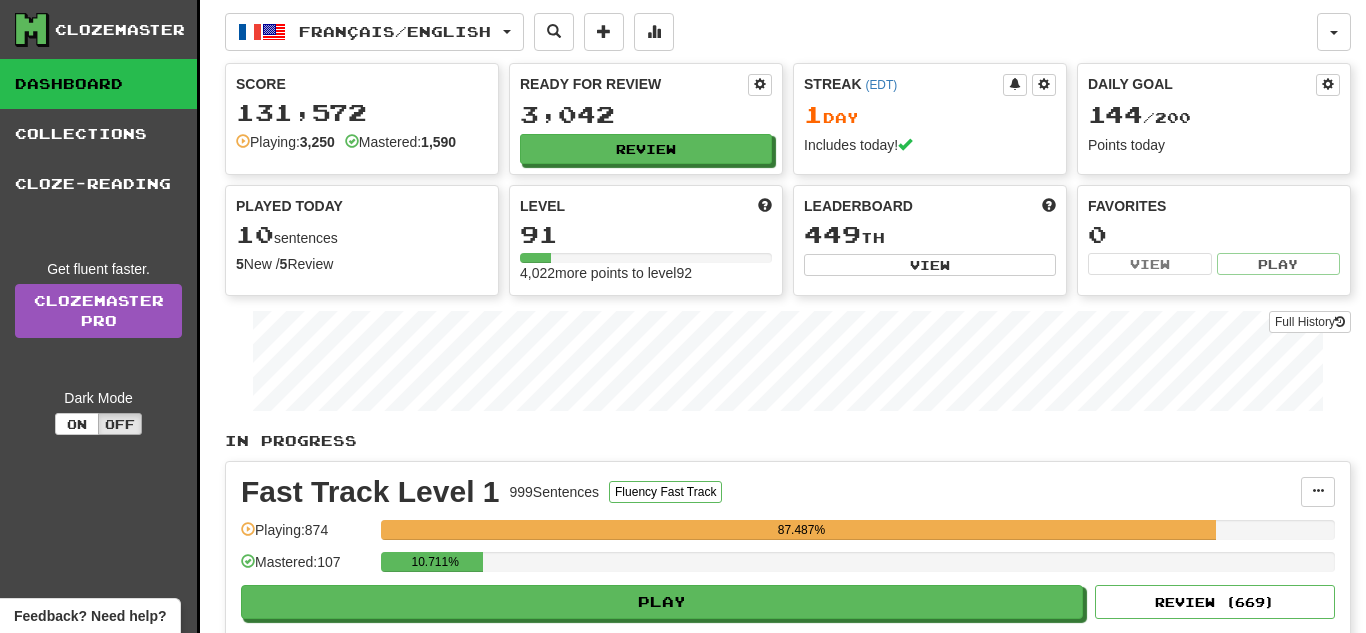 scroll, scrollTop: 0, scrollLeft: 0, axis: both 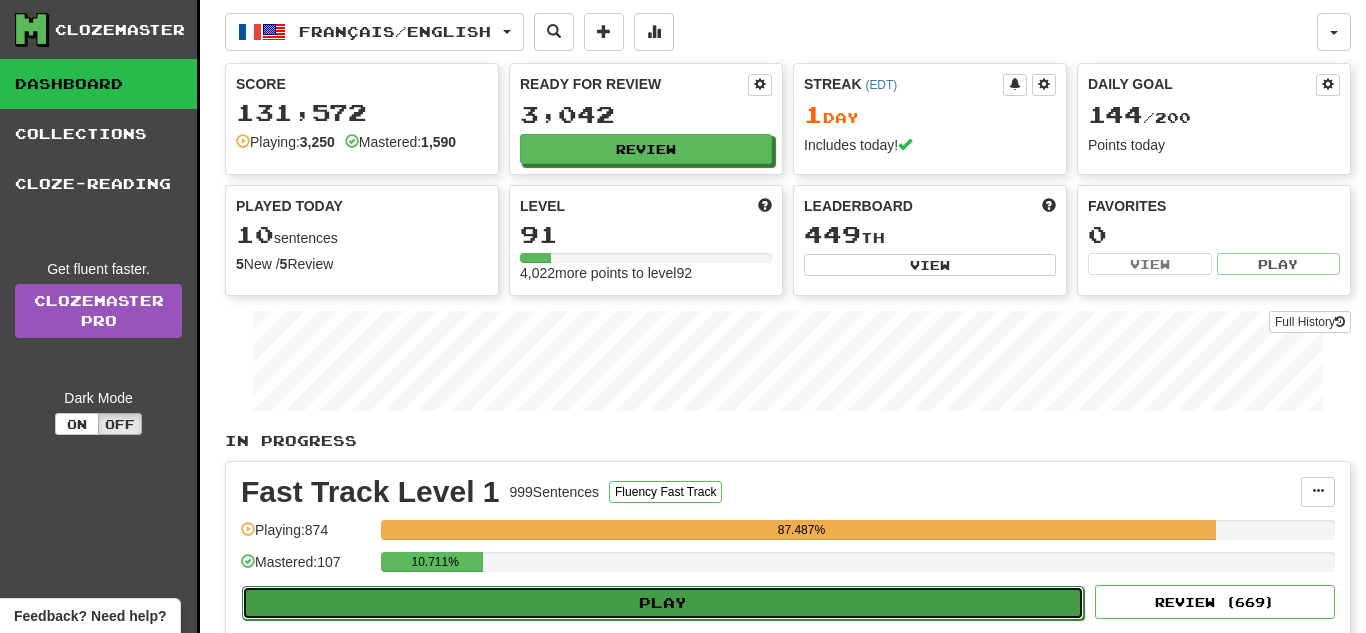 click on "Play" at bounding box center [663, 603] 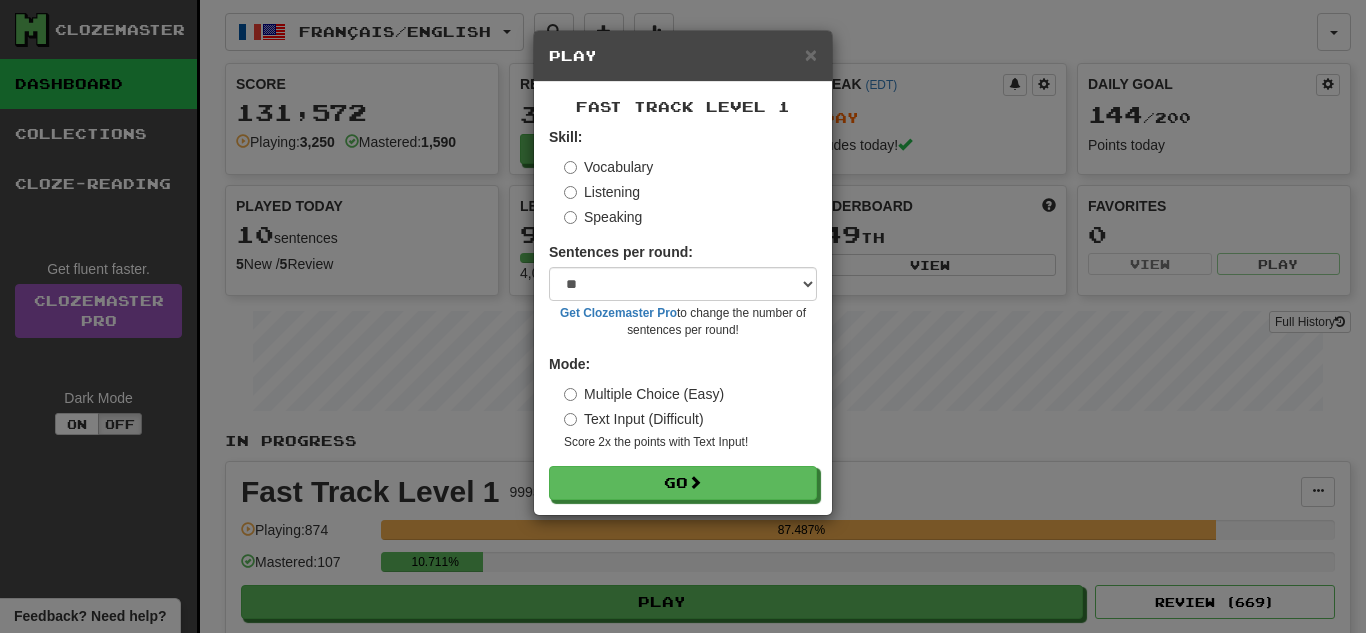 click on "Listening" at bounding box center [602, 192] 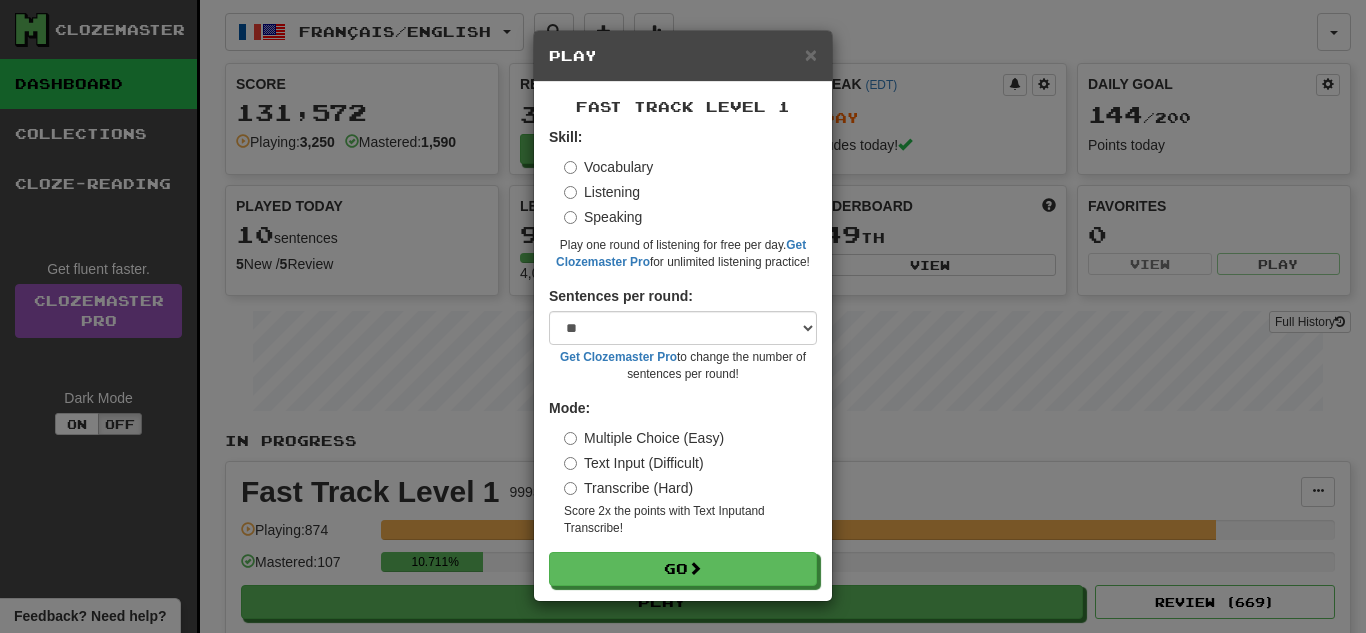 click on "Transcribe (Hard)" at bounding box center [628, 488] 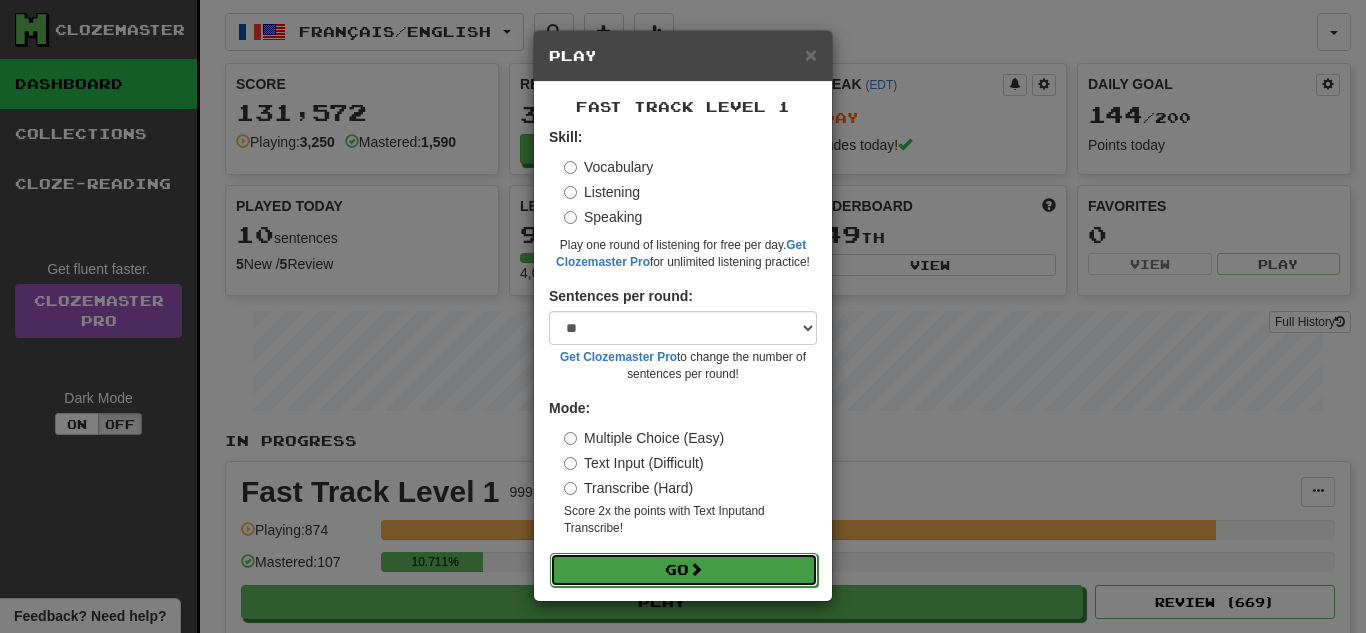 click on "Go" at bounding box center [684, 570] 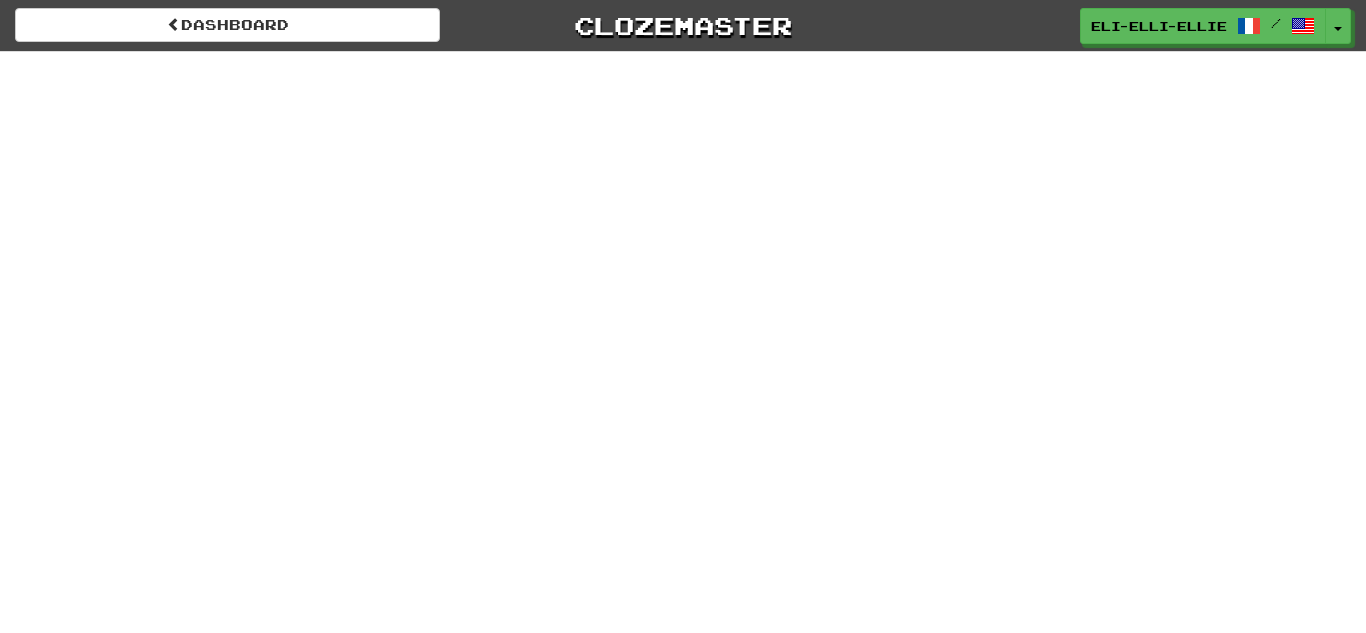 scroll, scrollTop: 0, scrollLeft: 0, axis: both 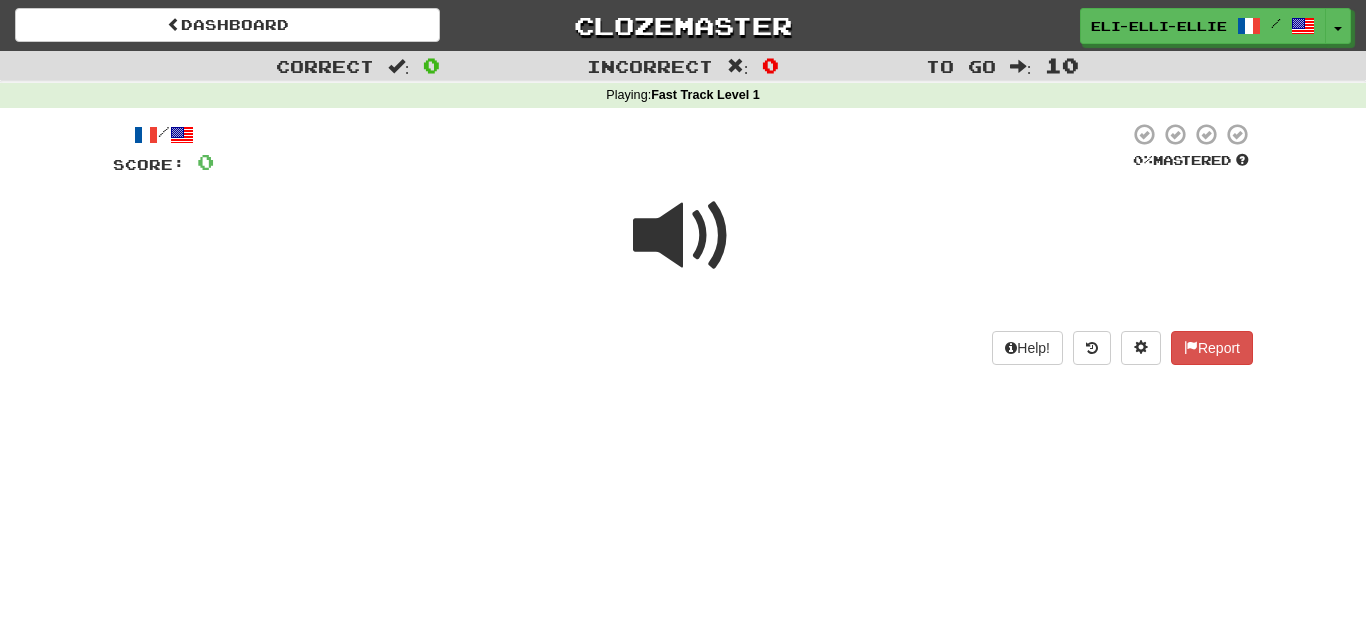 click at bounding box center (683, 236) 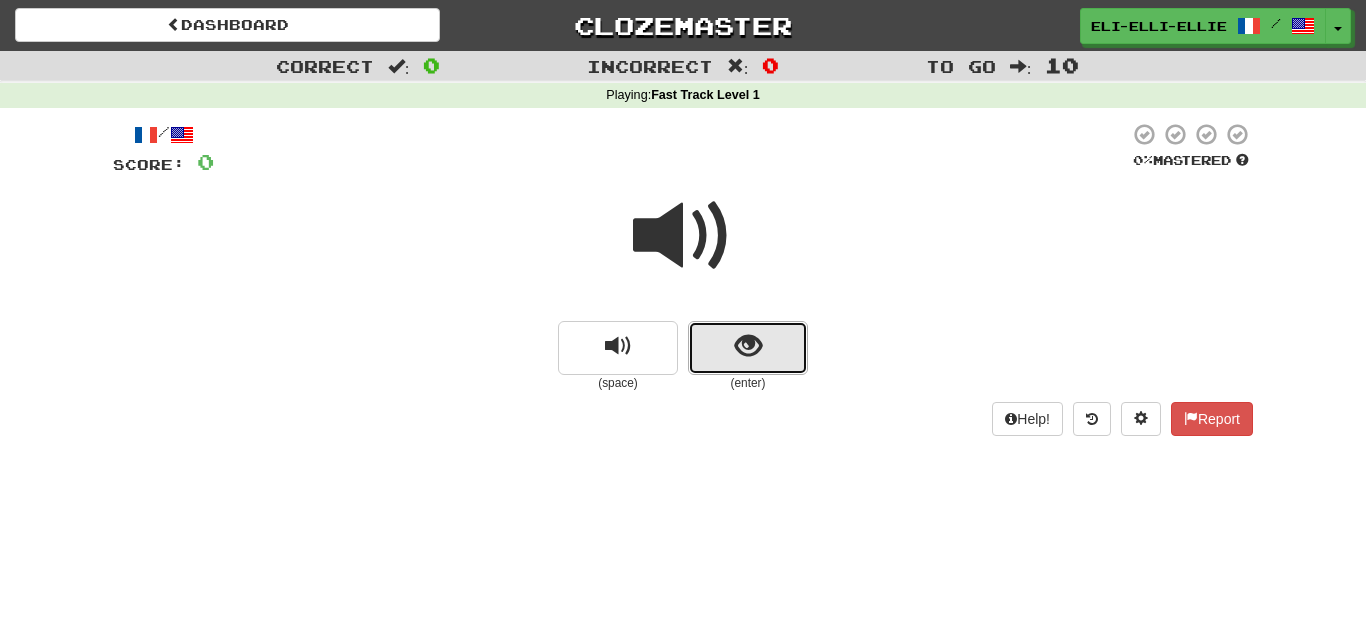 click at bounding box center (748, 348) 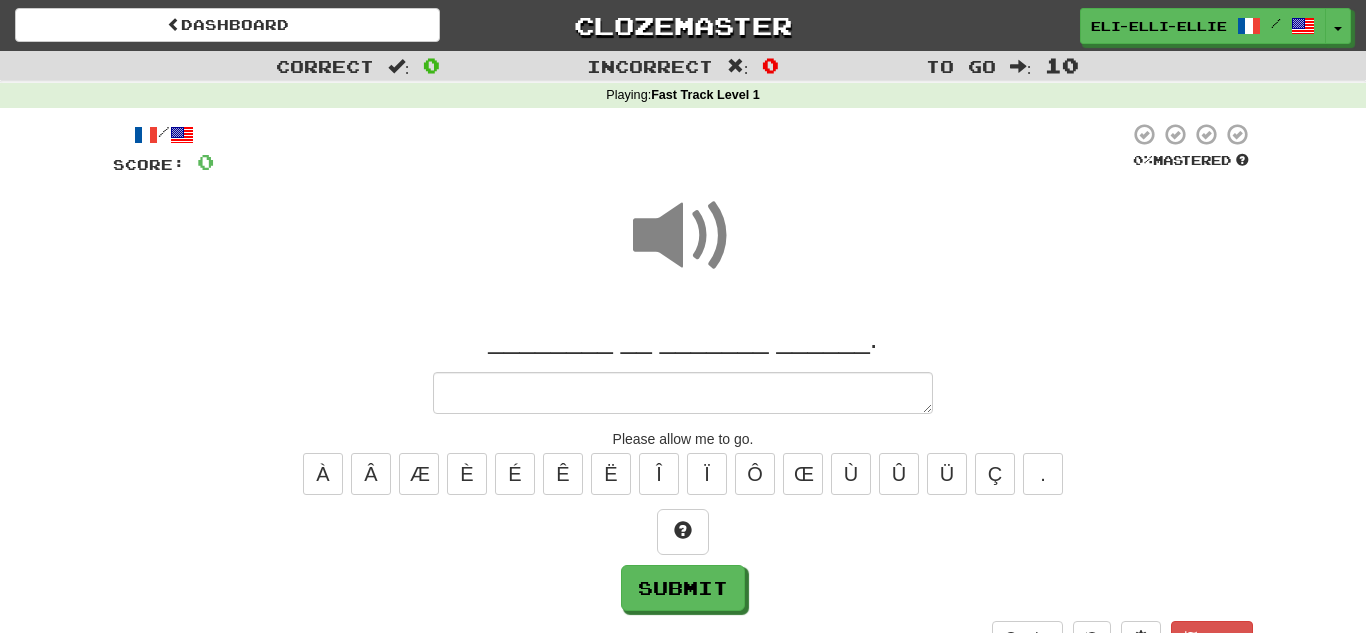 type on "*" 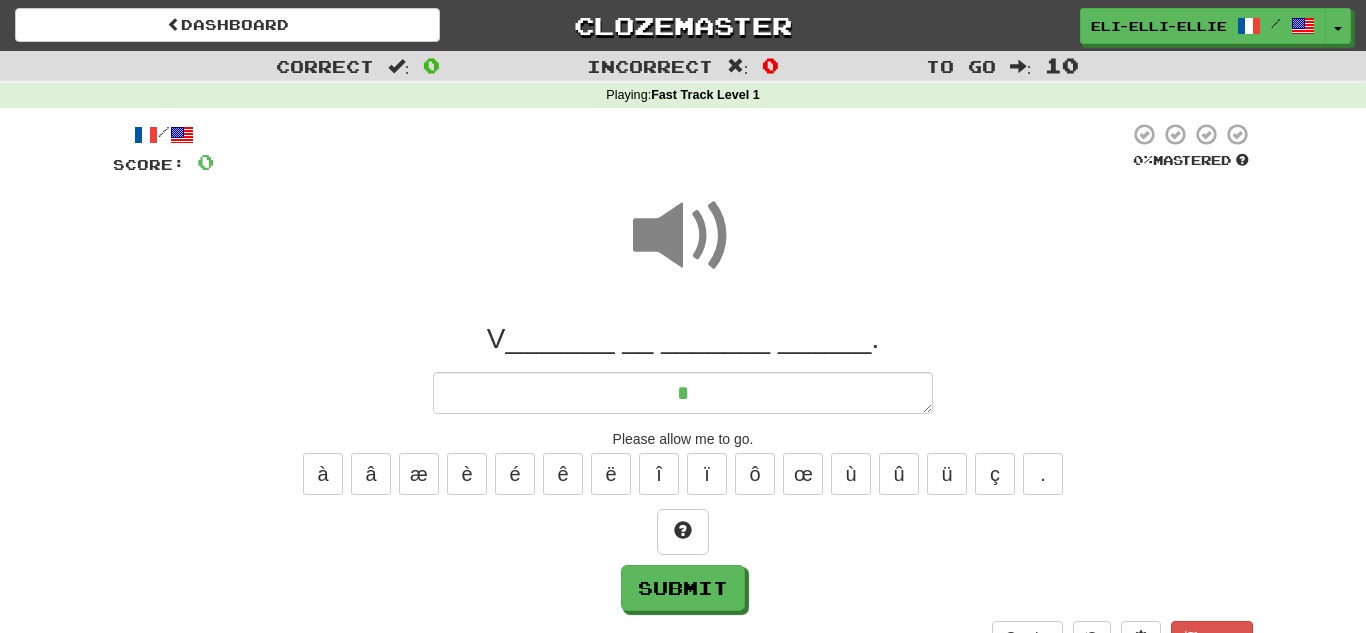 type on "*" 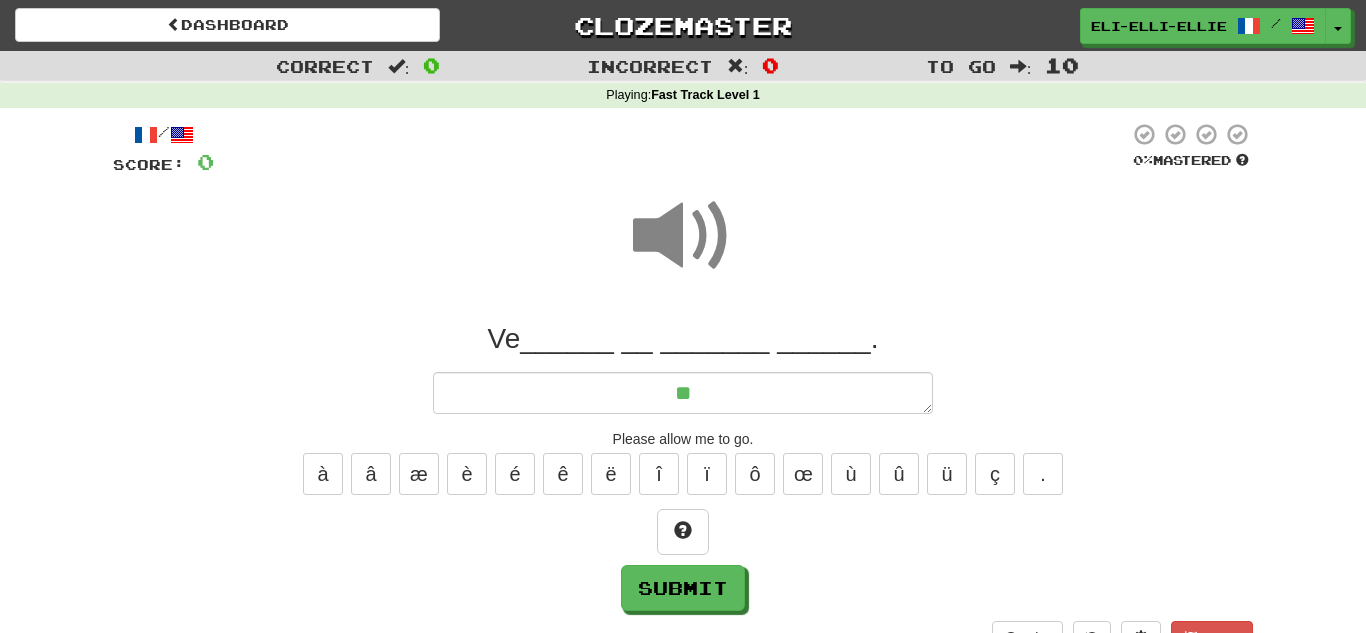 type on "*" 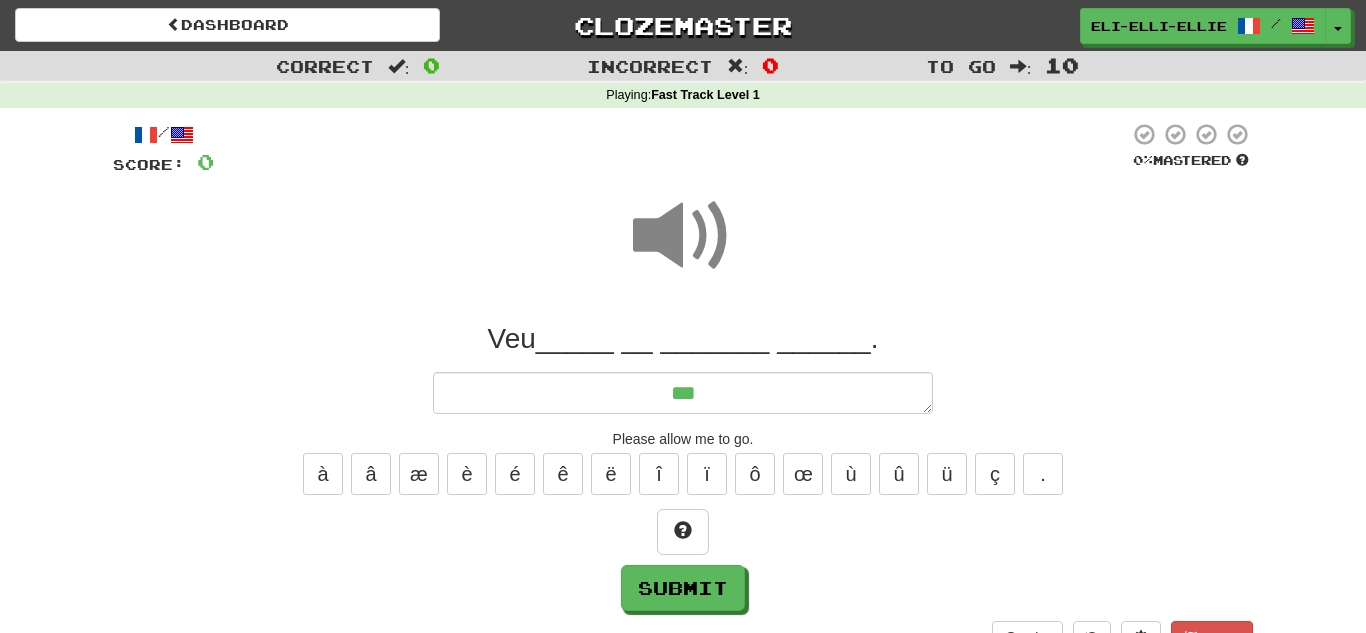 type on "*" 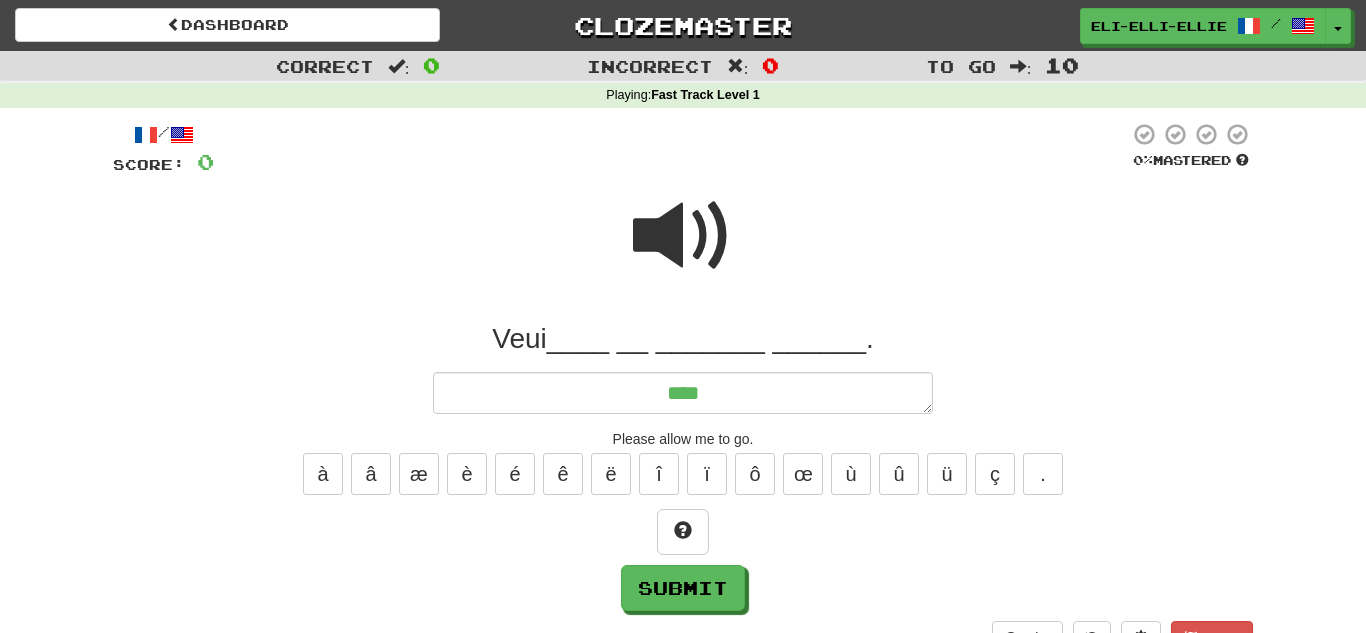 type on "*" 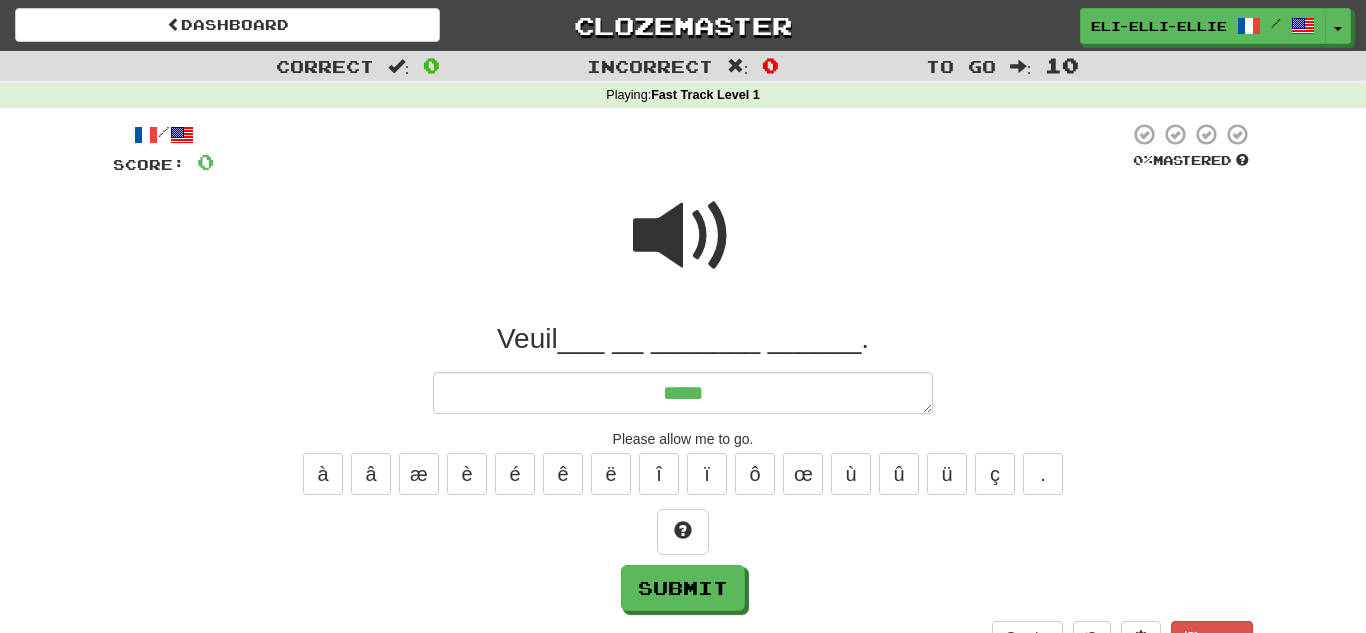type on "*" 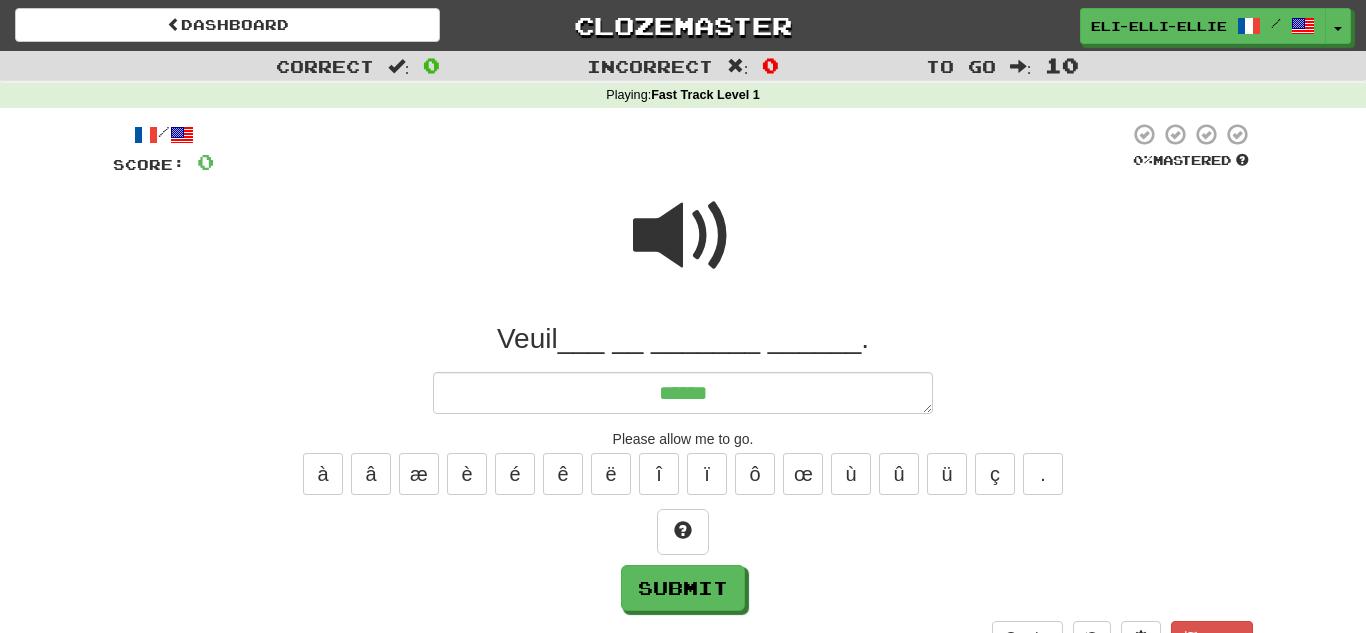 type on "*" 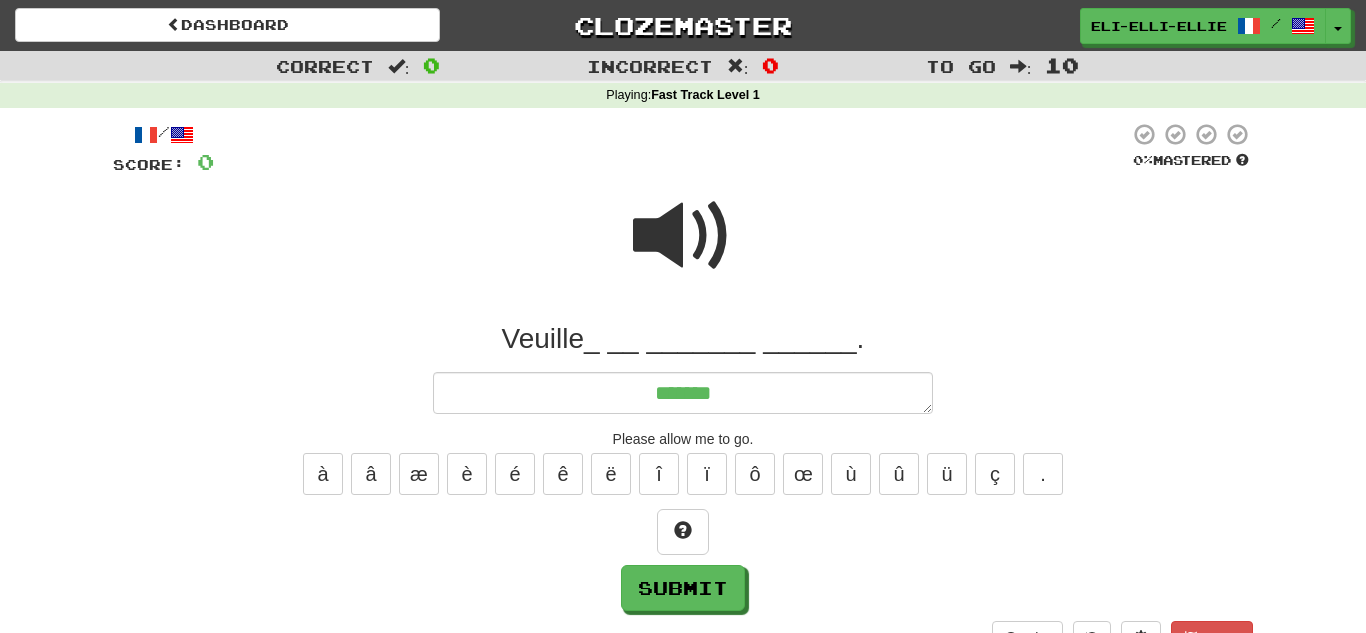 type on "*" 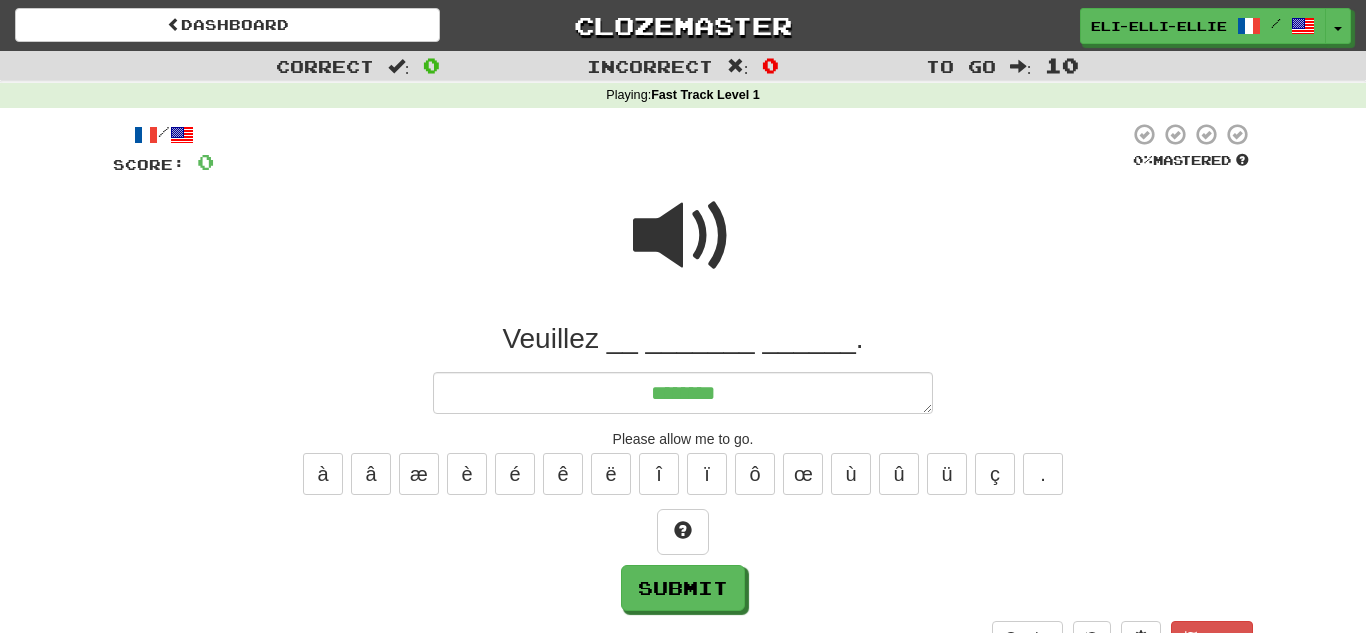 type on "*" 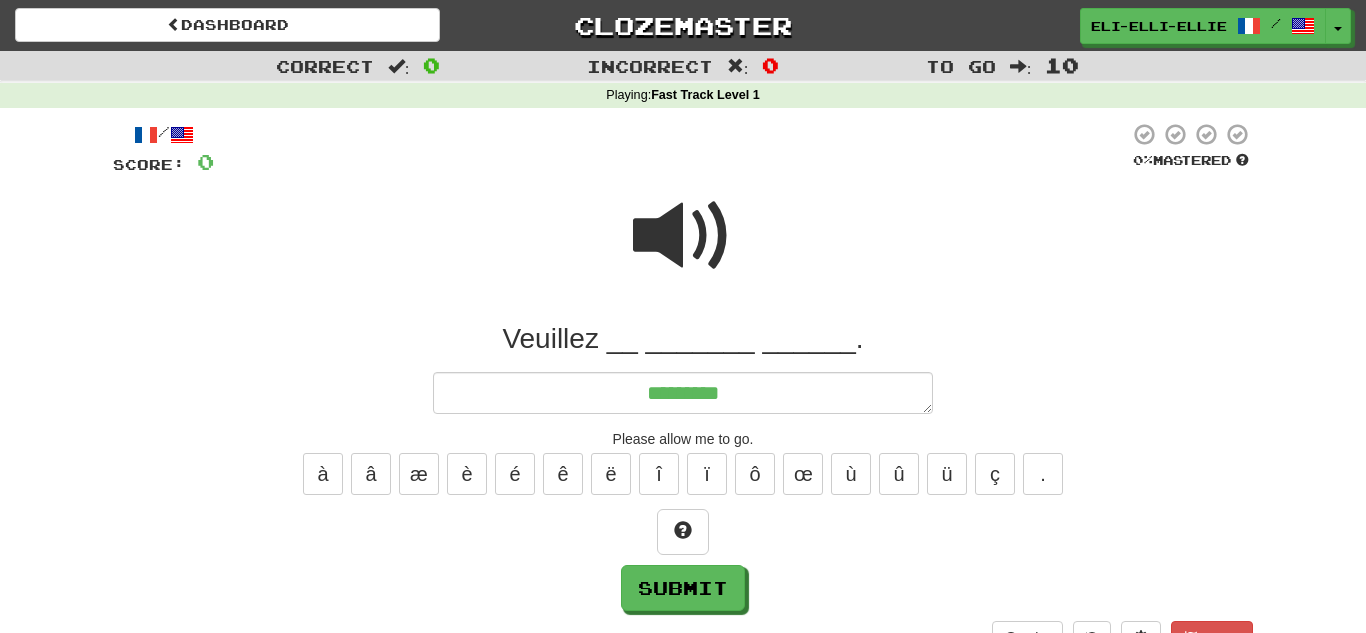 type on "*" 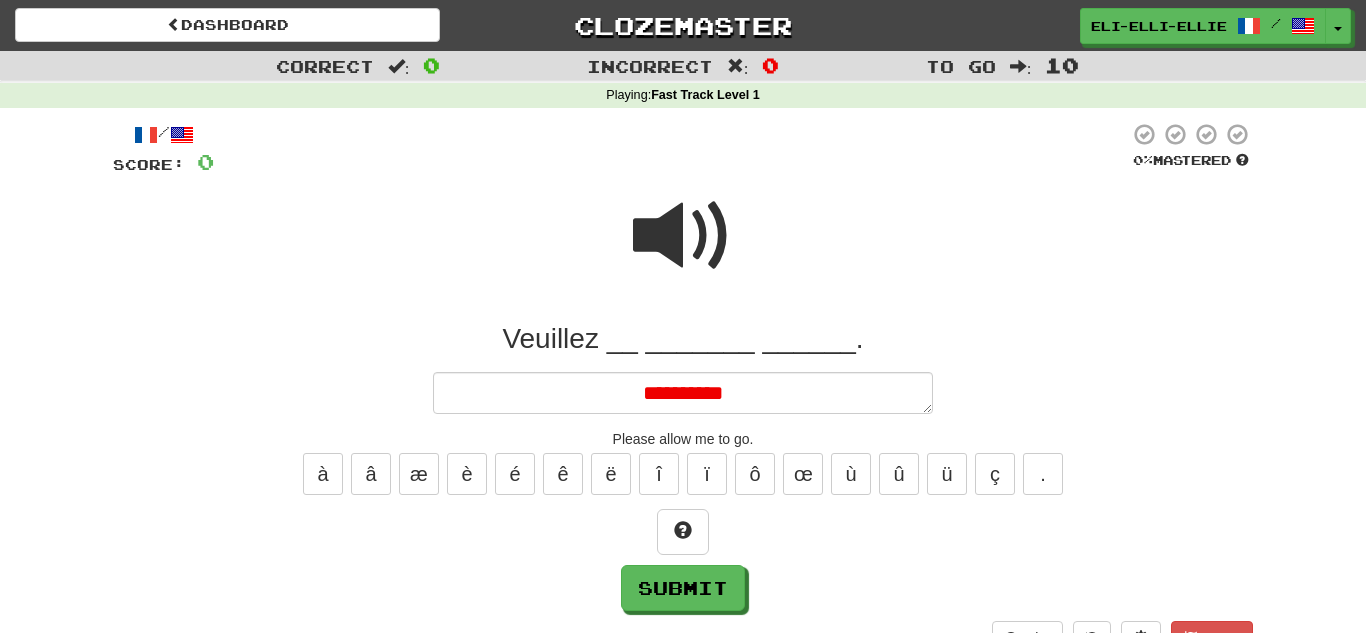 type on "*" 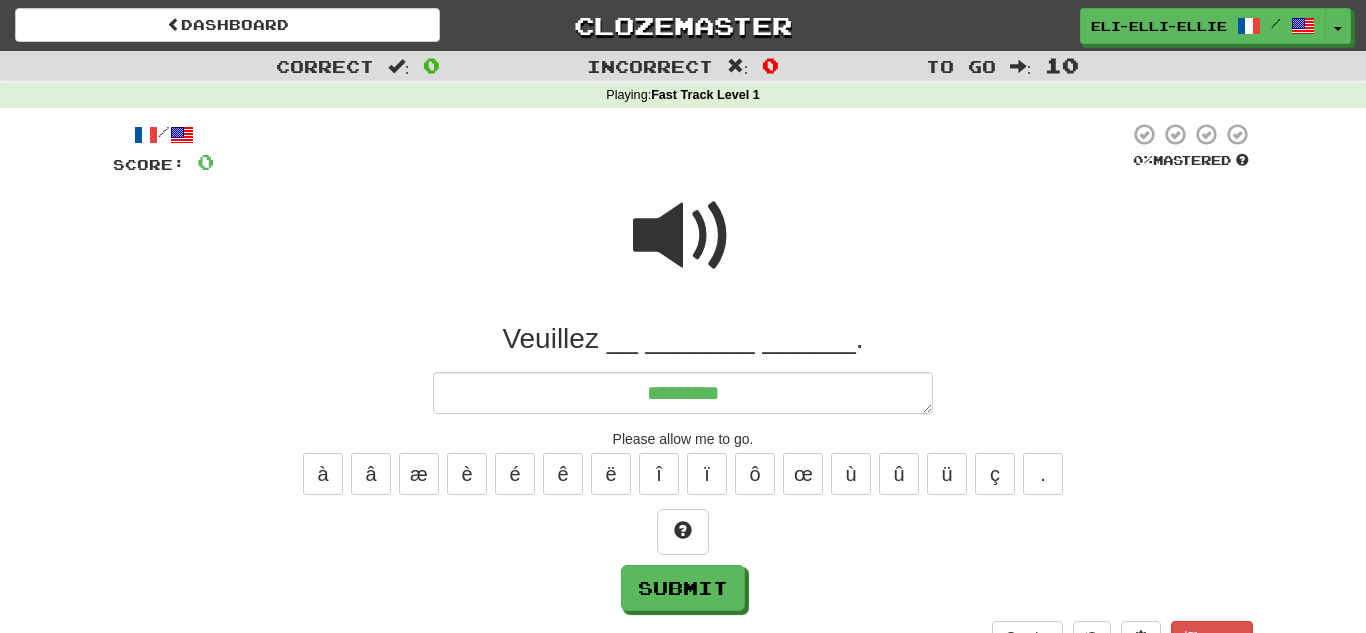 type on "********" 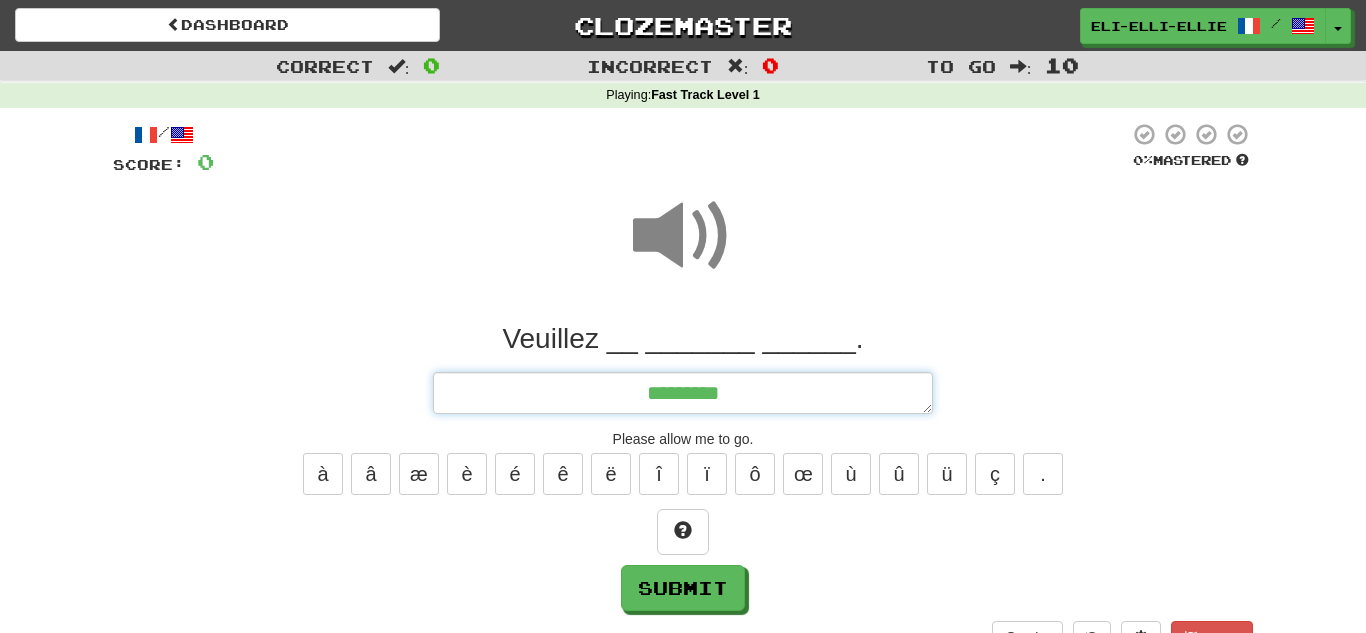 click on "********" at bounding box center (683, 393) 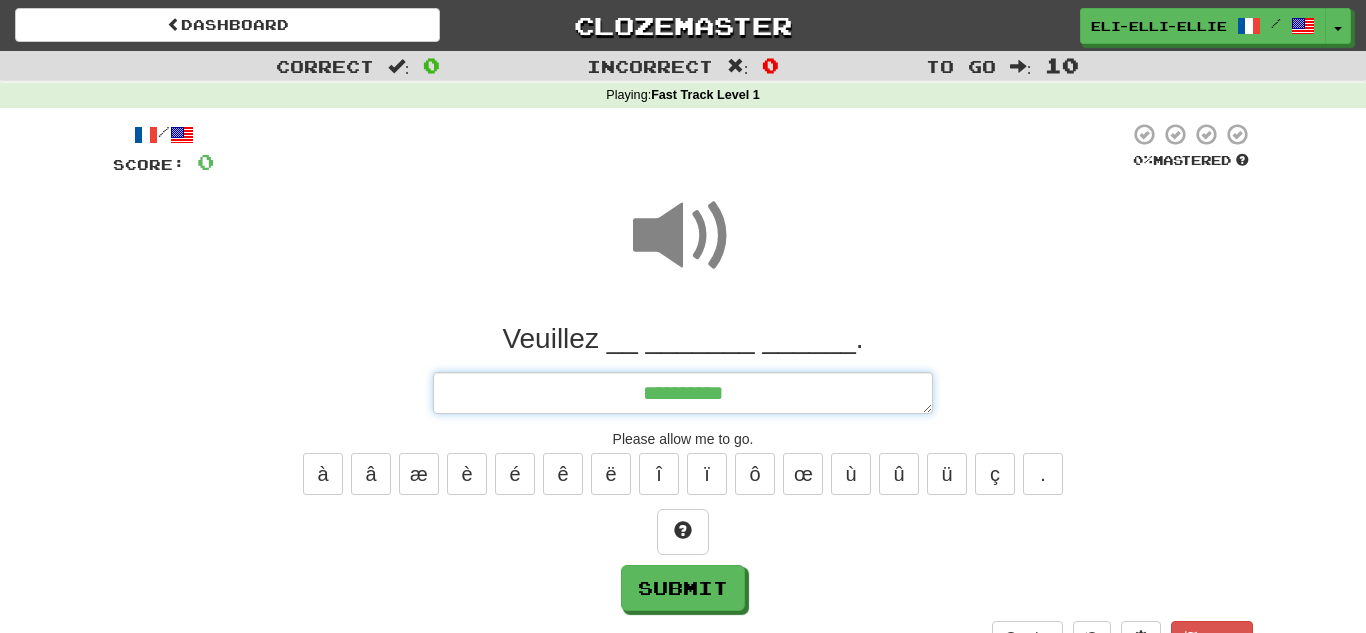 type on "*" 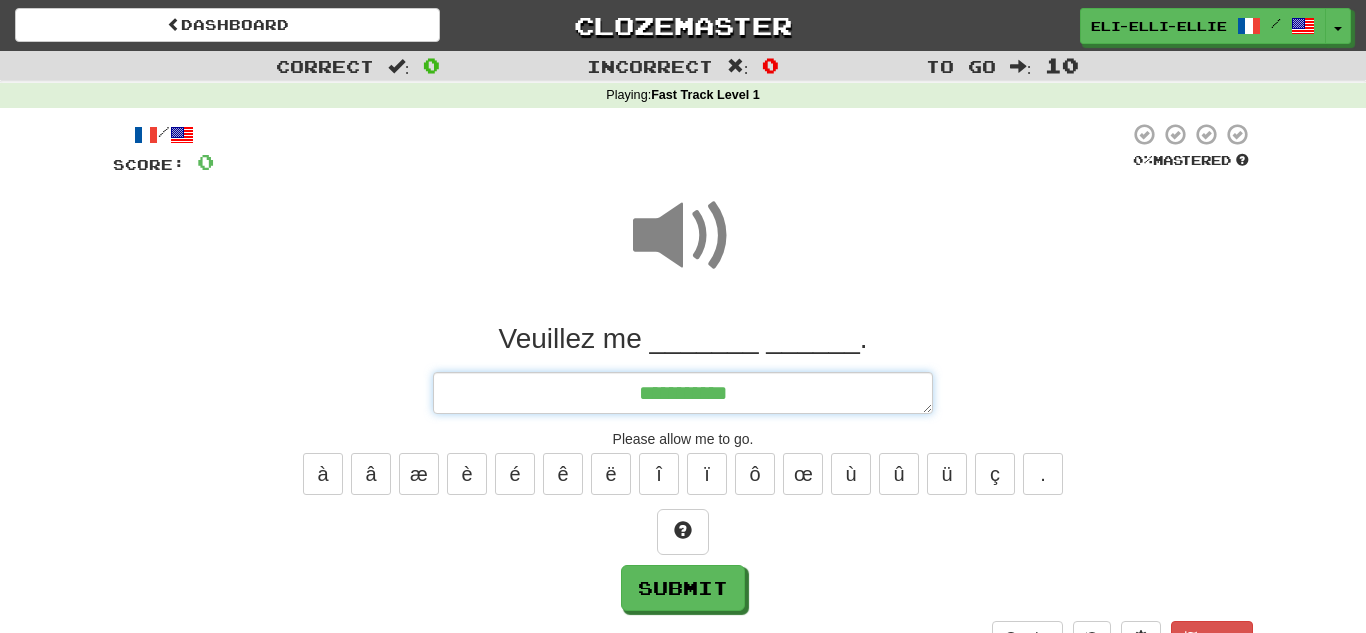 type on "*" 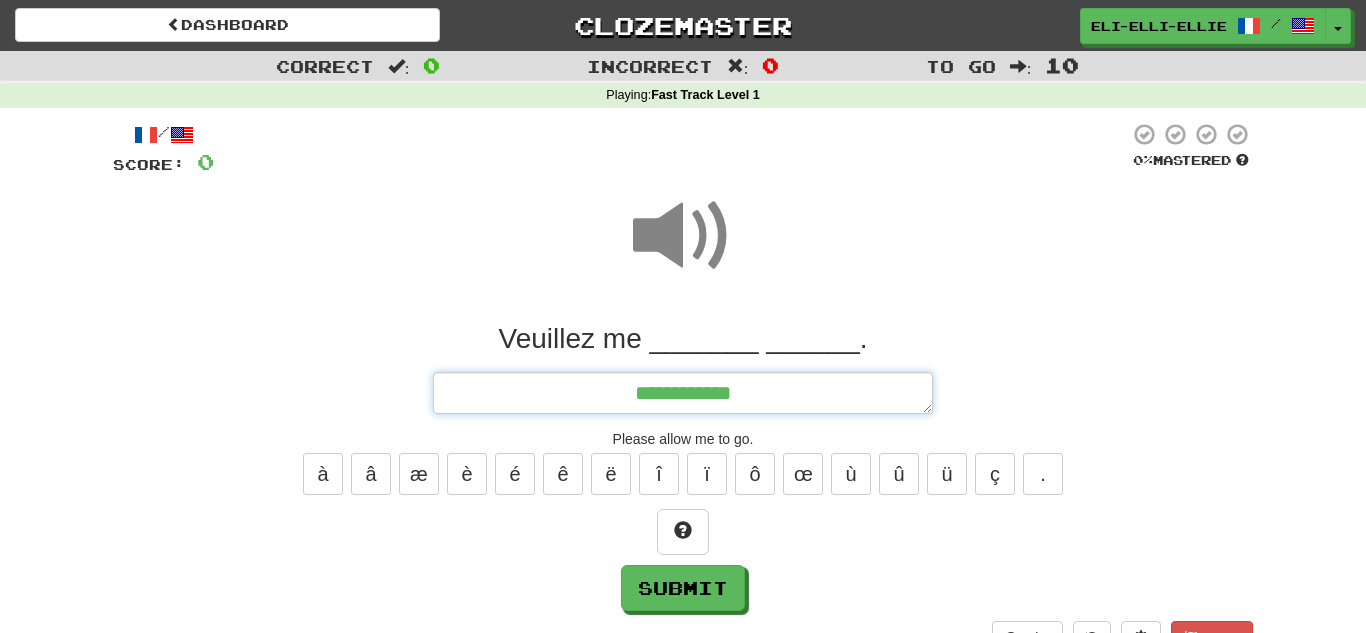 type on "*" 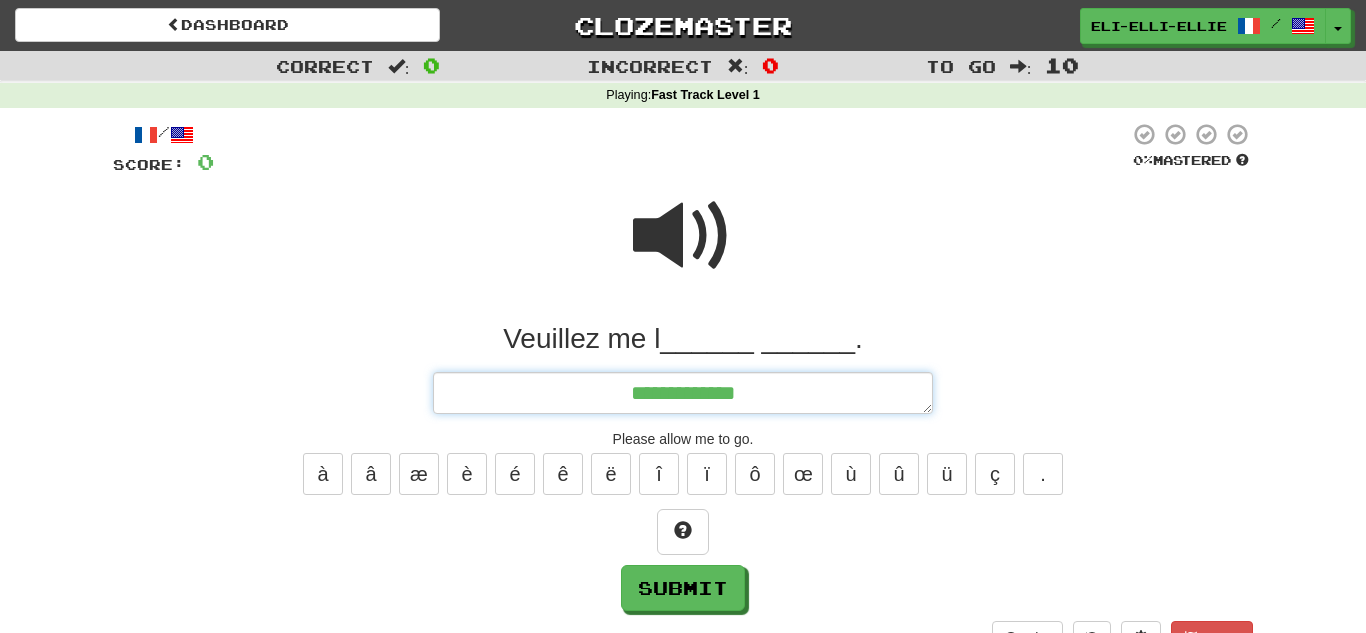 type on "**********" 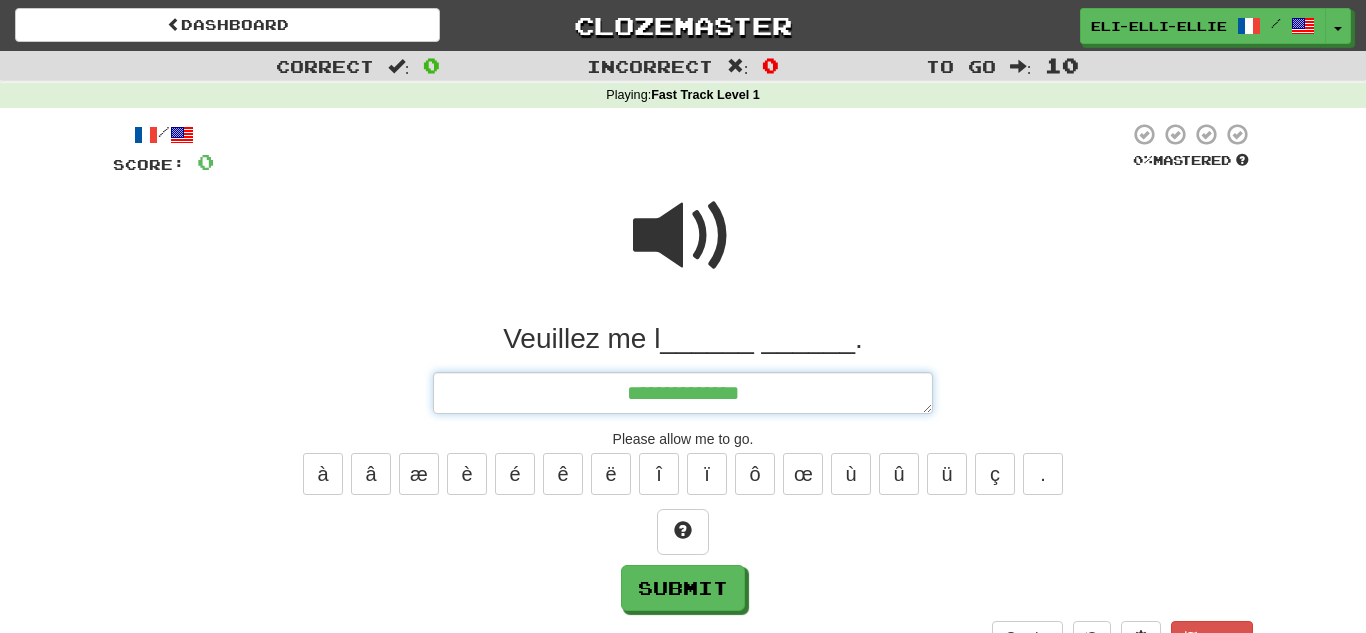 type on "*" 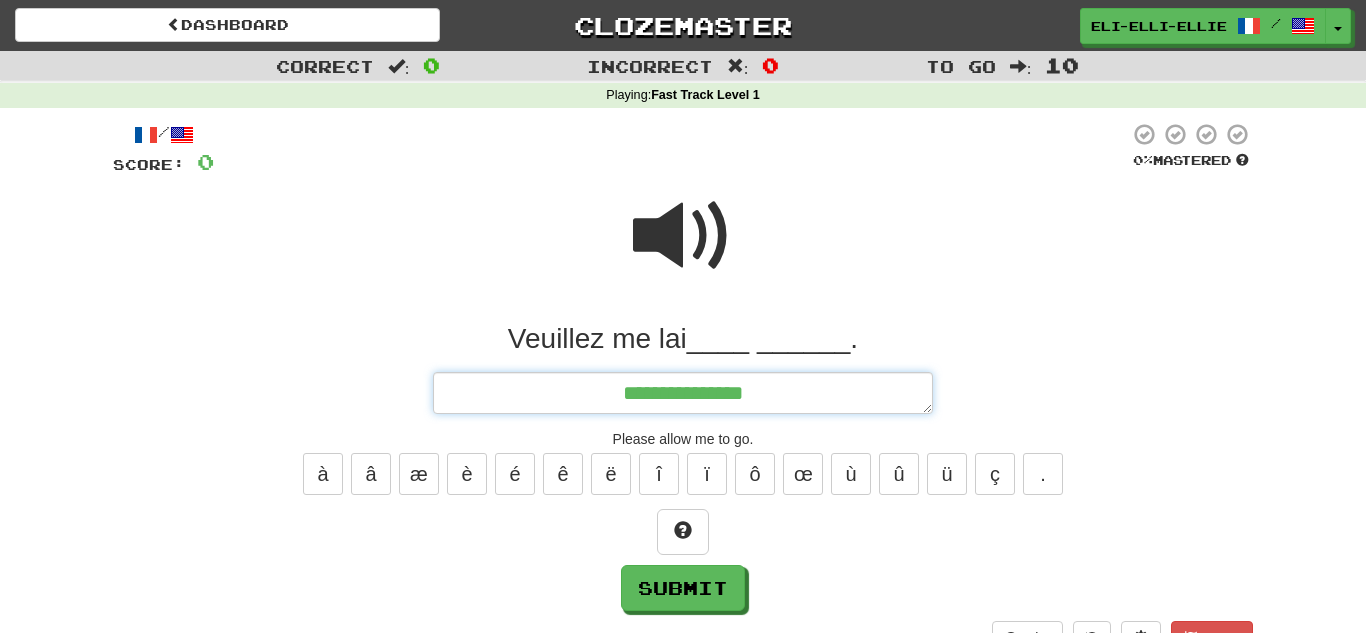 type on "*" 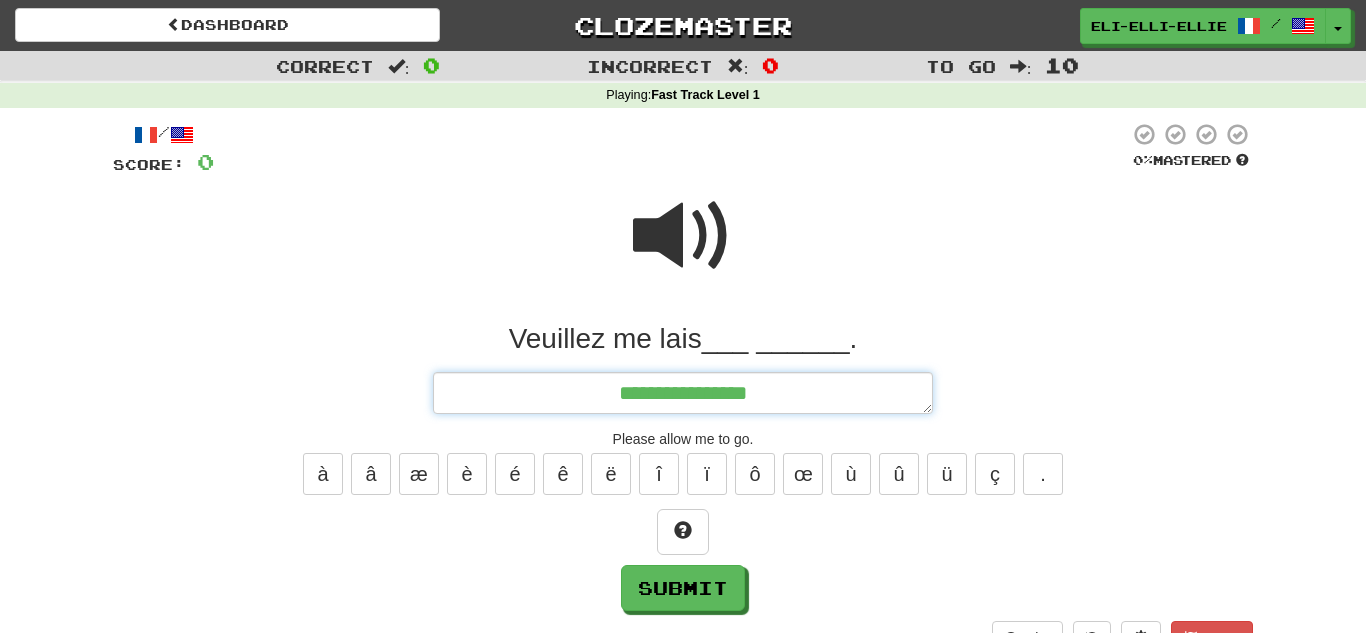 type on "*" 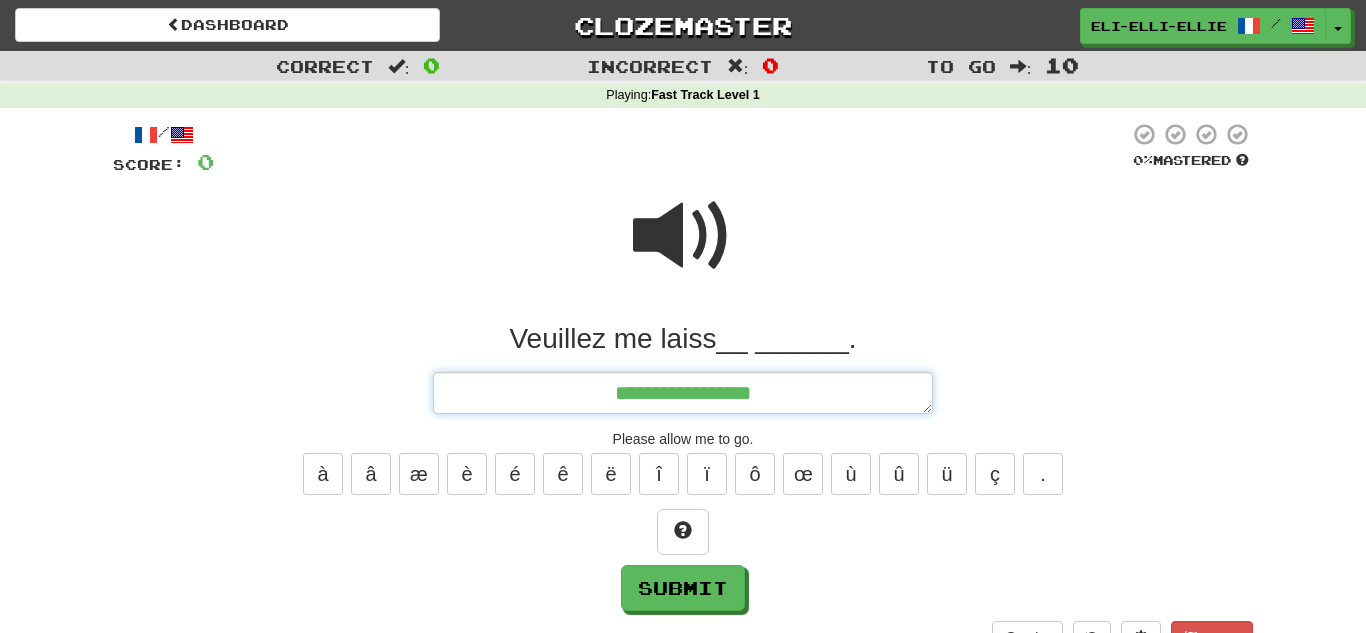 type on "*" 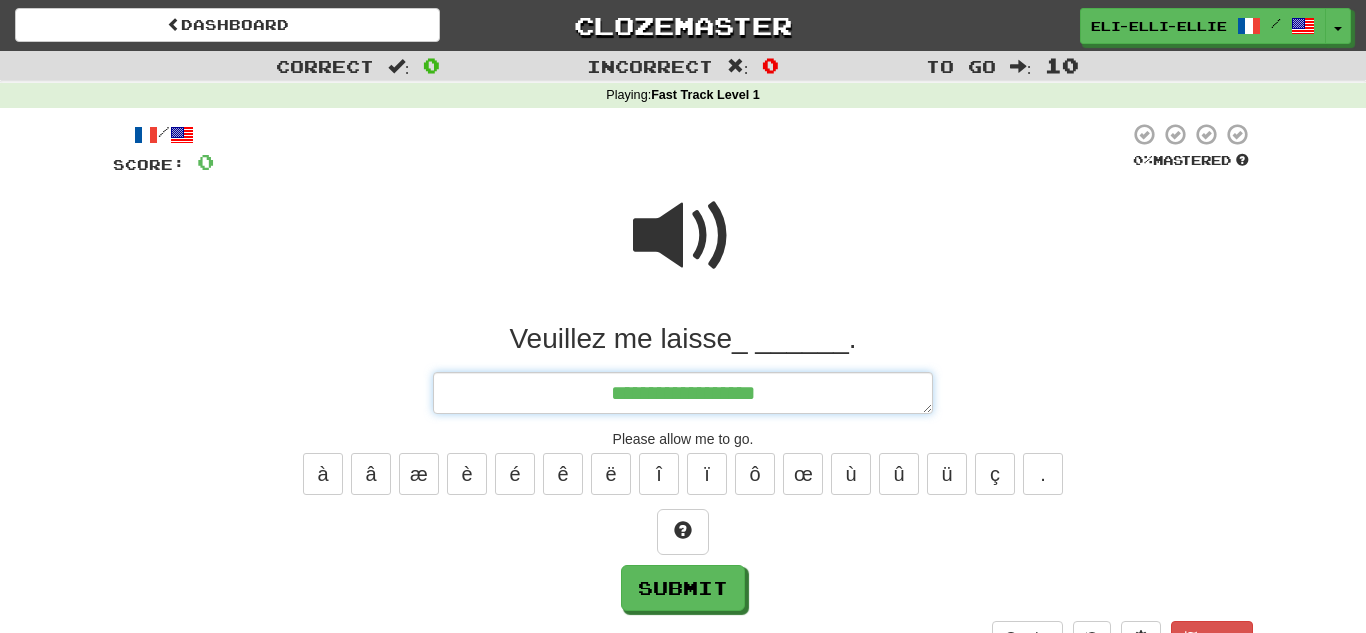type on "*" 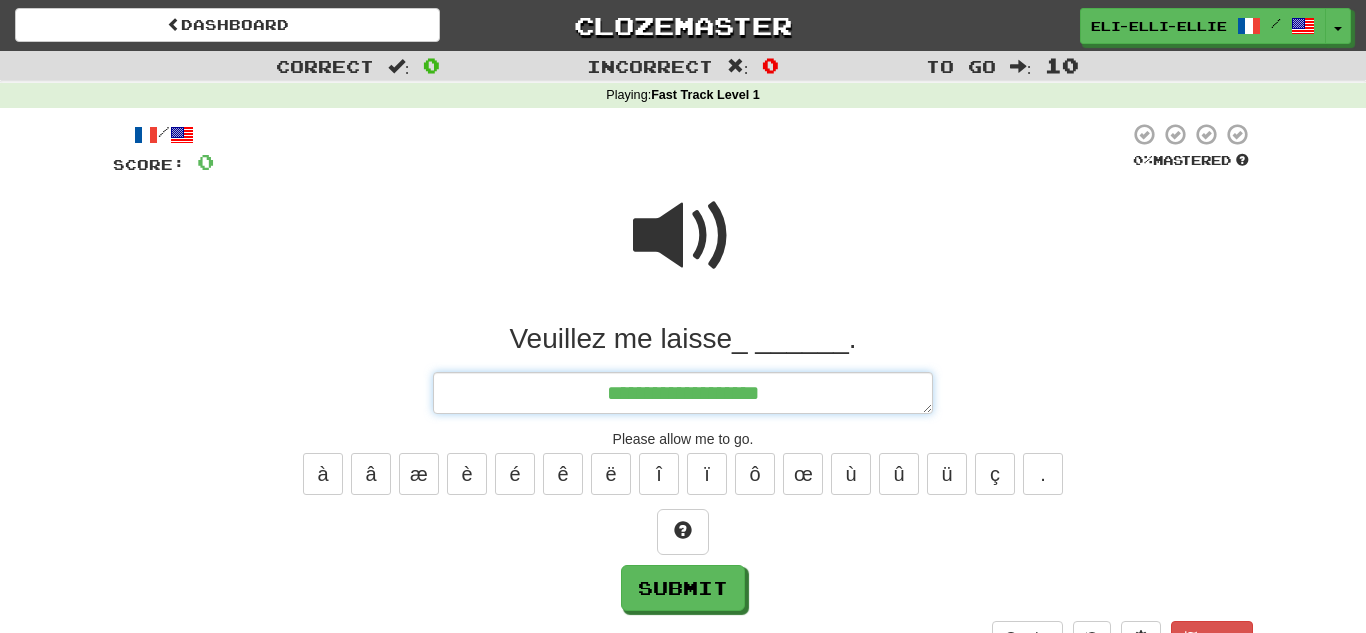 type on "*" 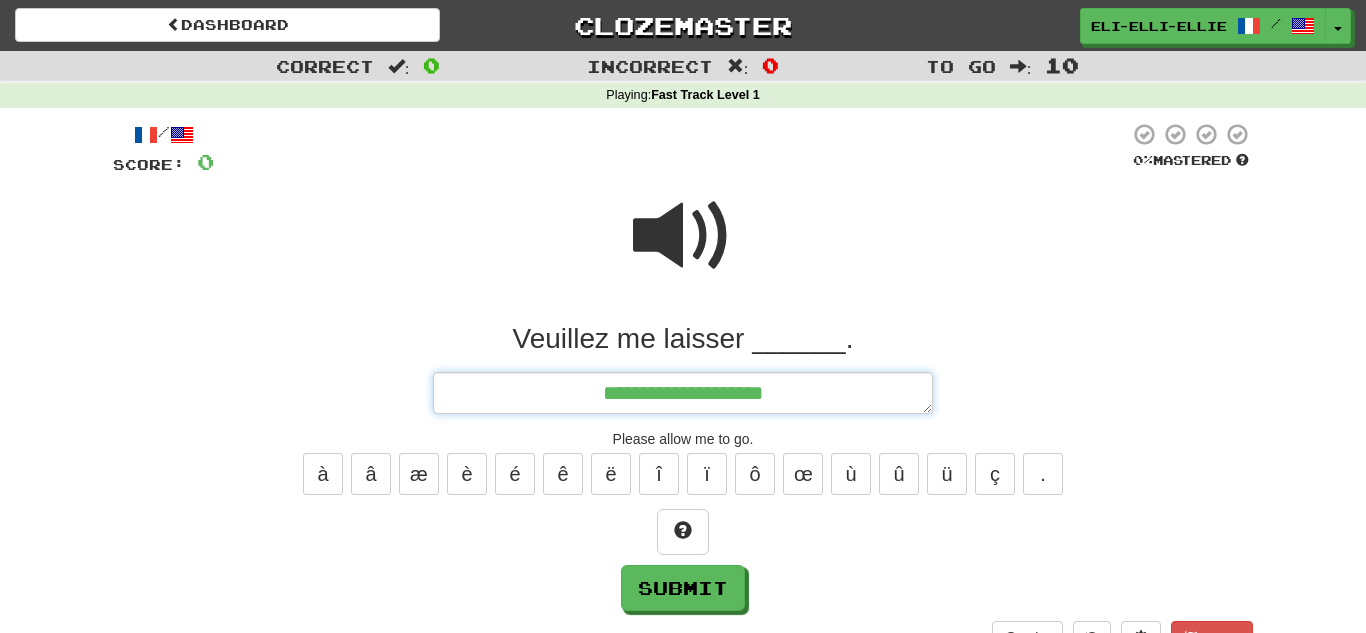 type on "*" 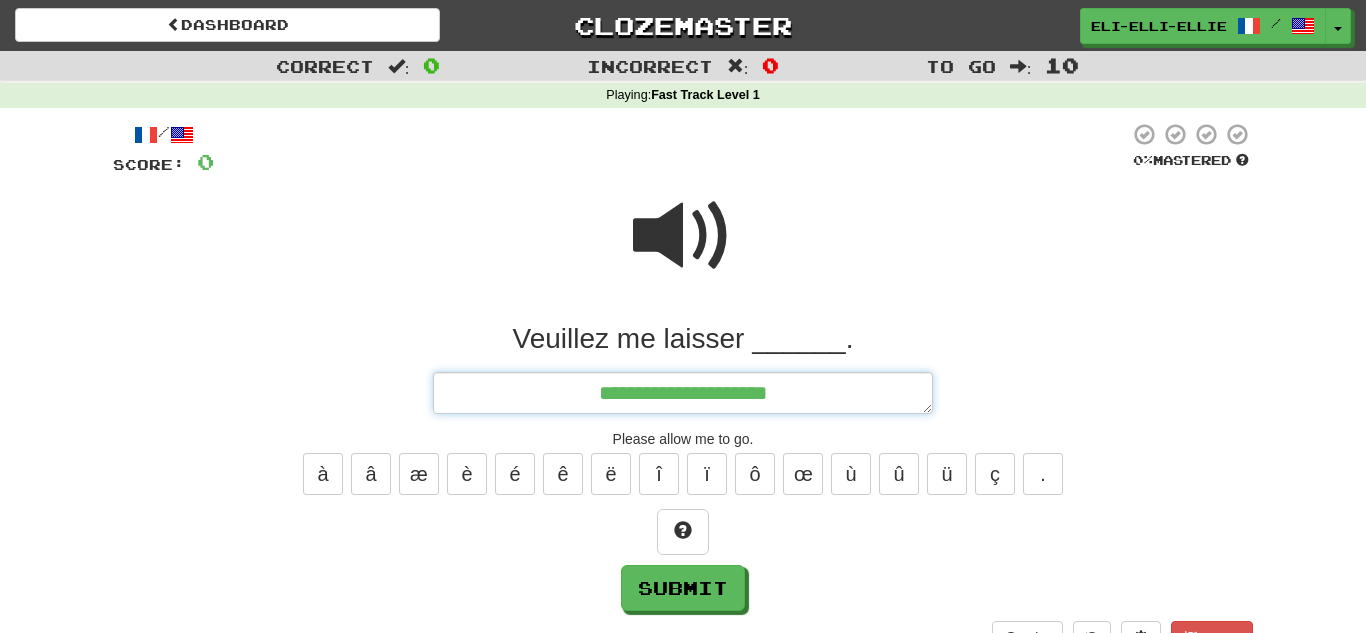 type on "*" 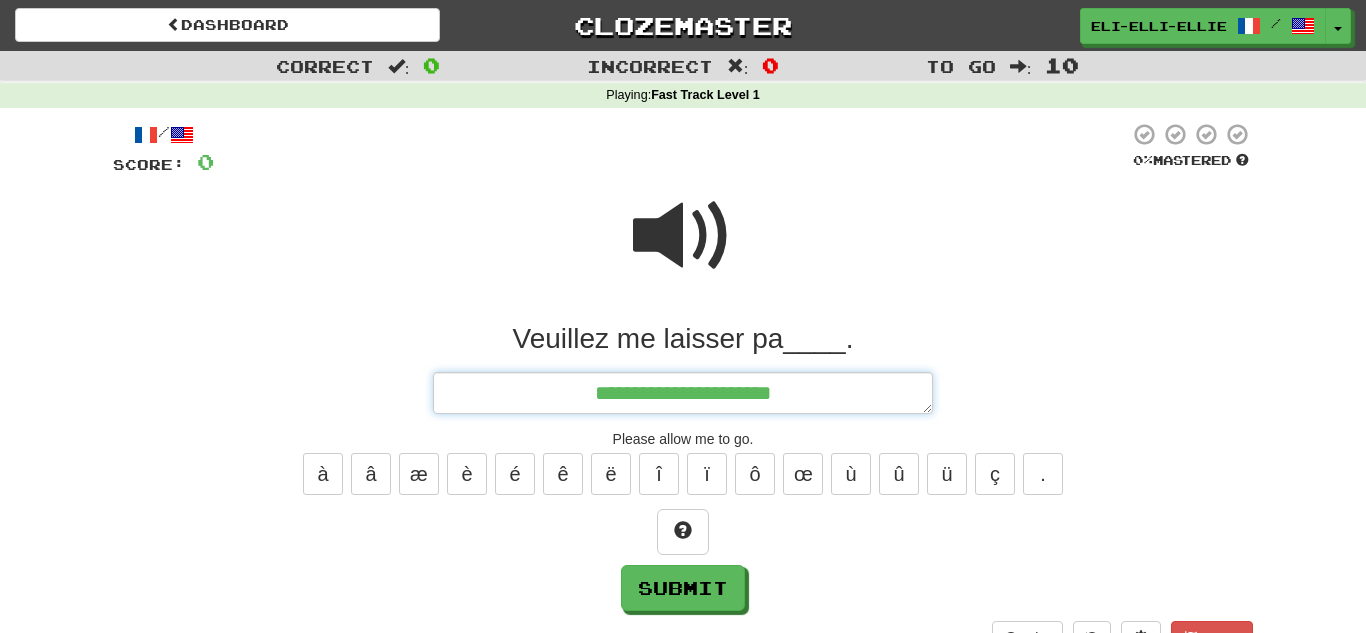 type on "*" 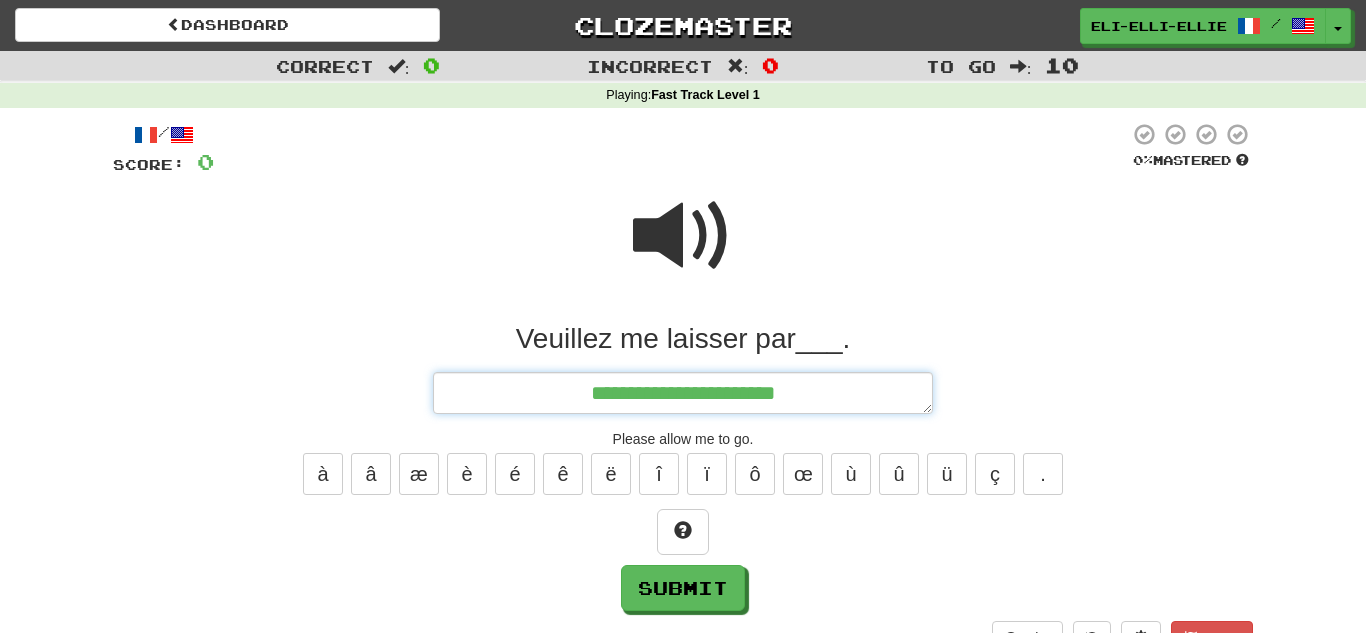 type on "*" 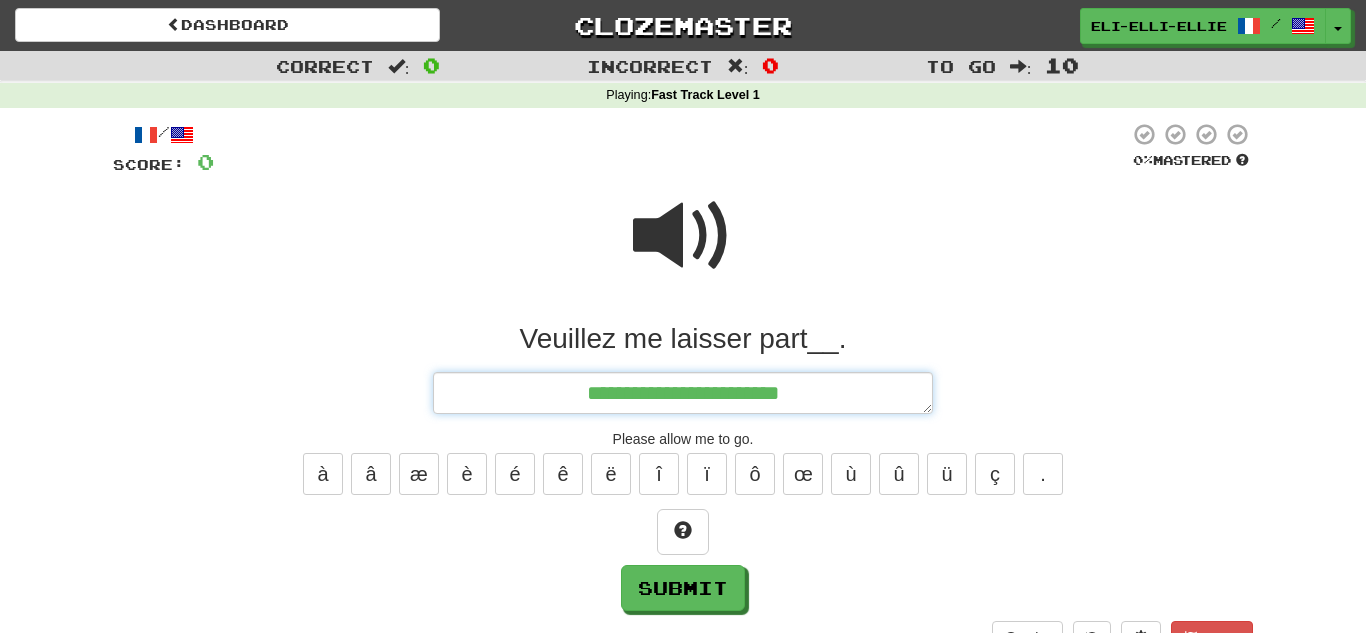 type on "*" 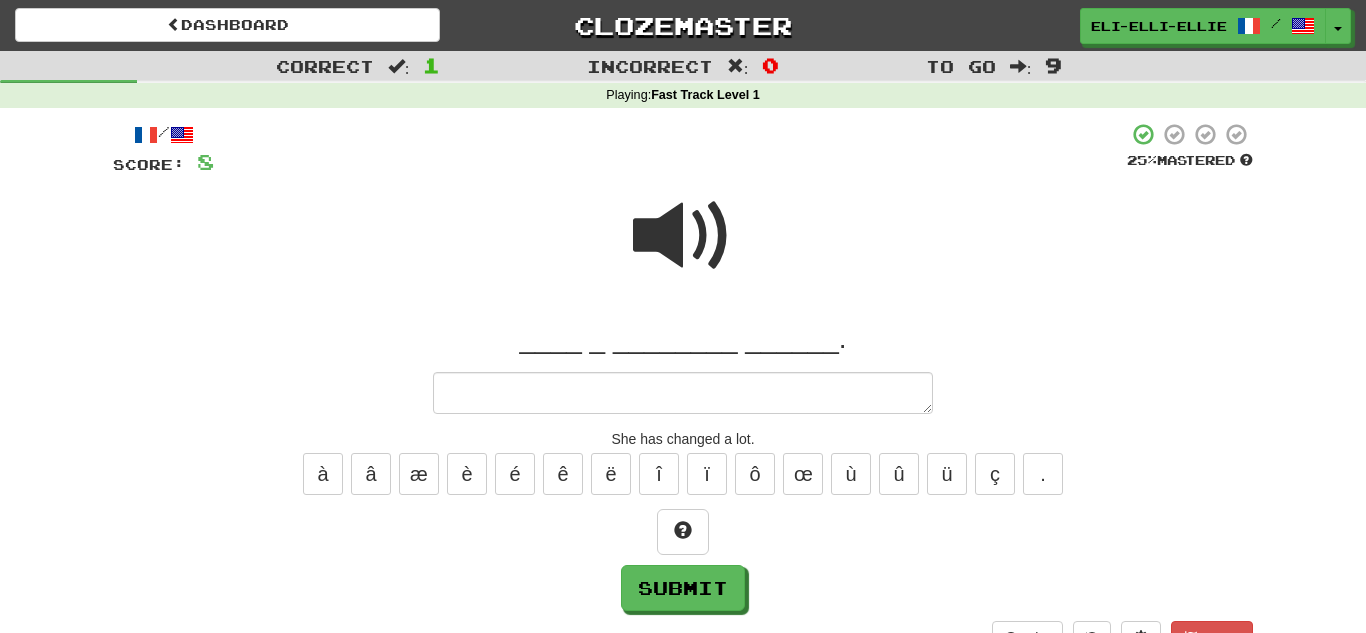 type on "*" 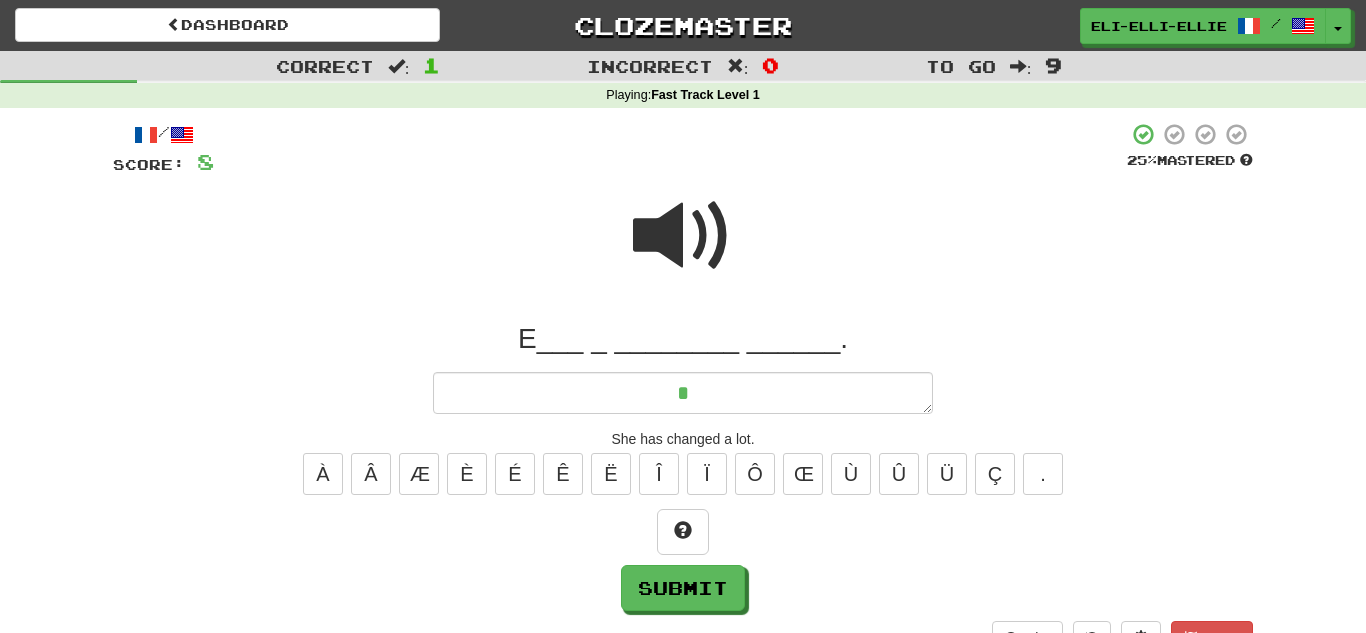 type on "*" 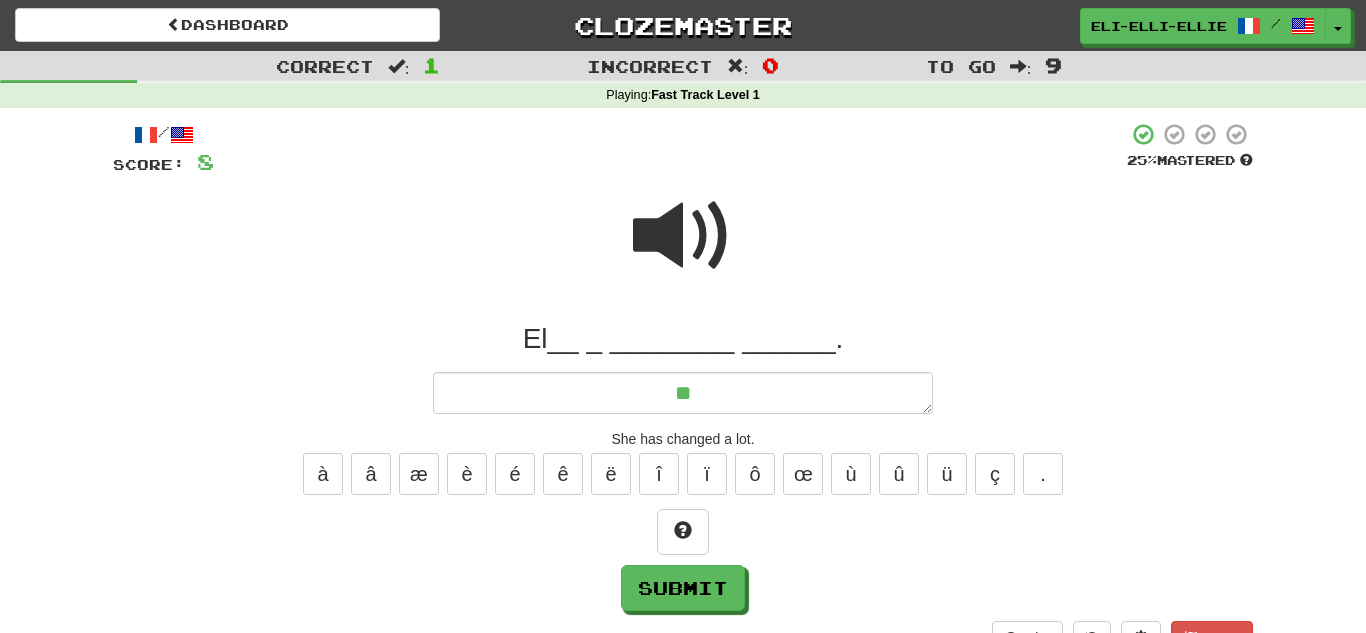 type on "*" 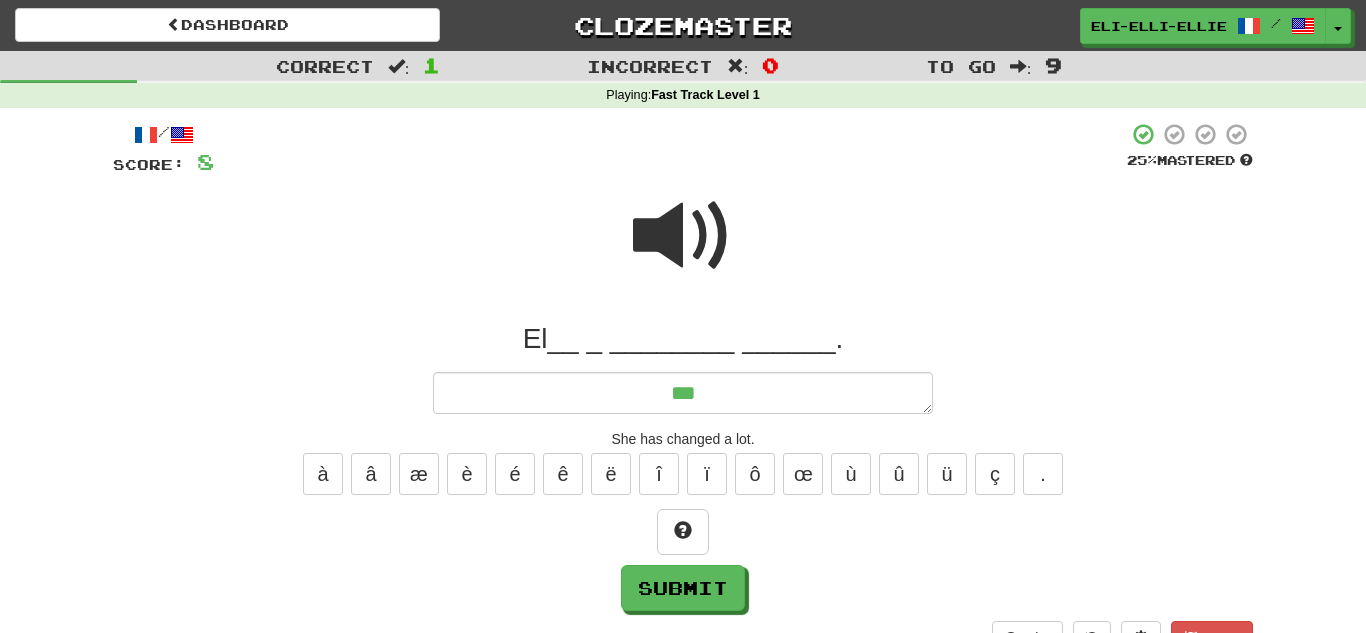type on "*" 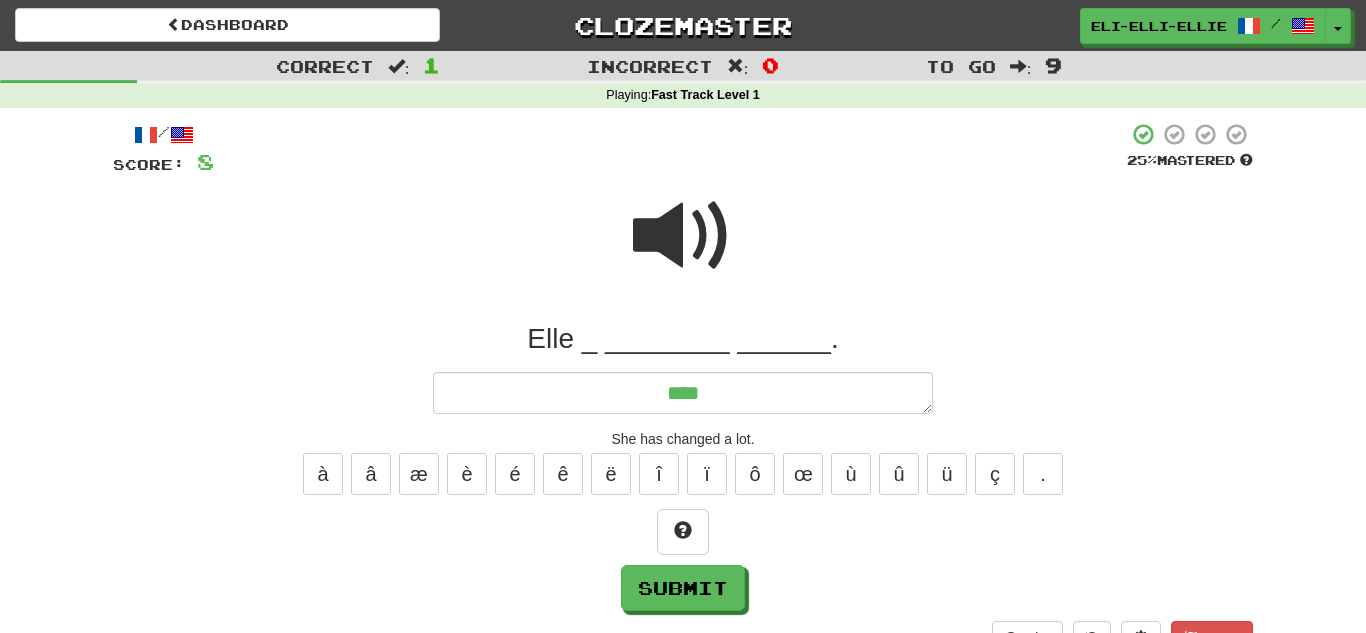 type on "*" 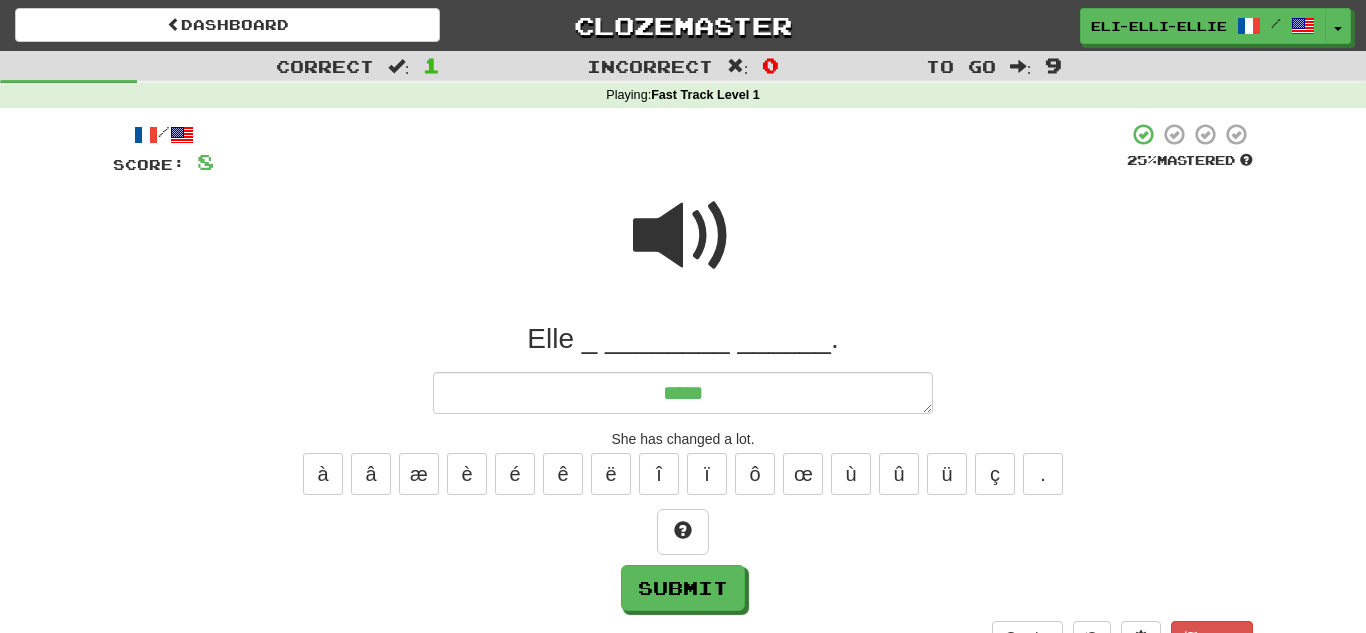 type on "*" 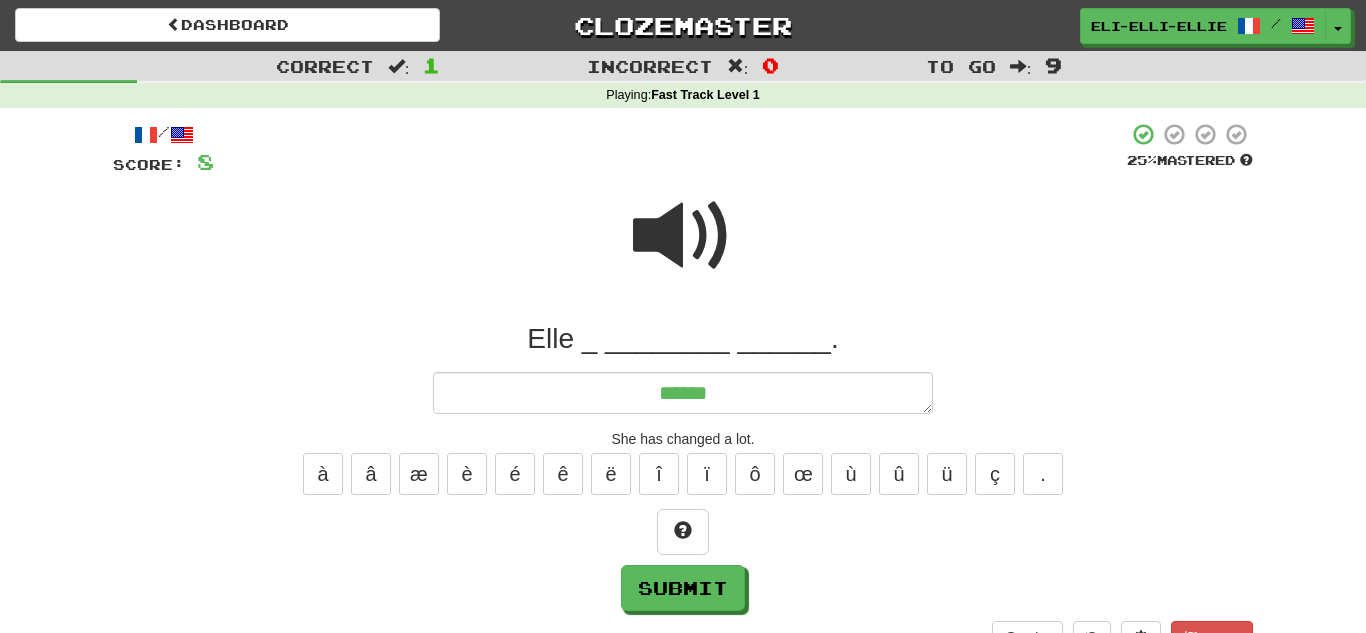 type on "*" 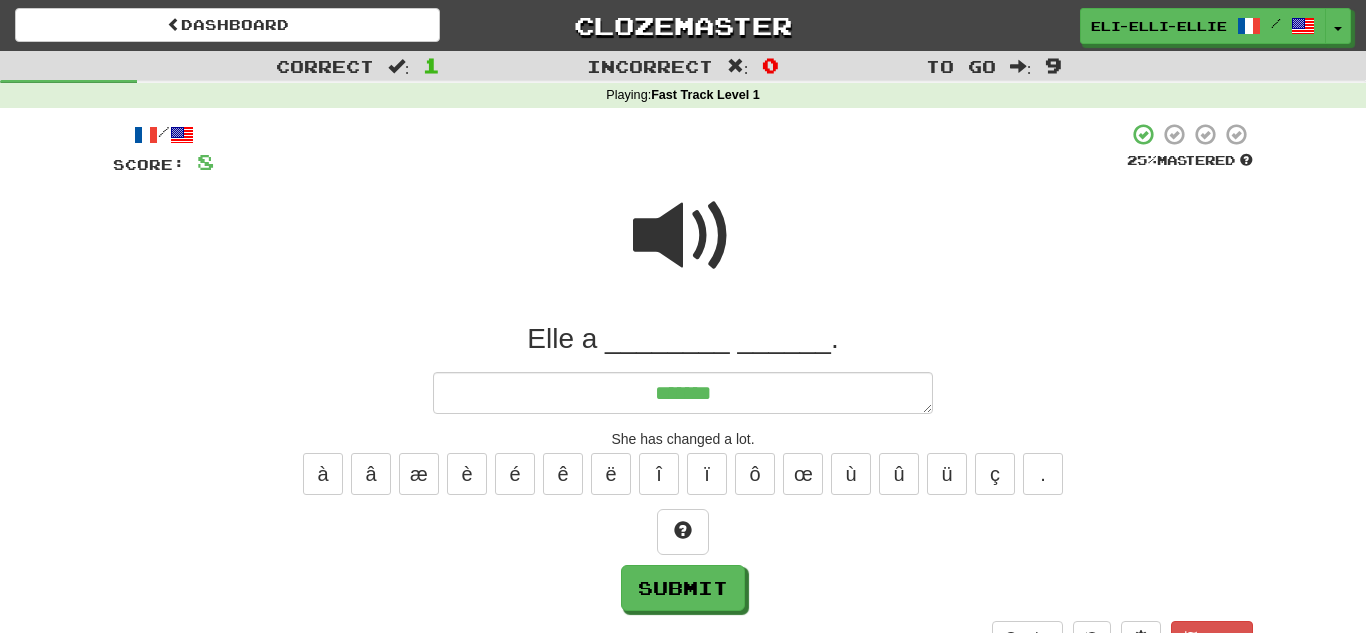 type on "******" 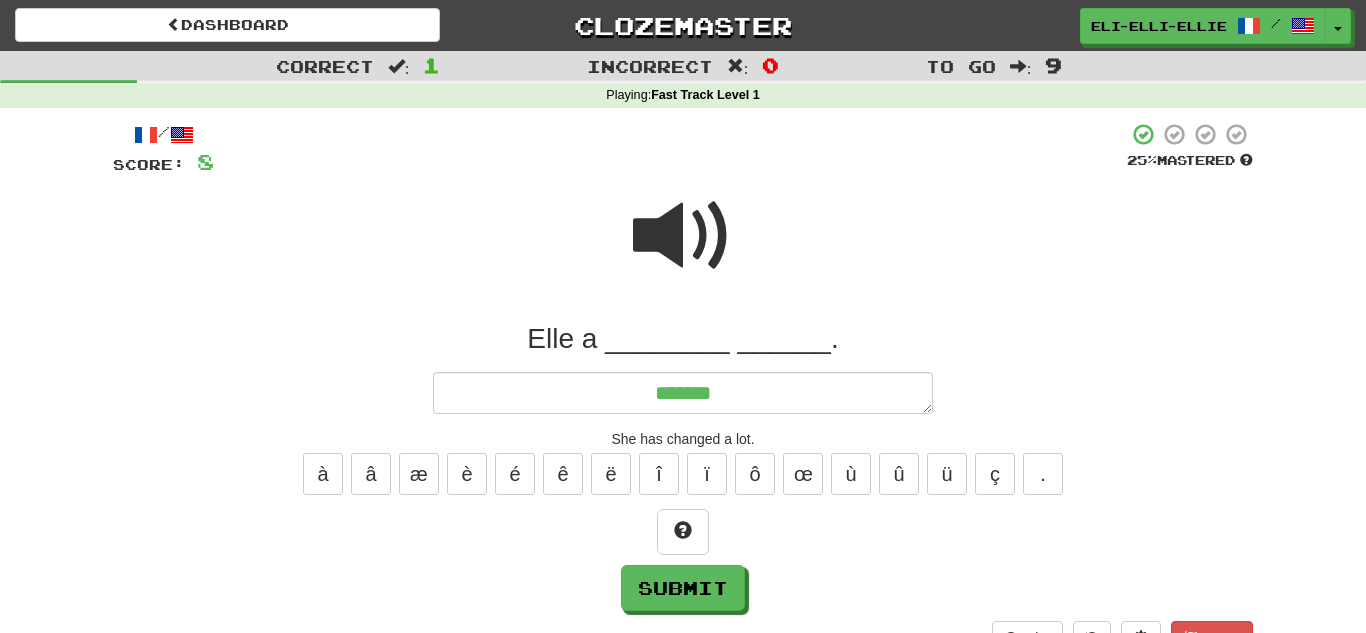click at bounding box center (683, 236) 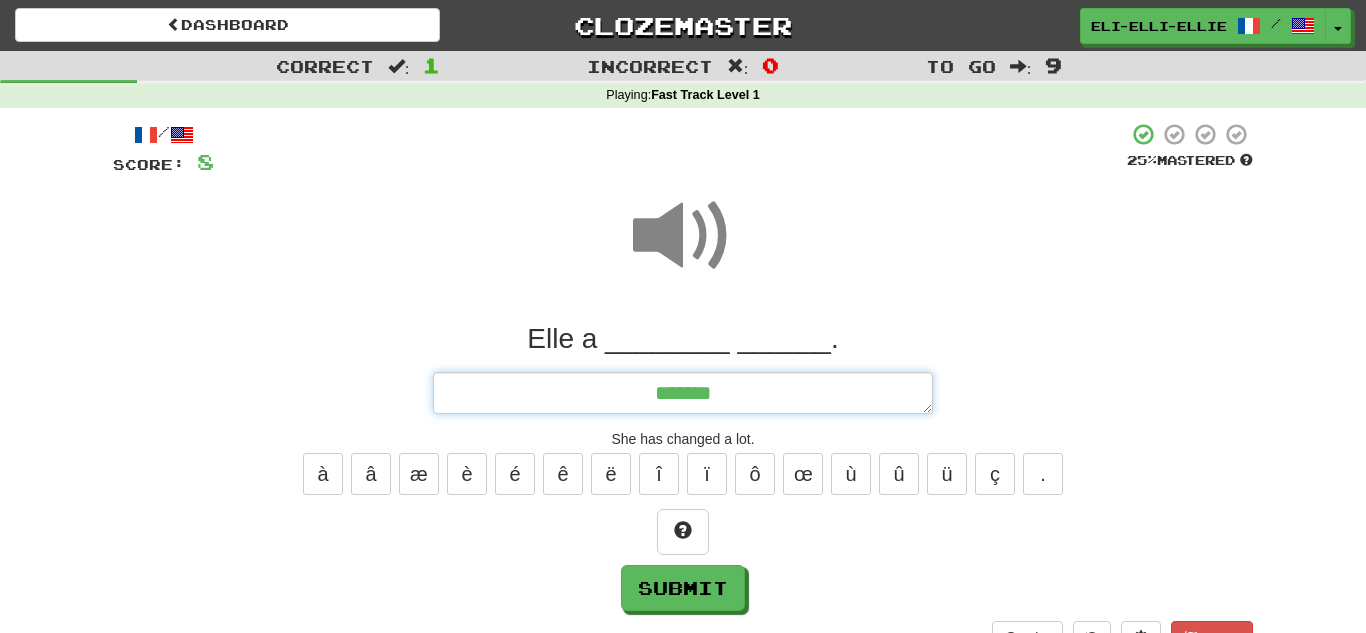 click on "******" at bounding box center [683, 393] 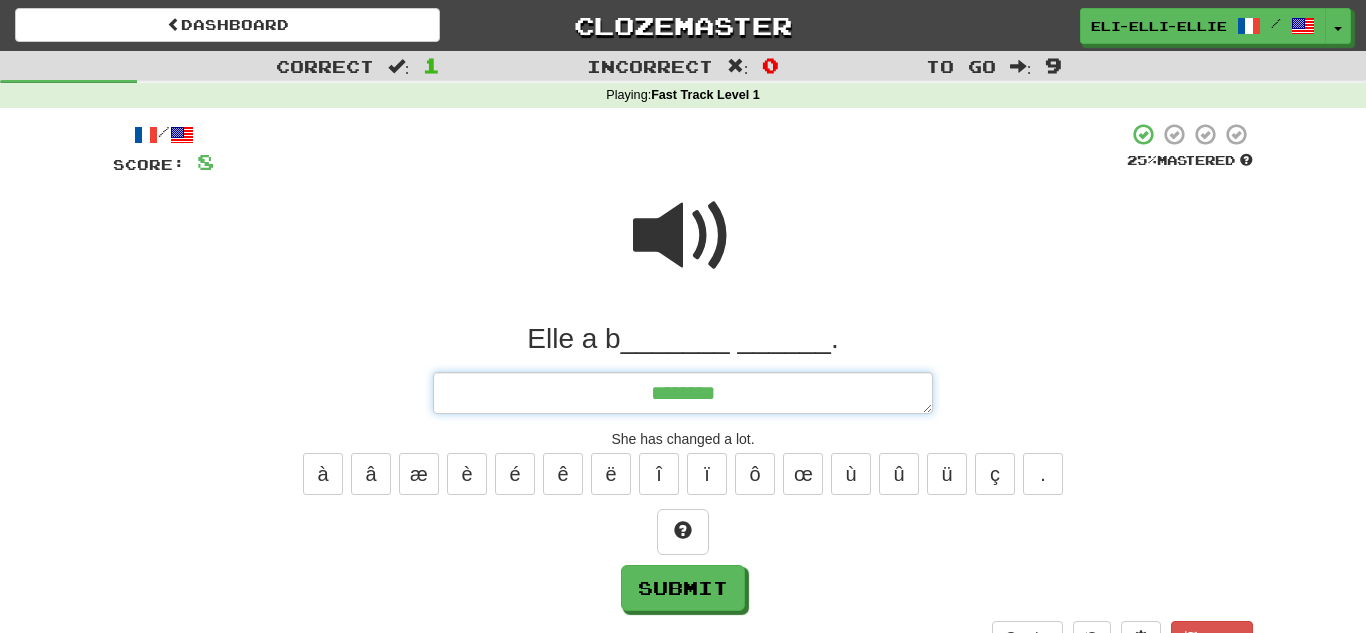 type on "*" 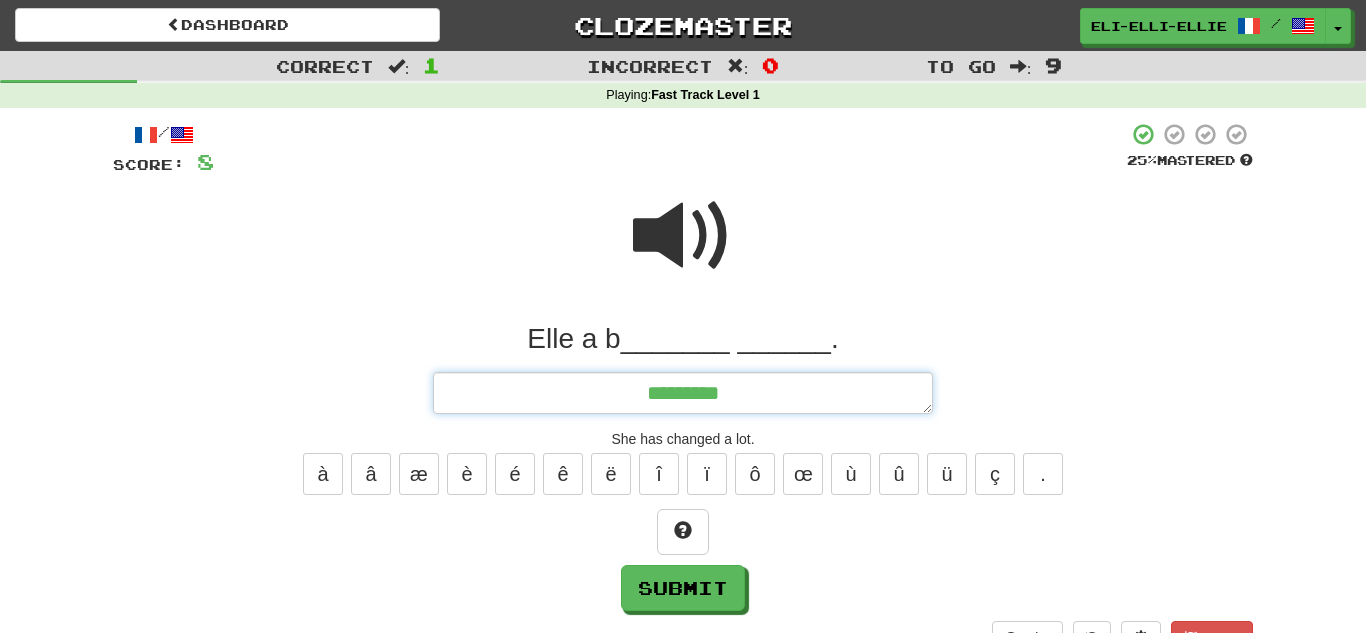 type on "*" 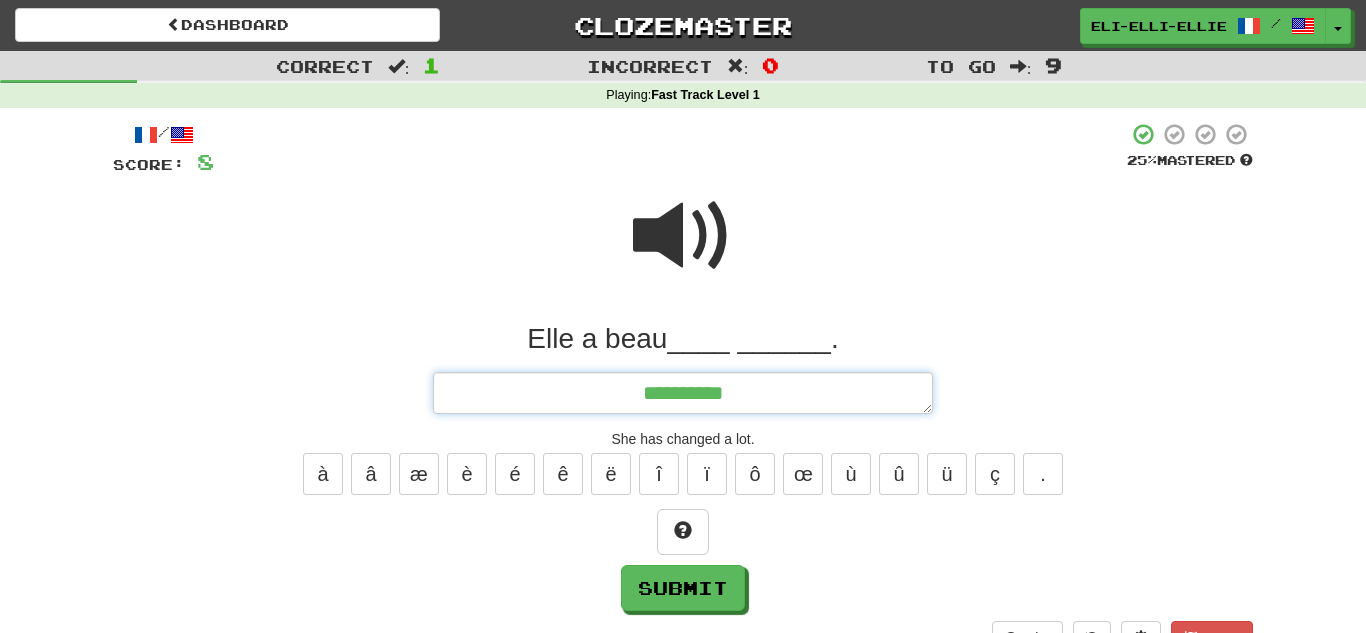 type on "*" 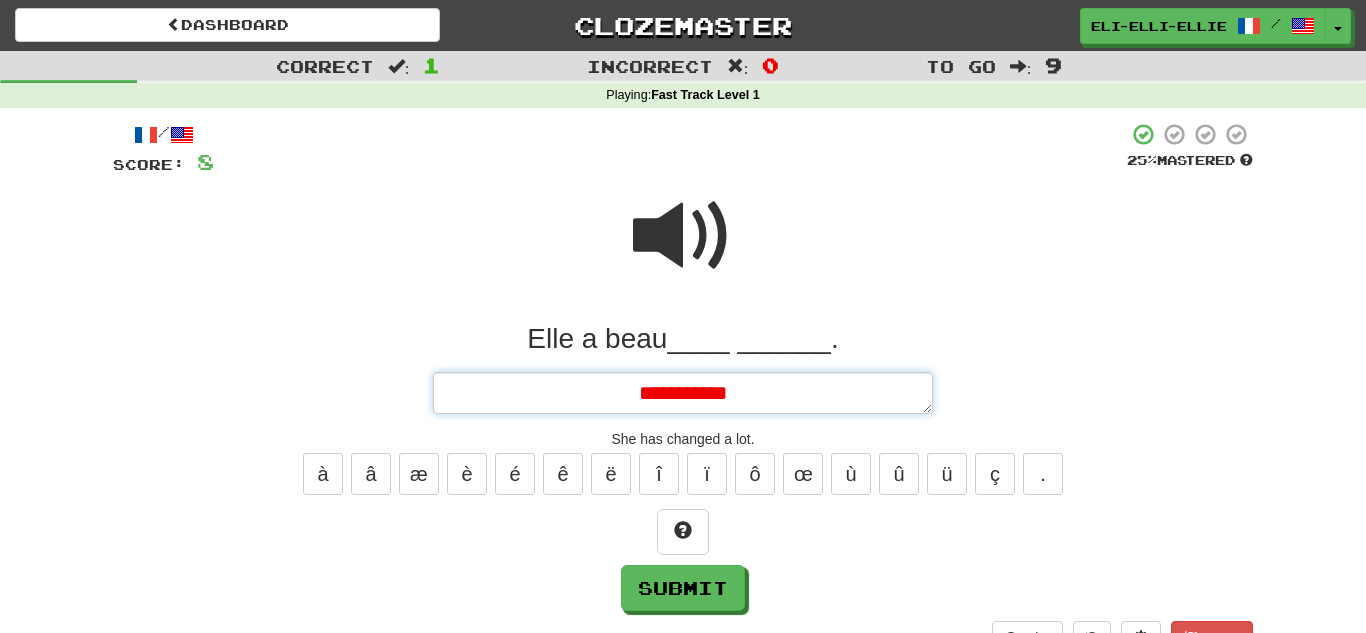 type on "*" 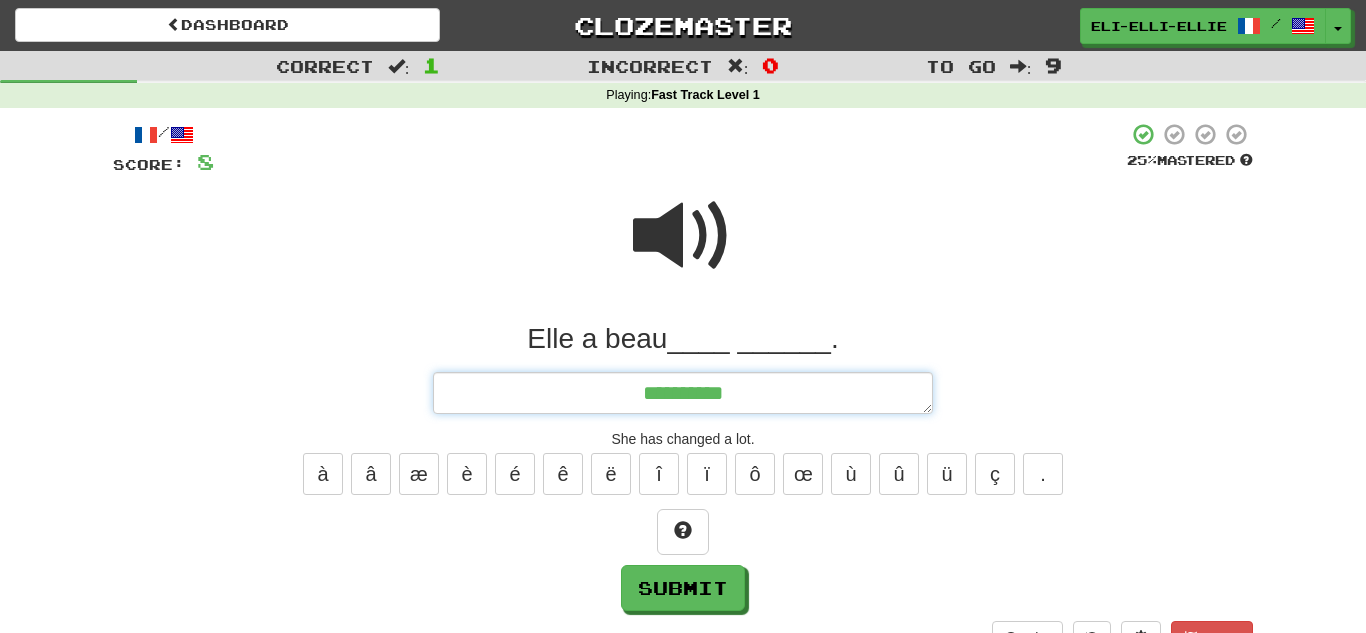 type on "*" 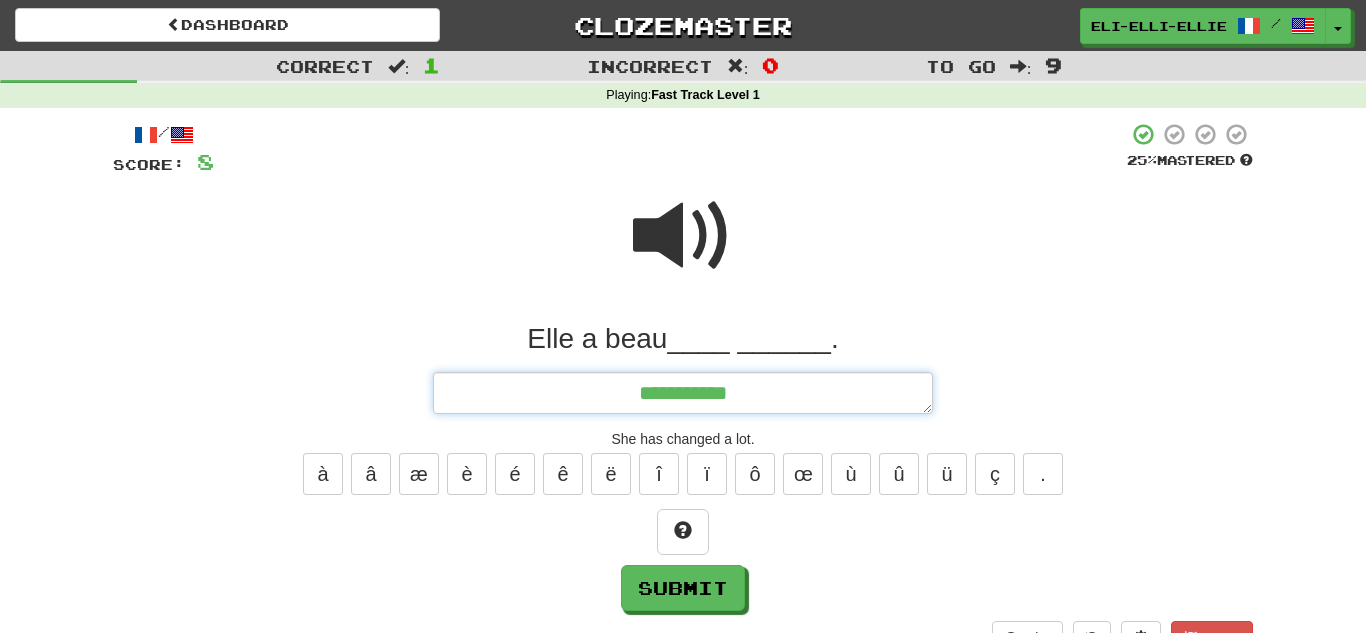 type on "*" 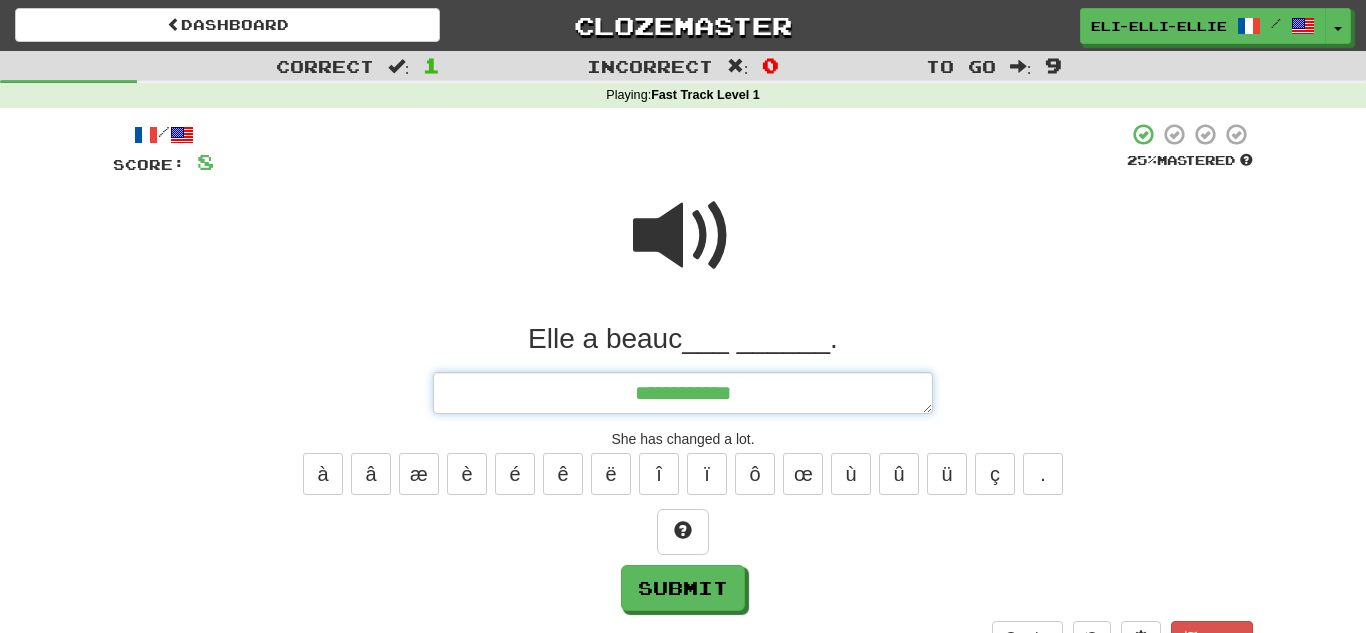 type on "*" 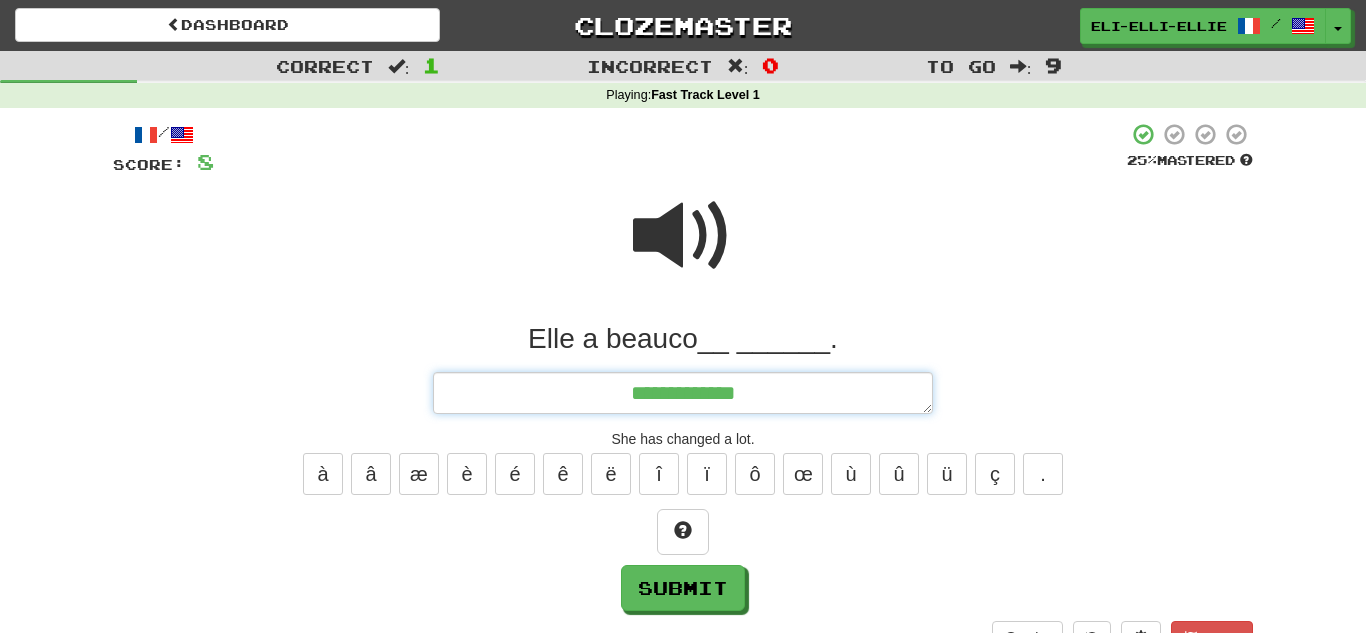 type on "*" 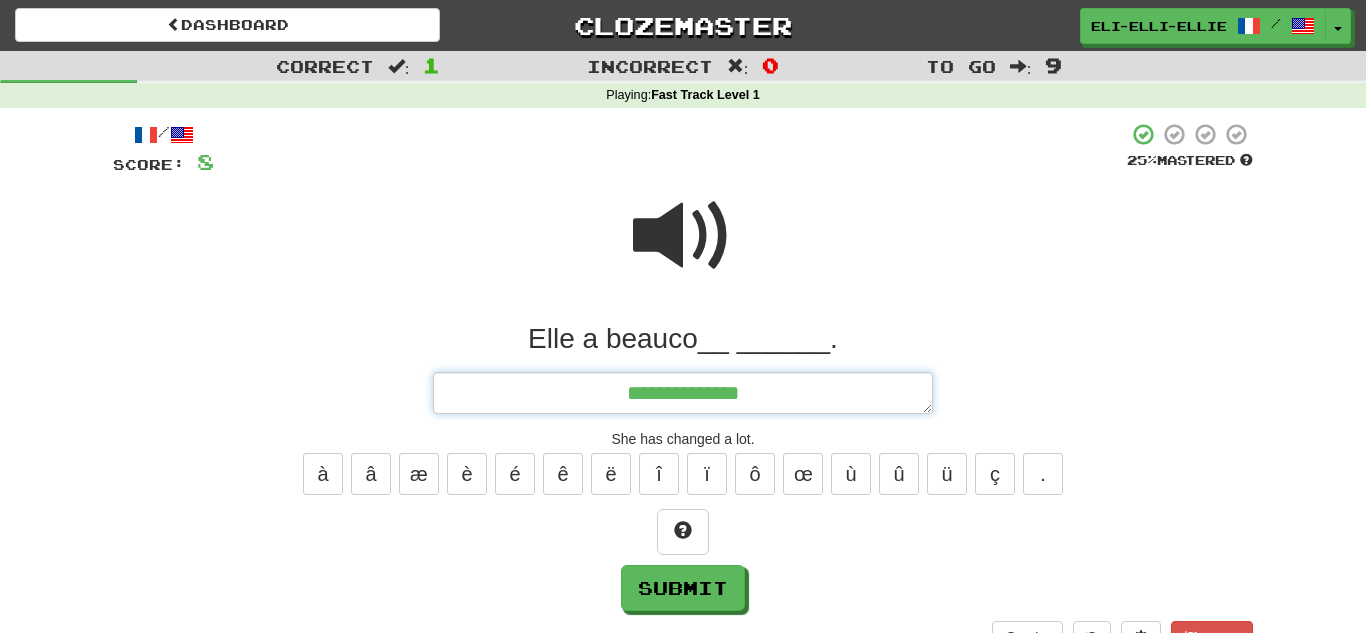 type on "*" 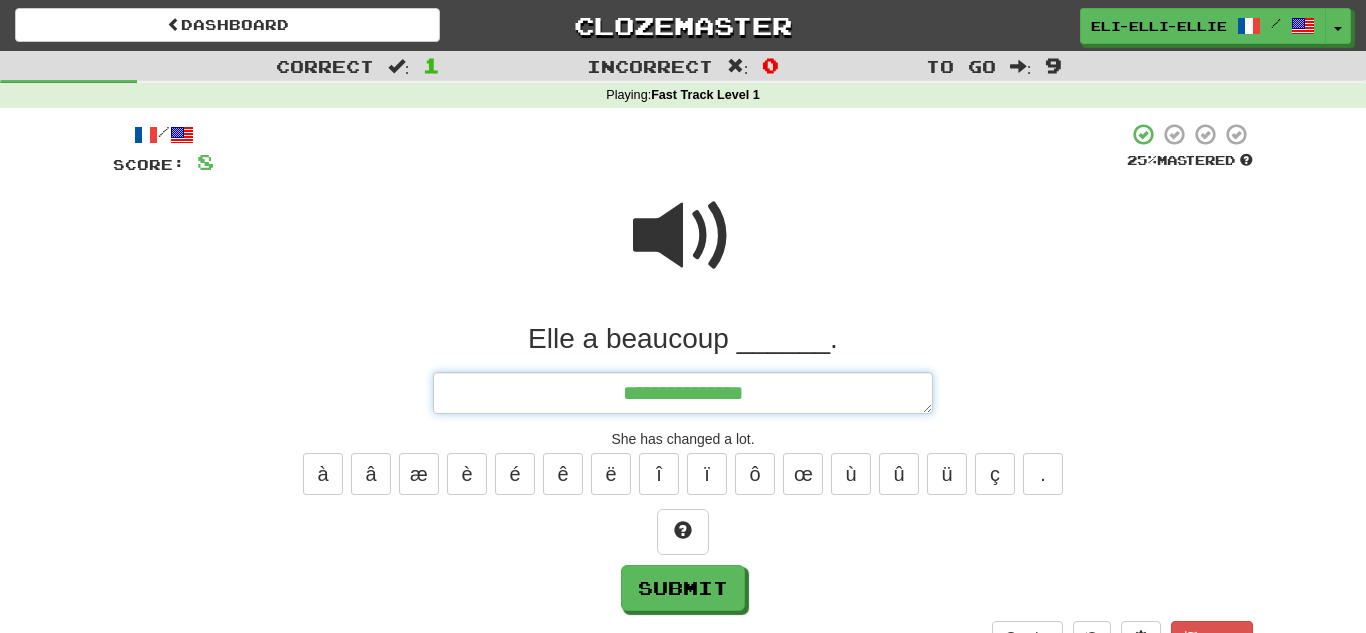 type on "*" 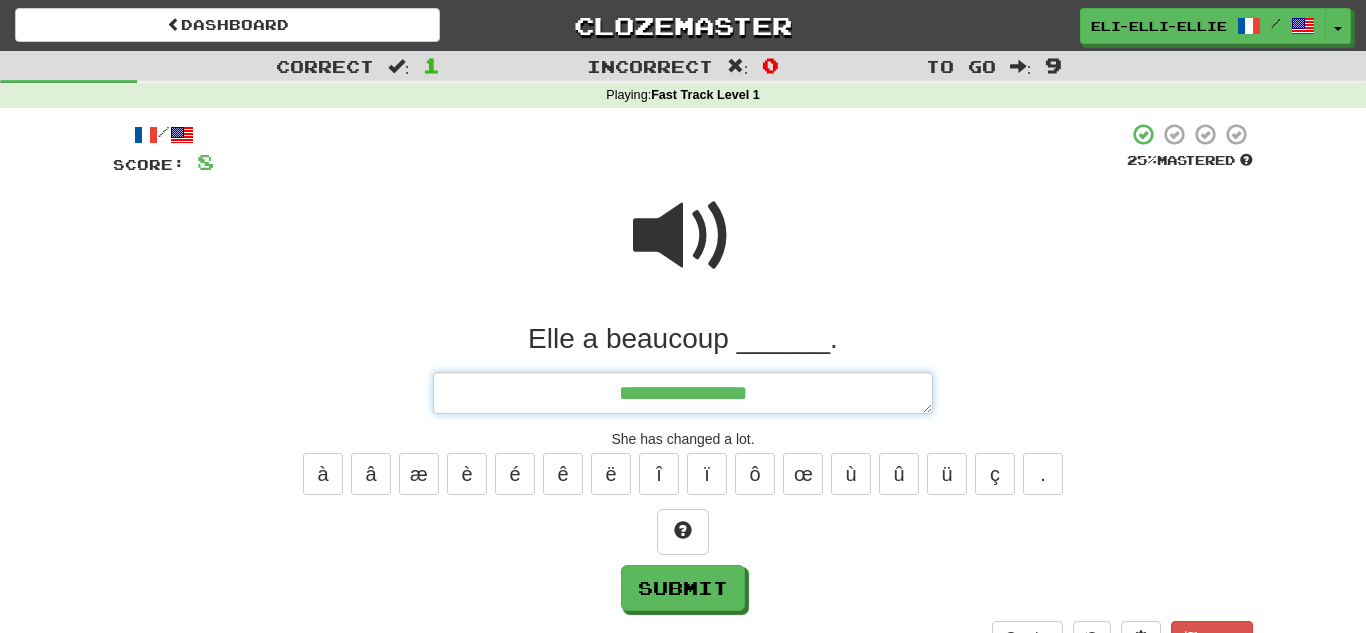 type on "*" 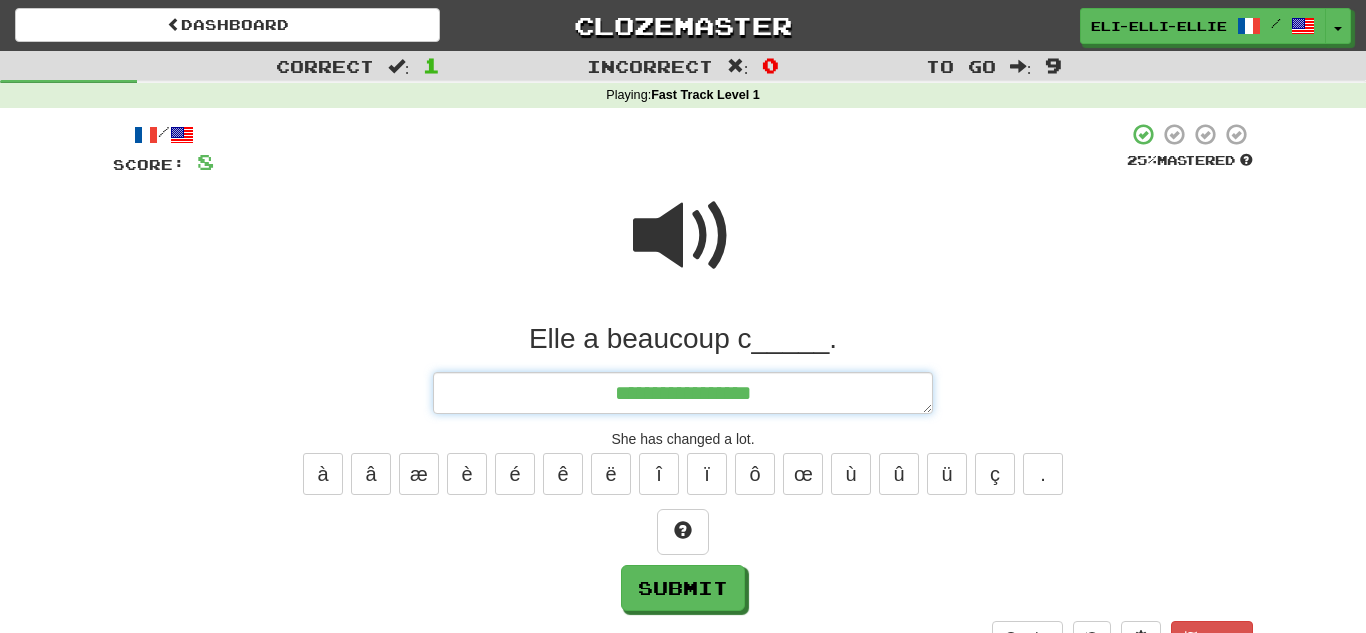 type on "*" 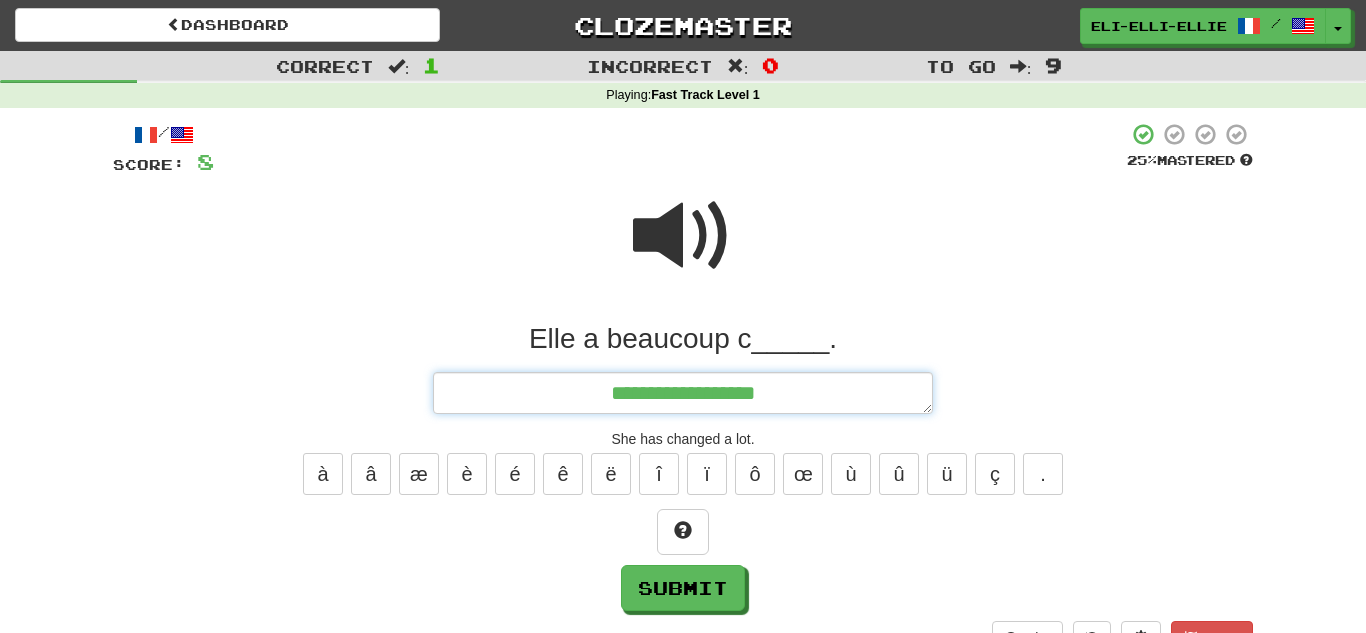 type on "*" 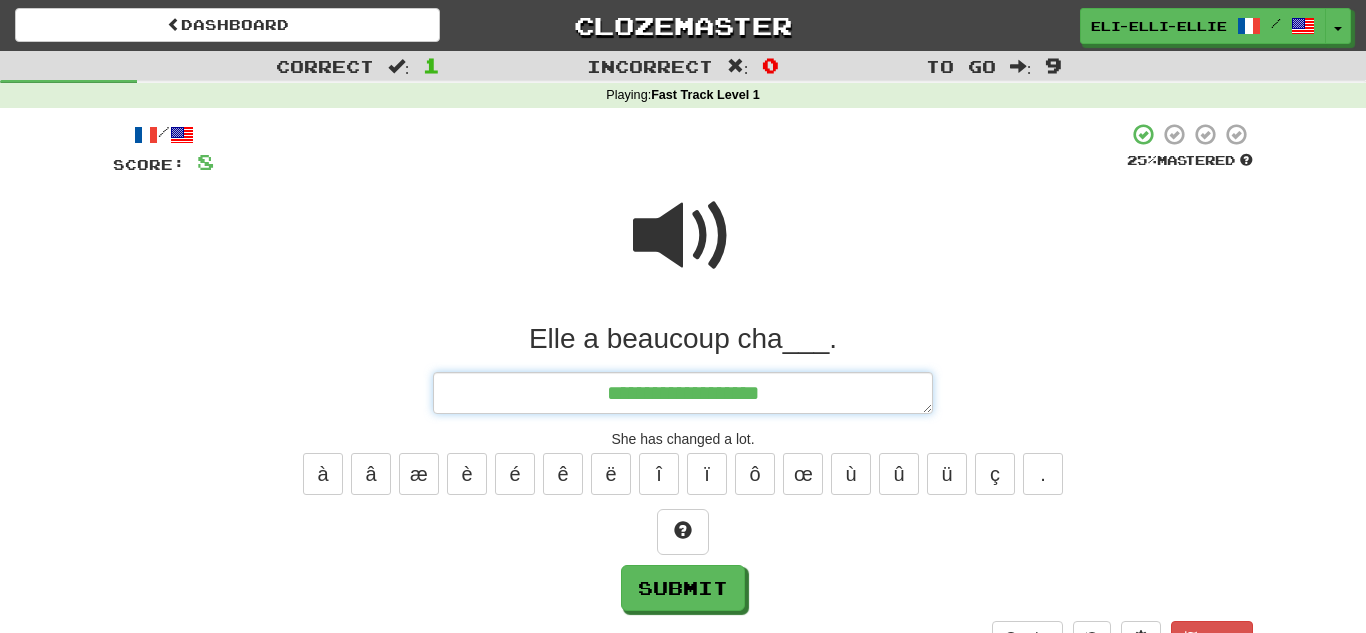 type on "*" 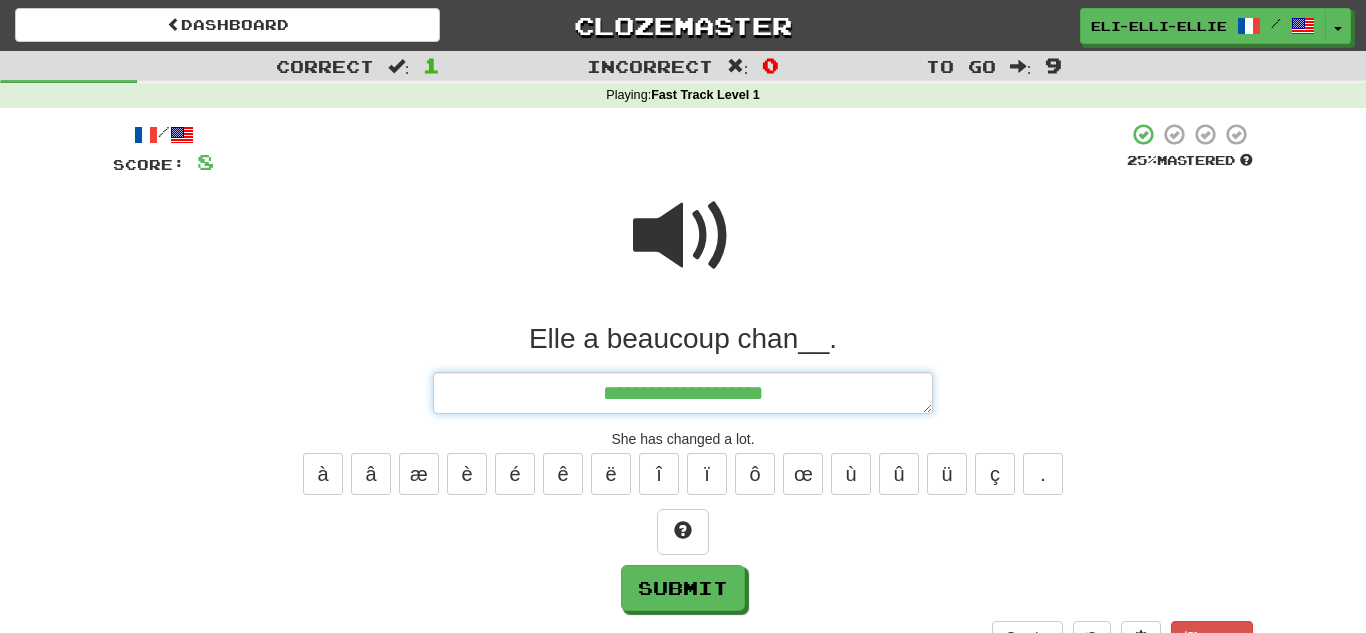 type on "*" 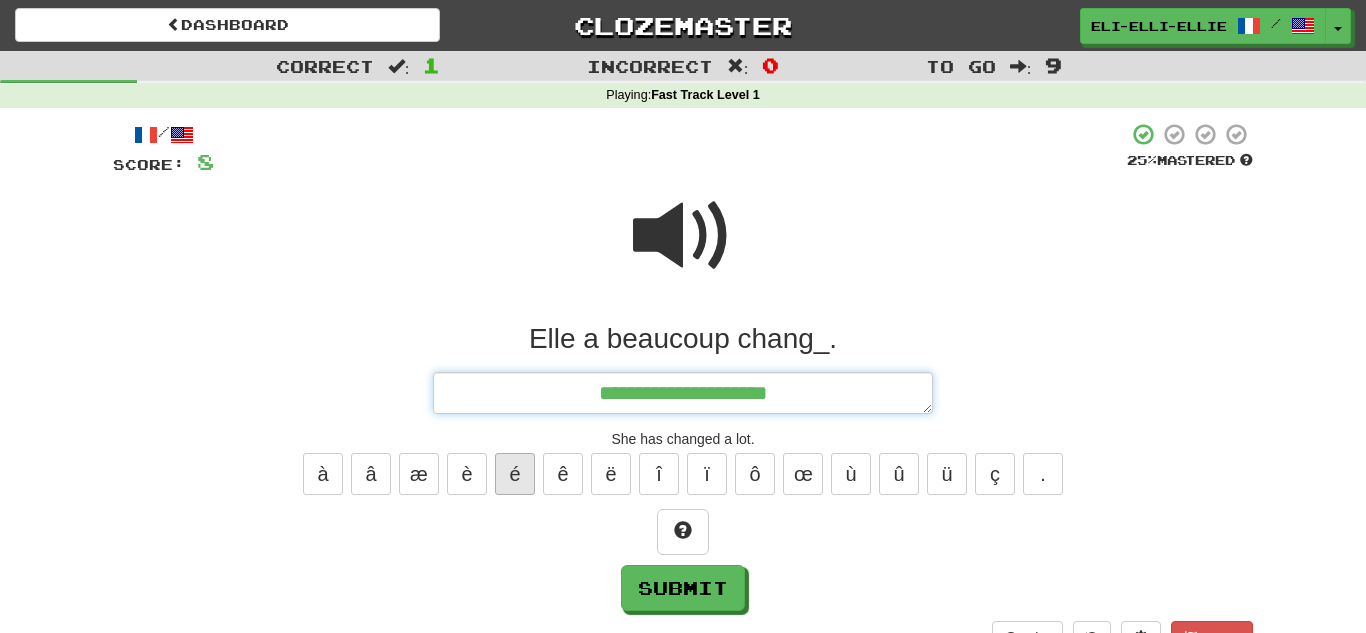 type on "**********" 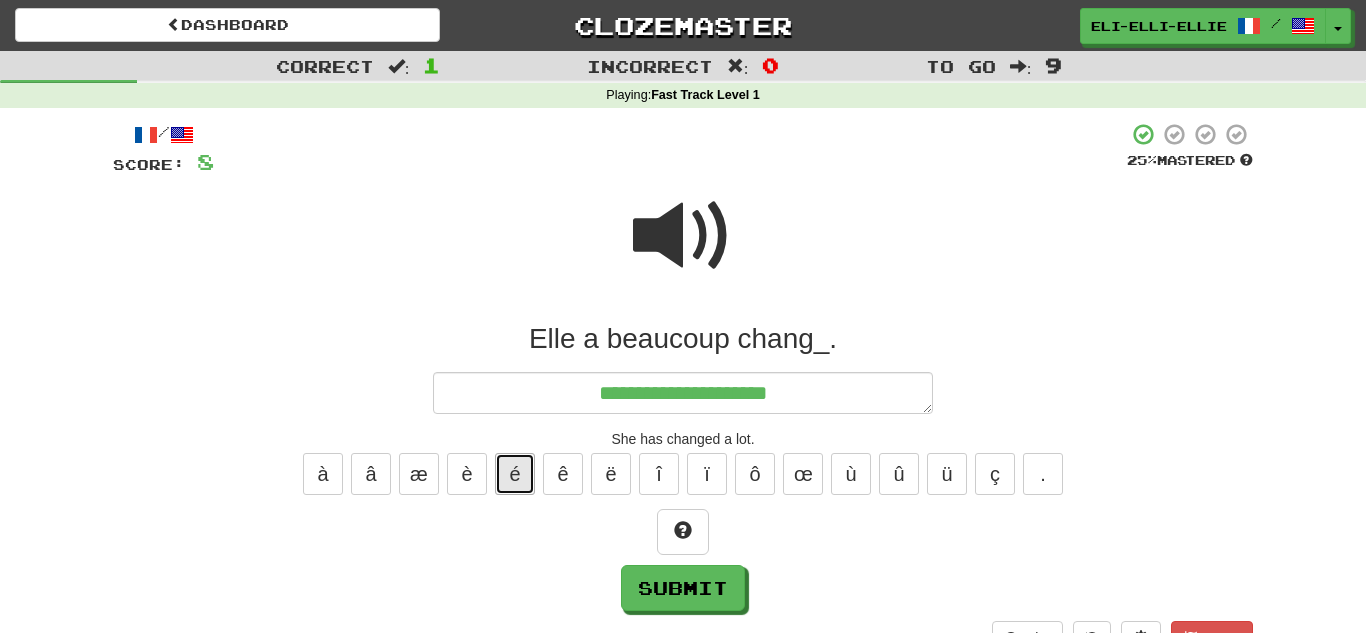 click on "é" at bounding box center (515, 474) 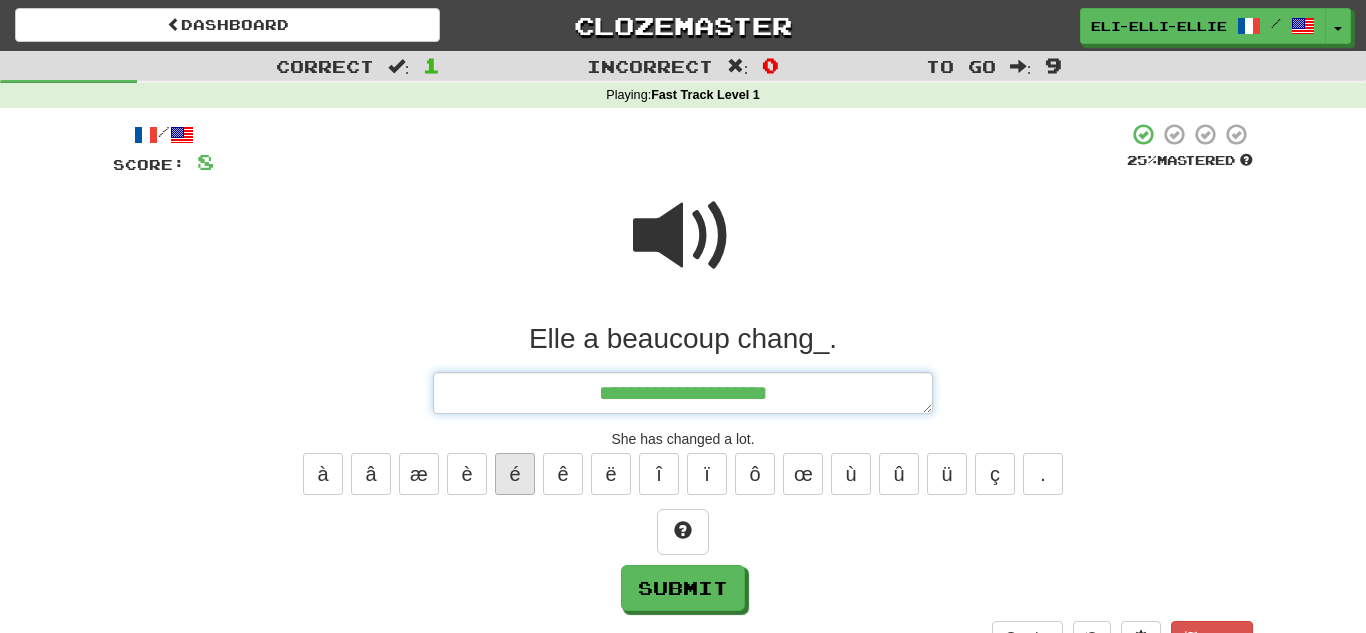 type on "*" 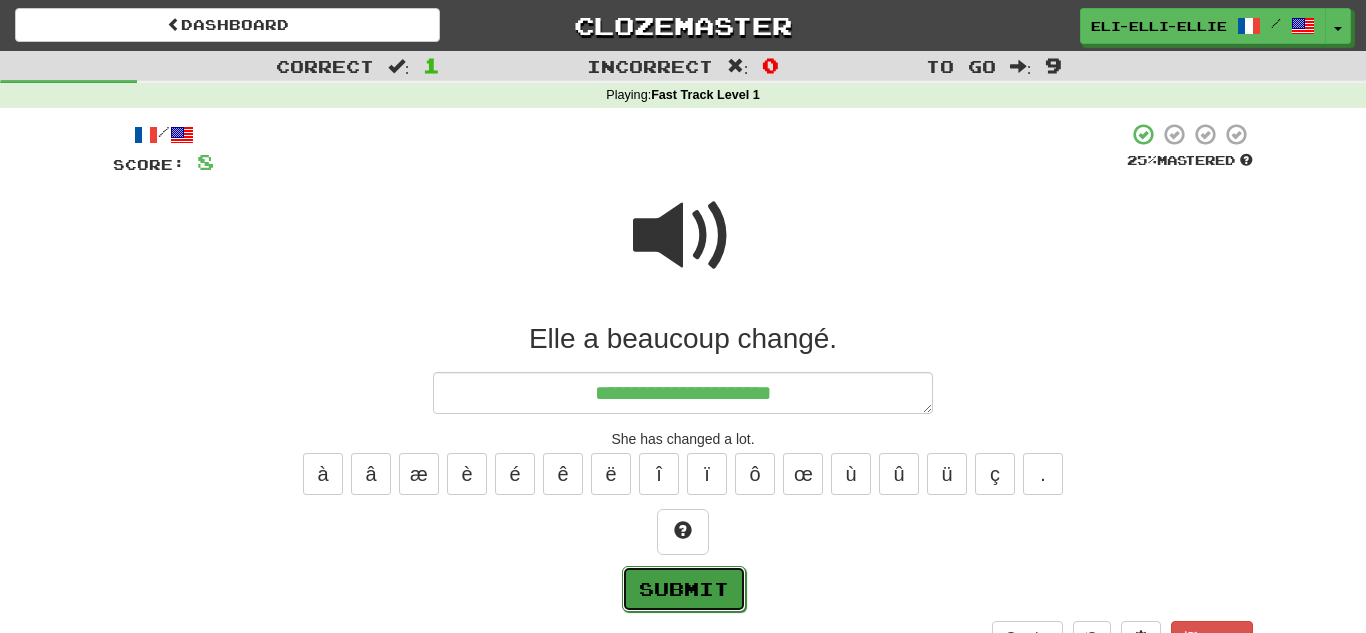 click on "Submit" at bounding box center (684, 589) 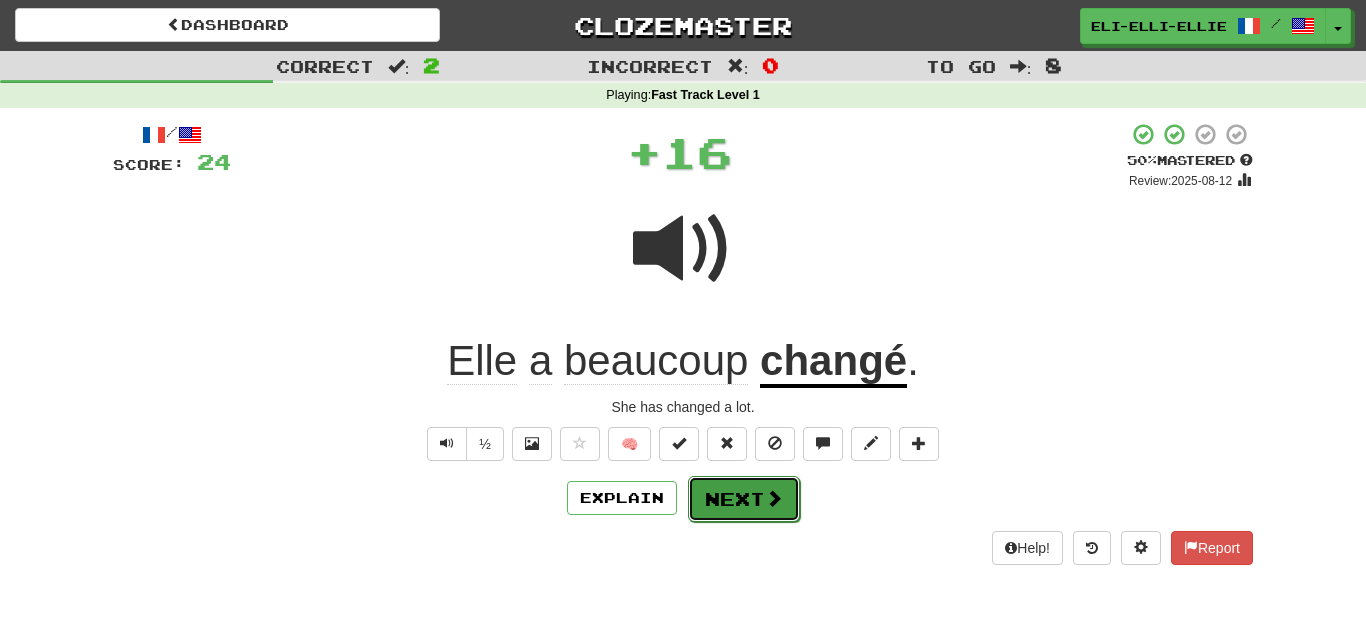 click at bounding box center (774, 498) 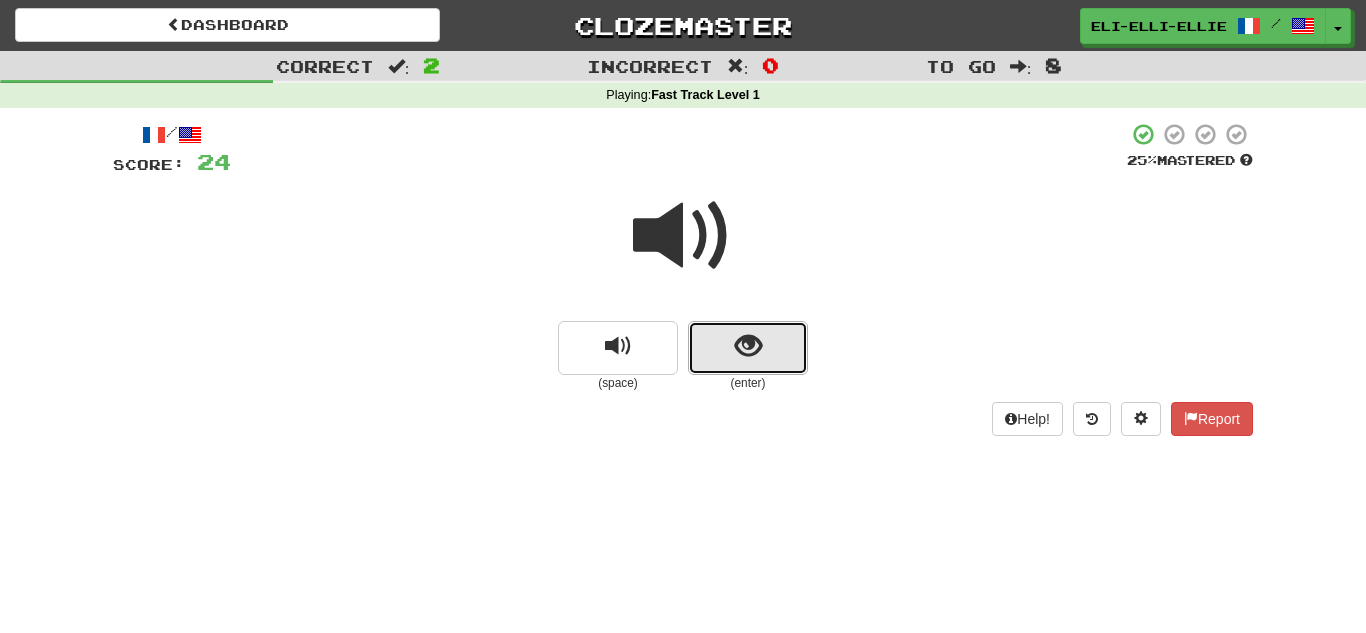 click at bounding box center (748, 346) 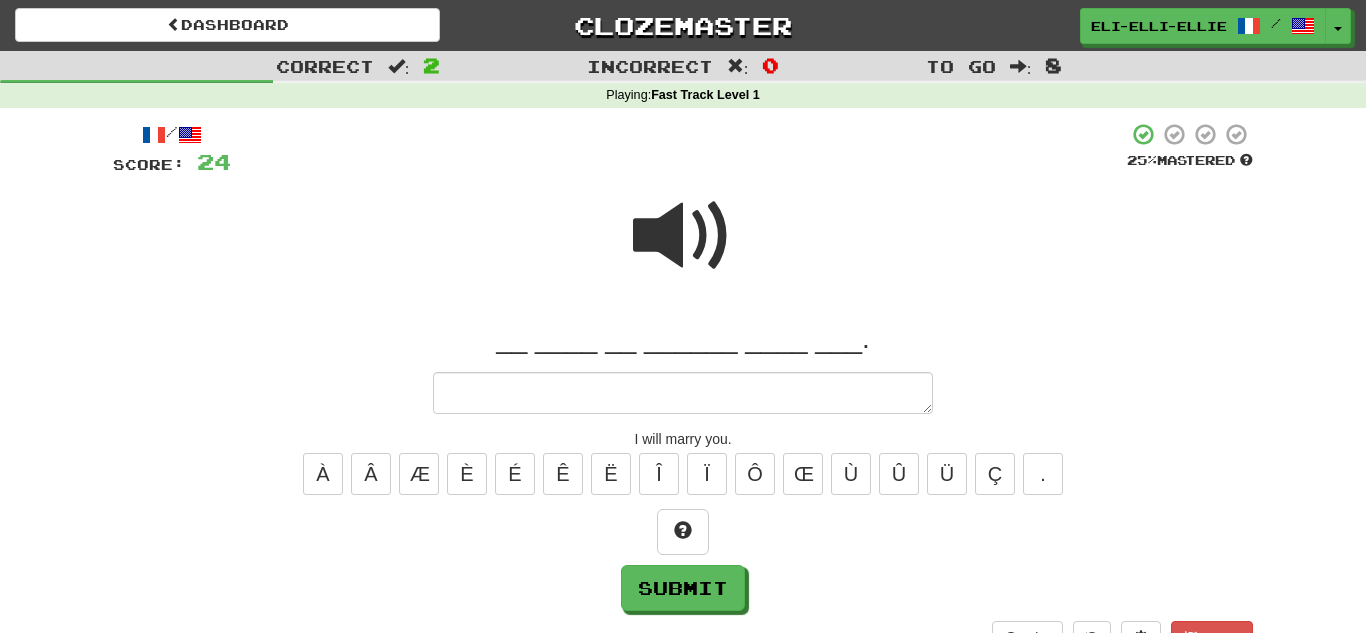 type on "*" 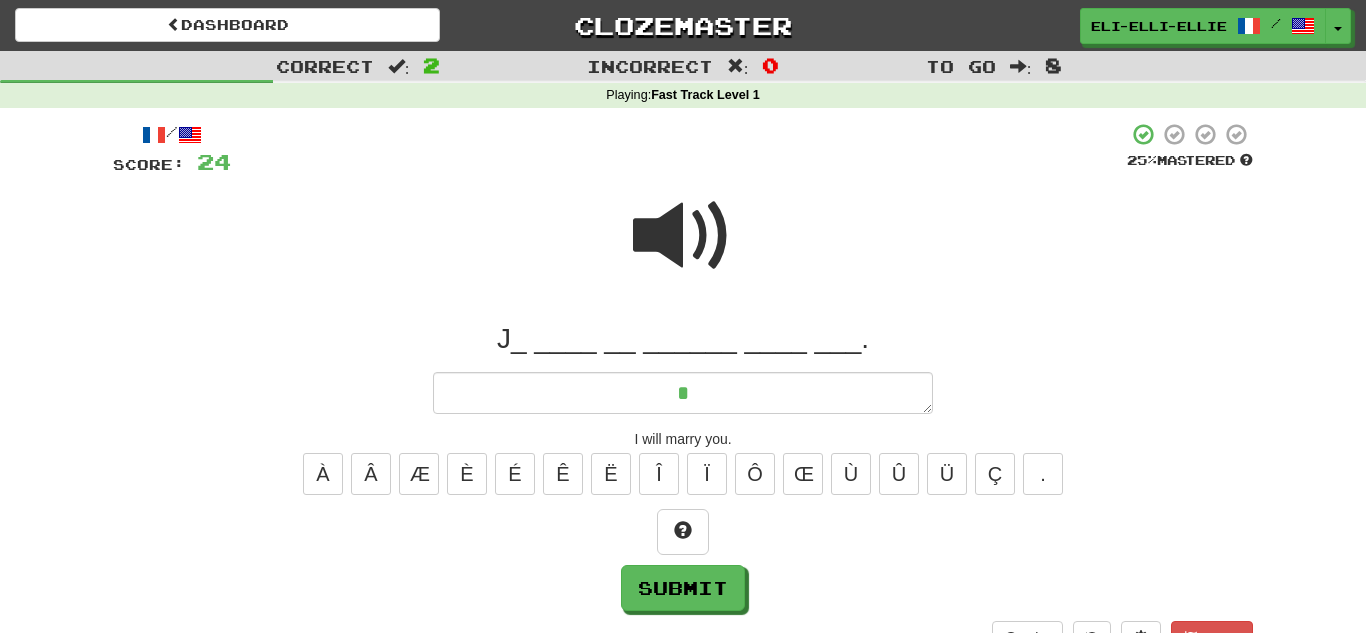 type on "*" 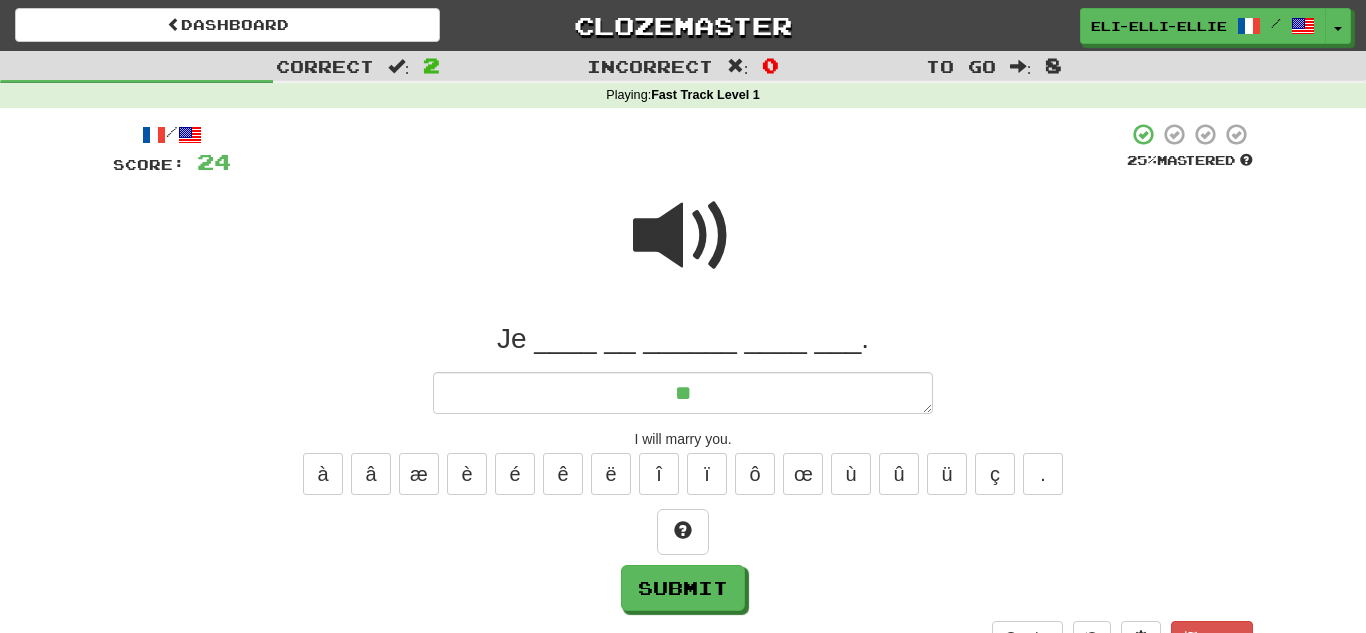 type on "*" 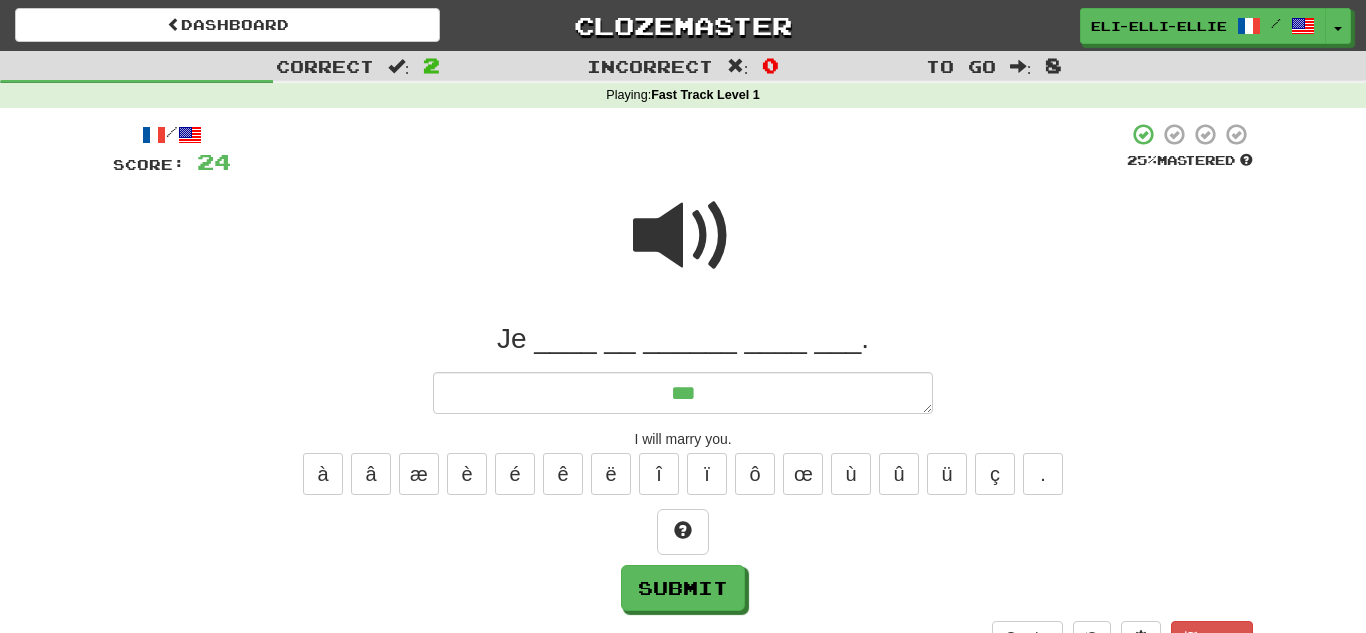 type on "*" 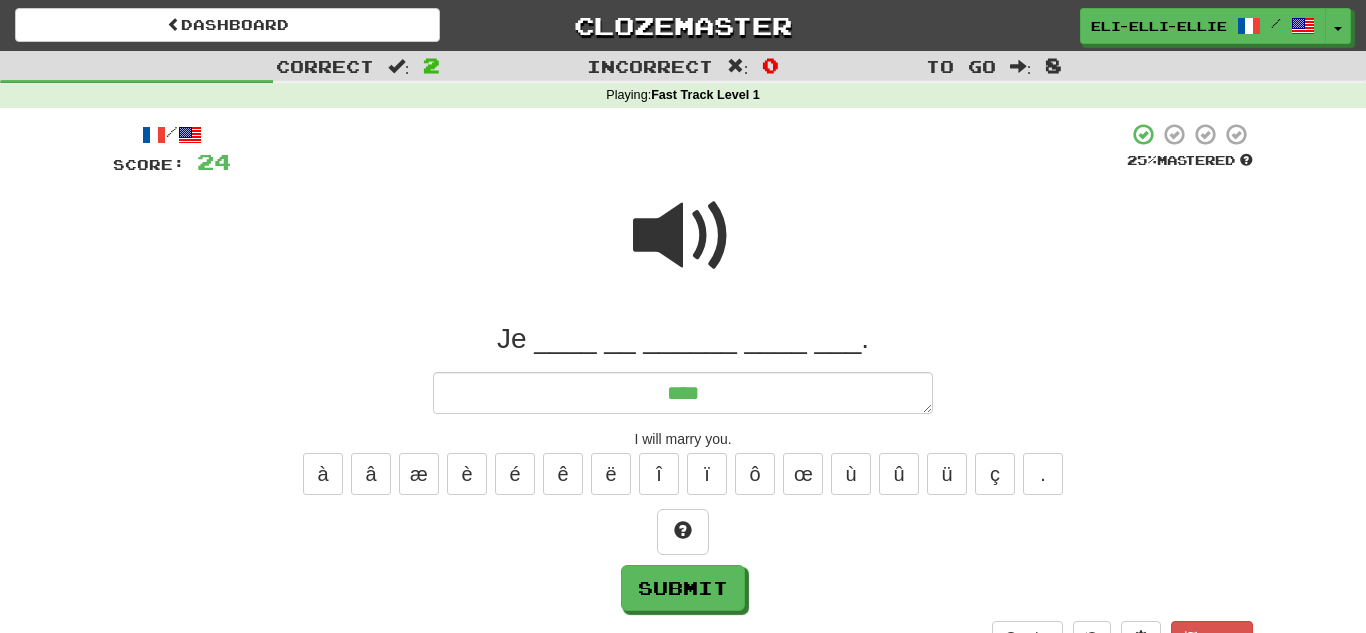 type on "*" 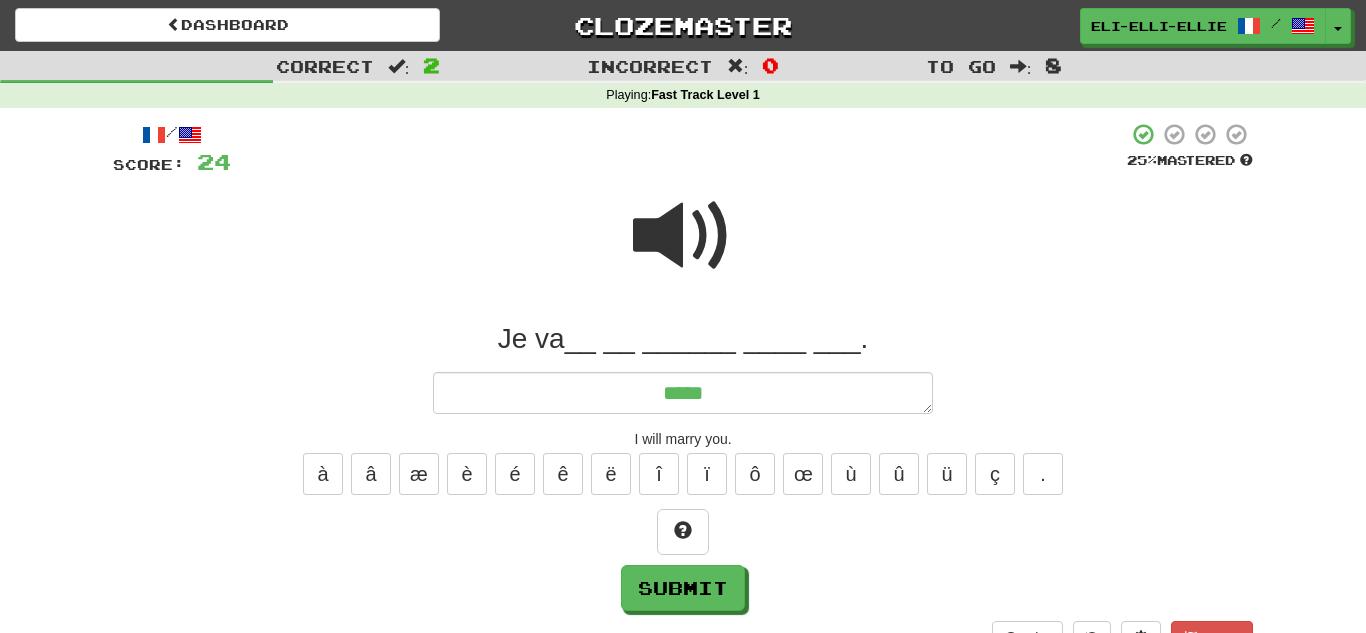 type on "*" 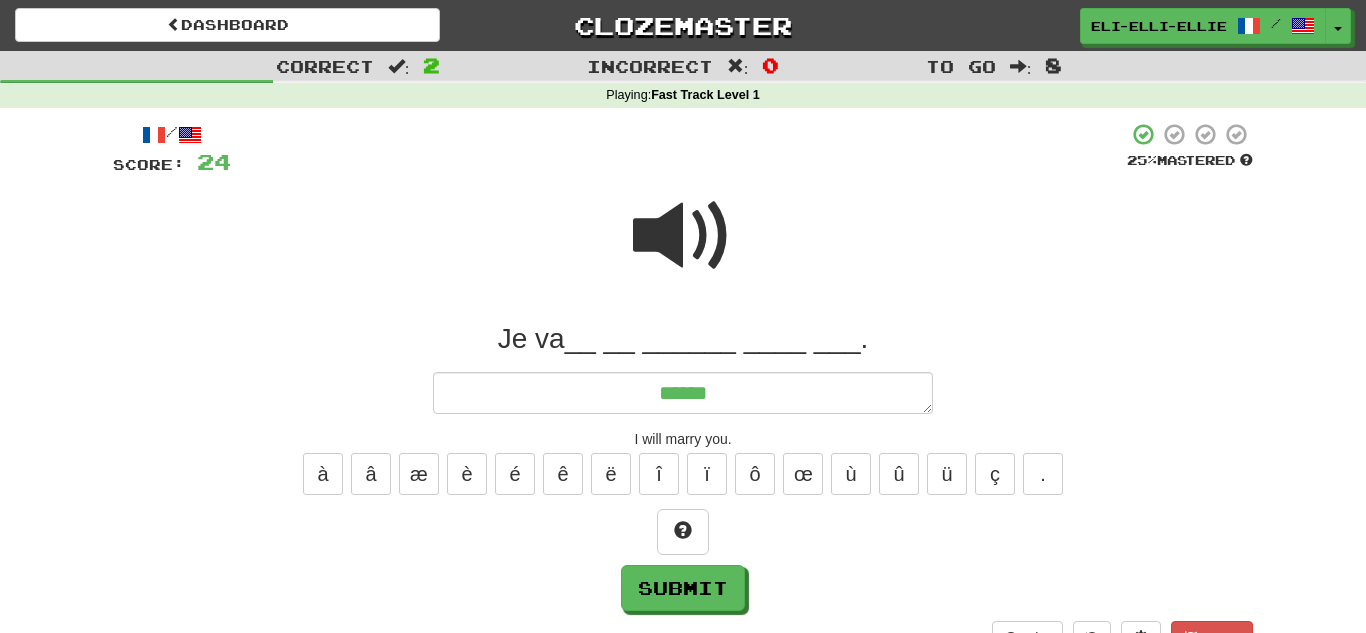 type on "*" 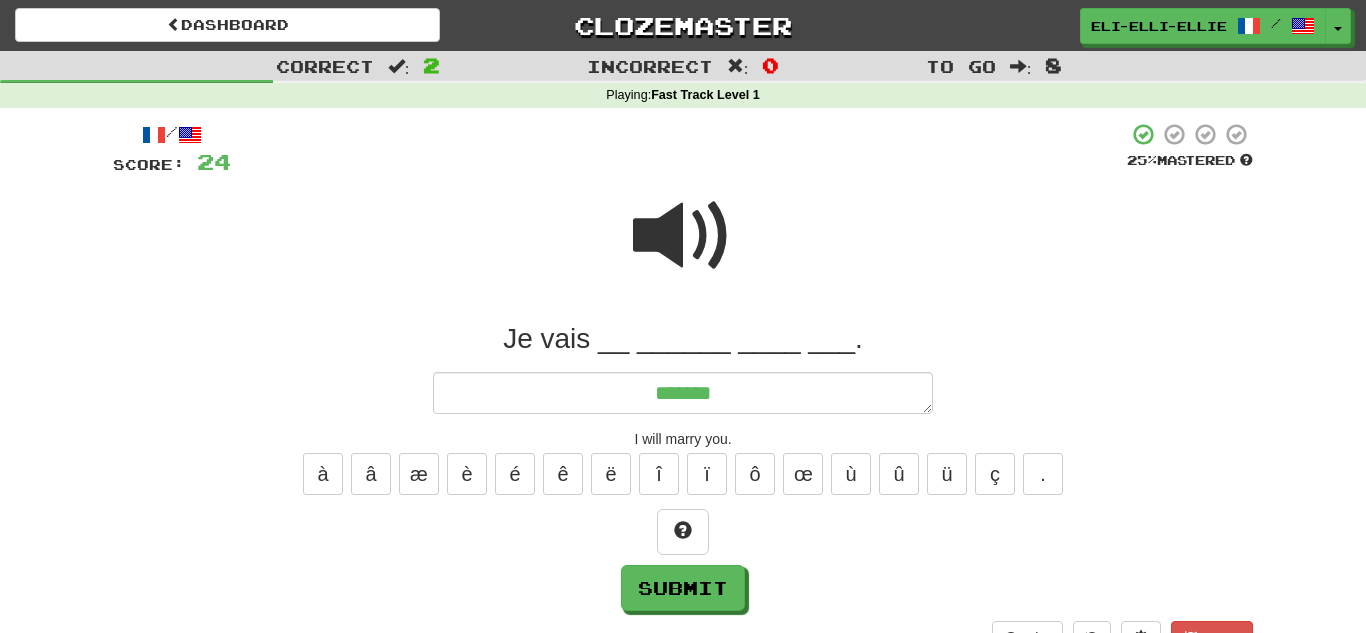 type on "*" 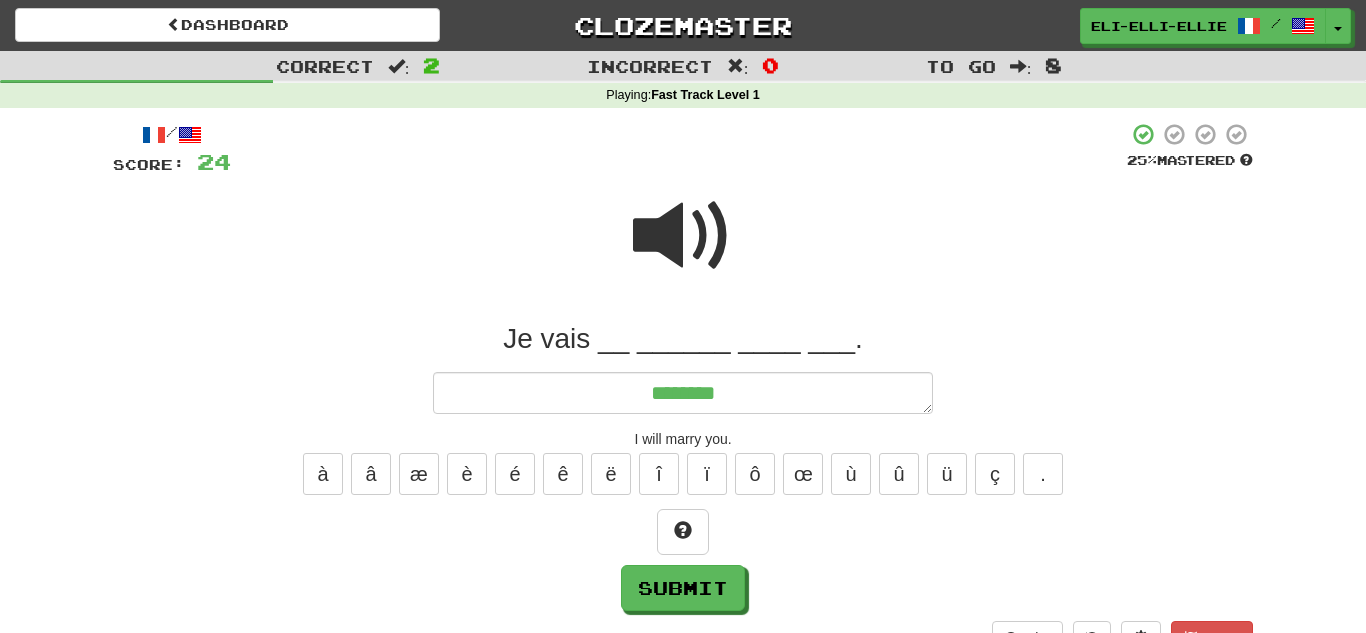 type on "*********" 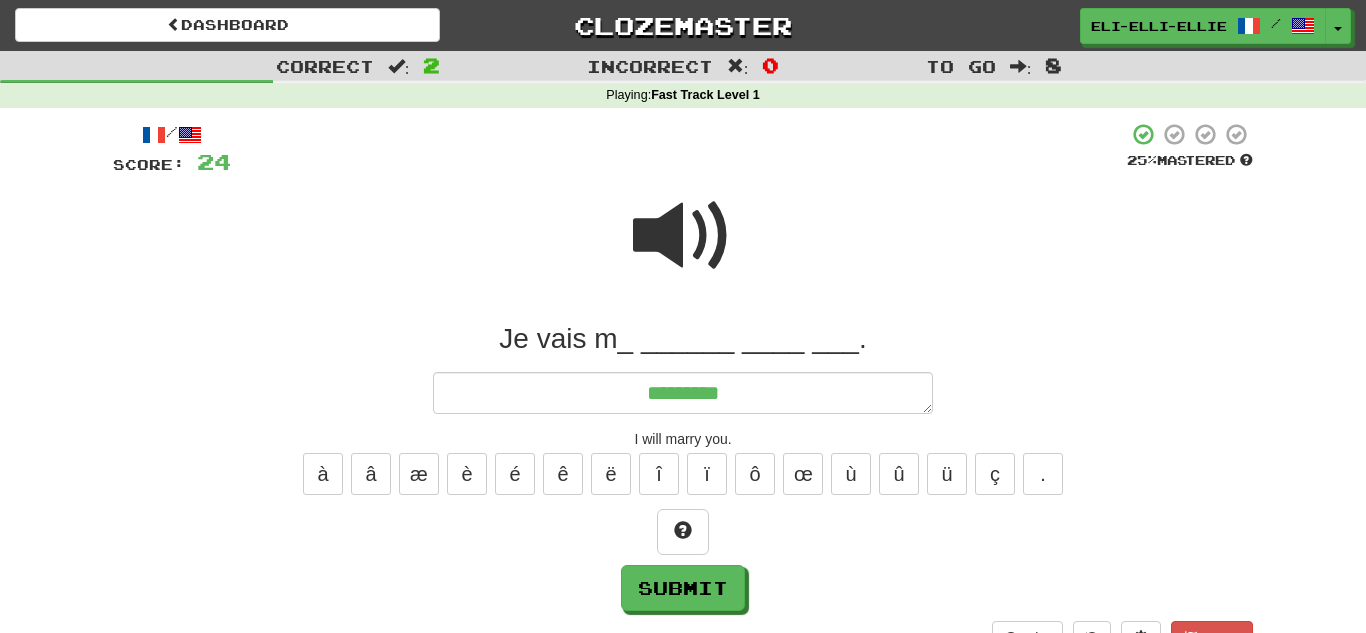 type on "*" 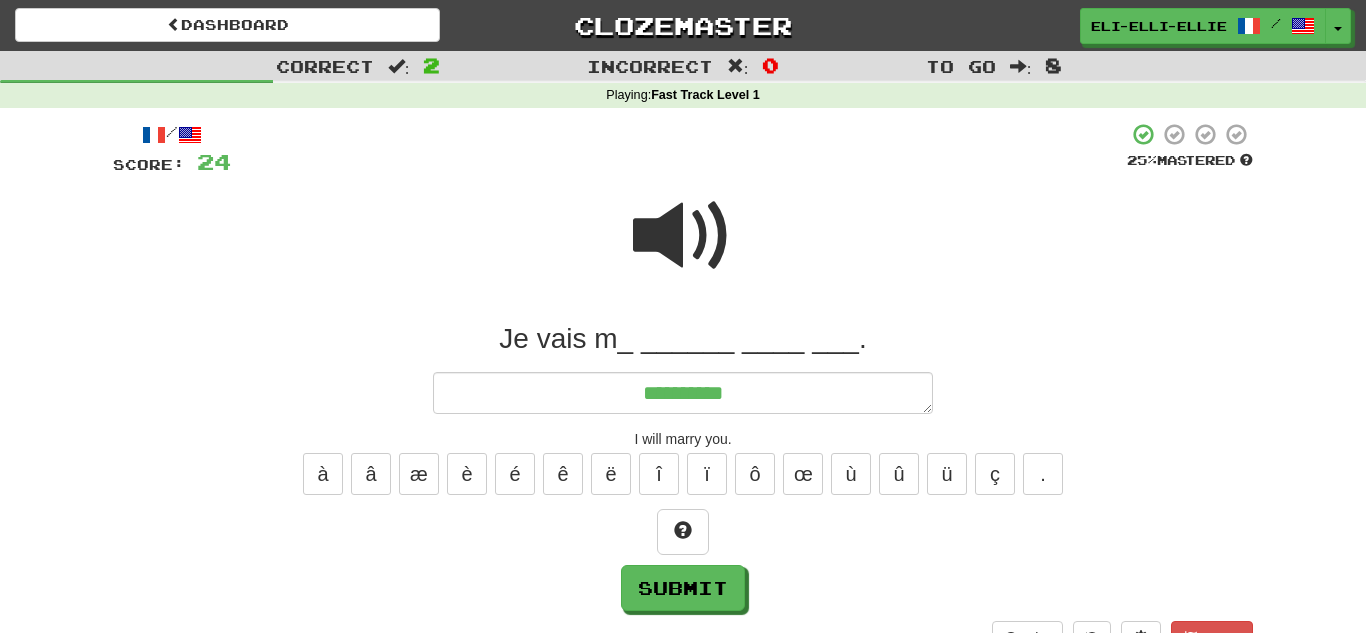 type on "**********" 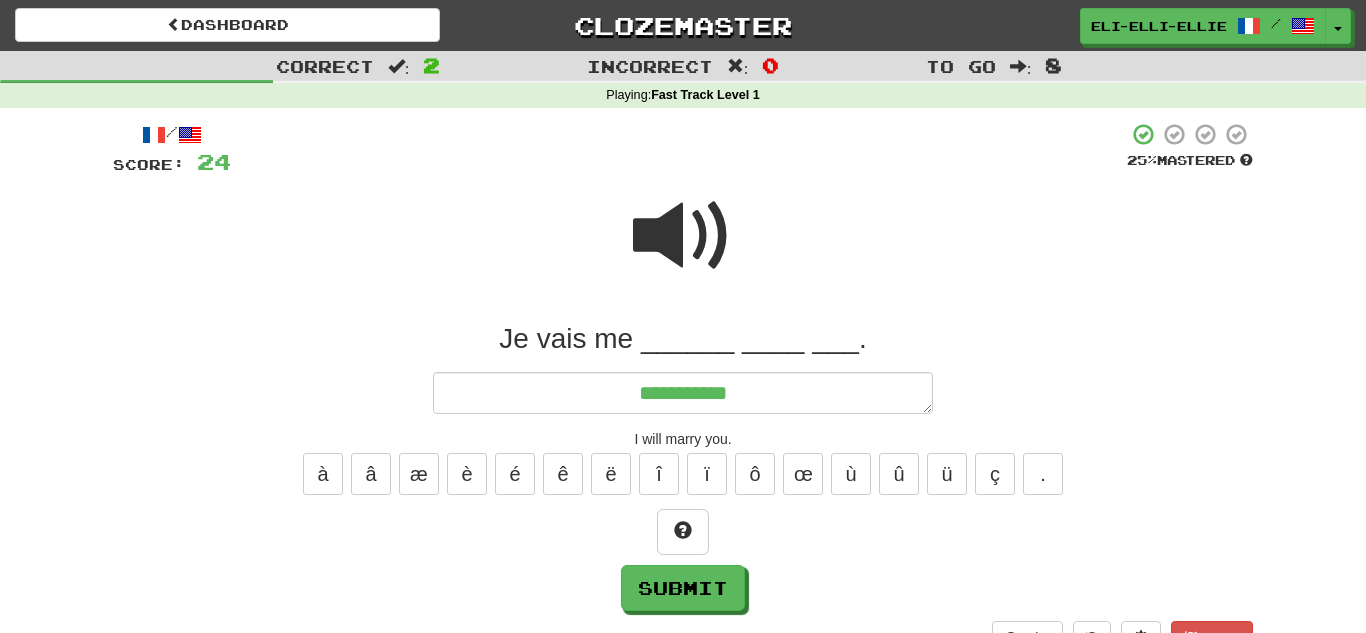 type on "*" 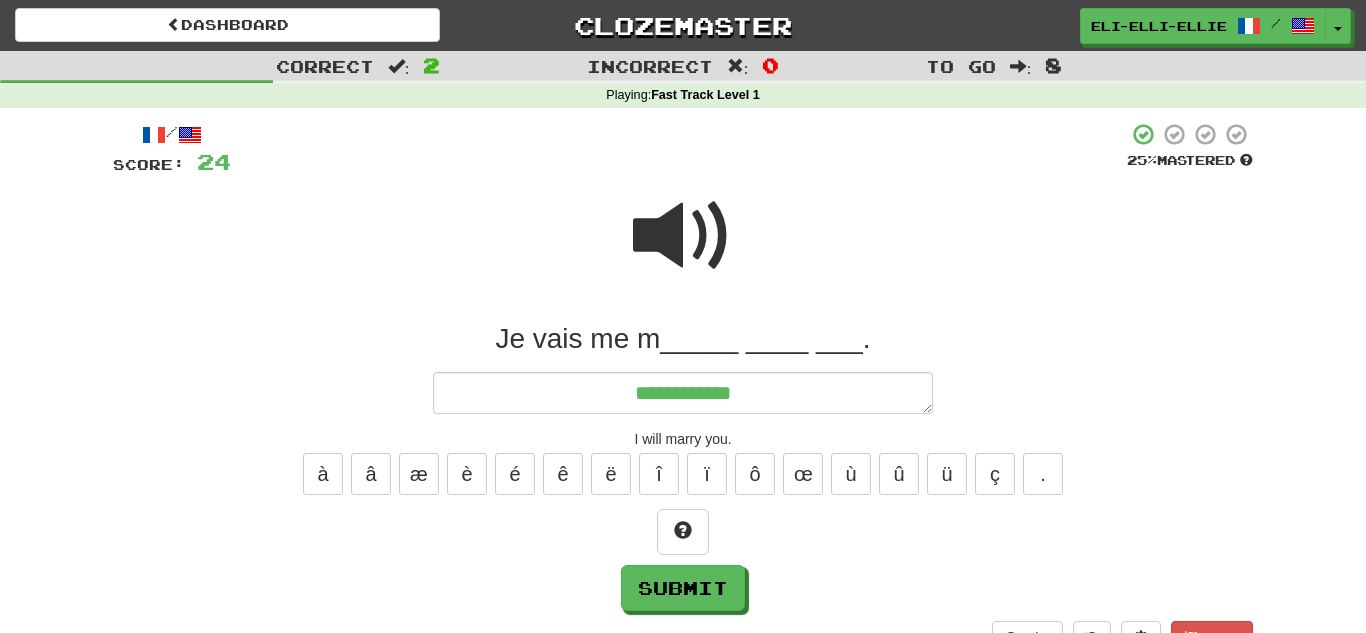 type on "*" 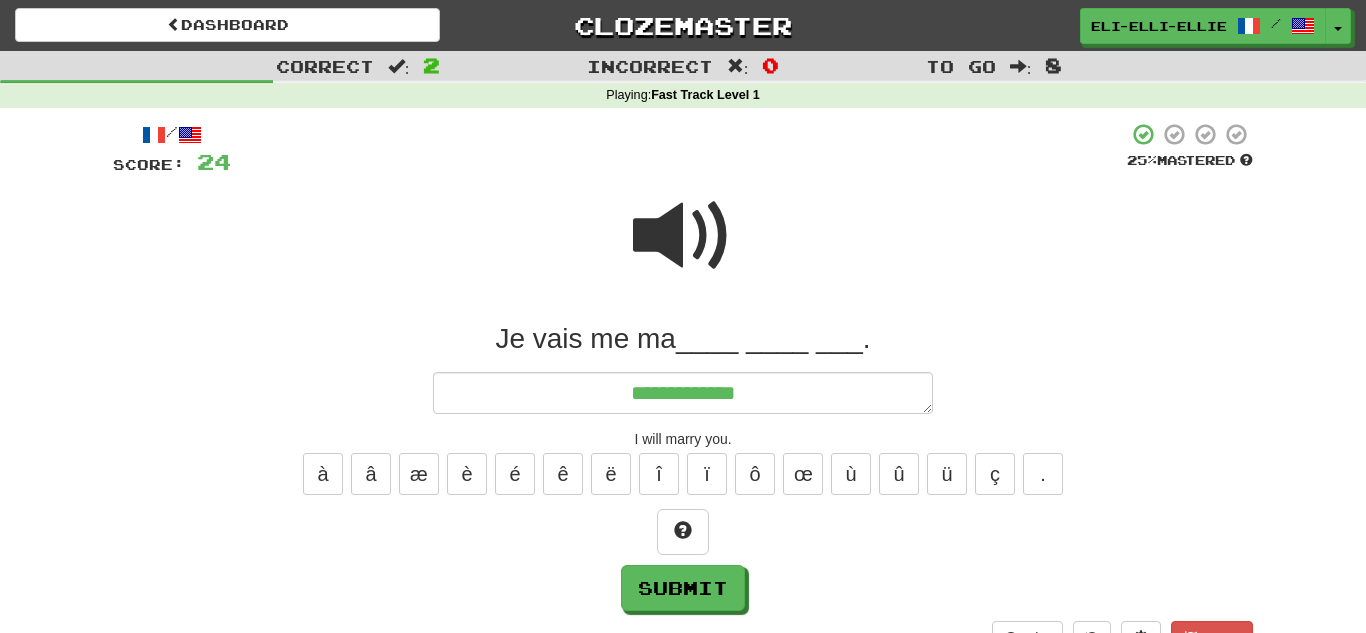 type on "*" 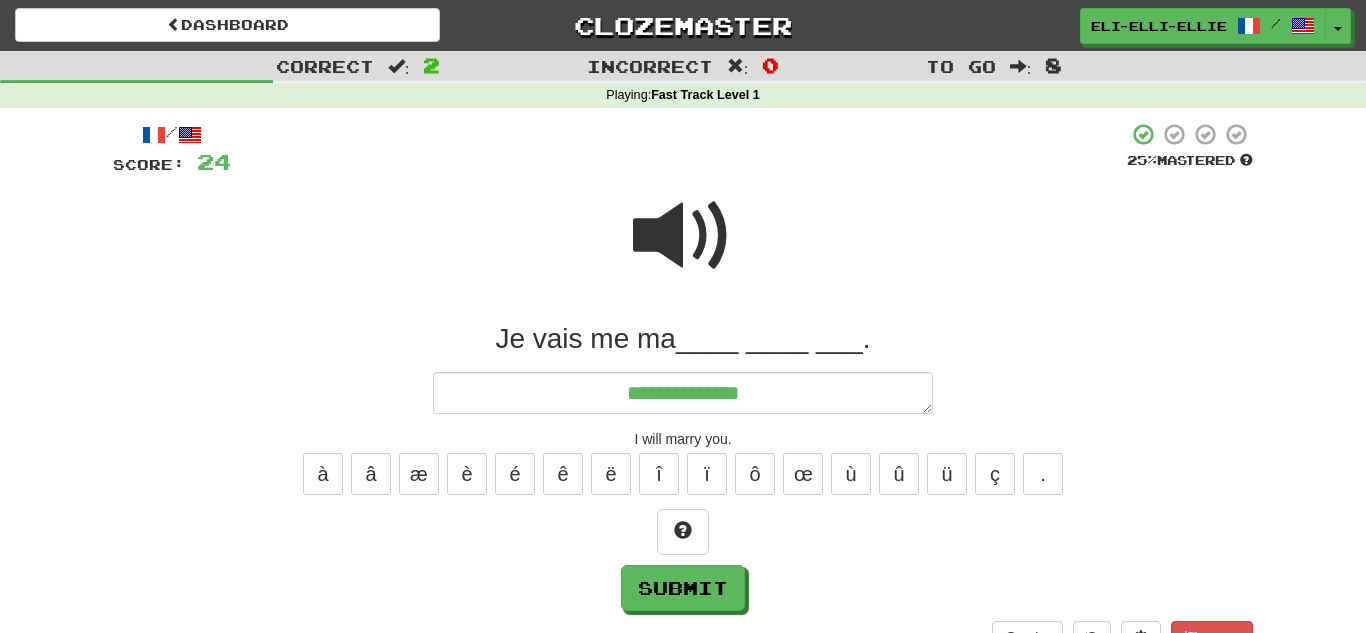 type on "*" 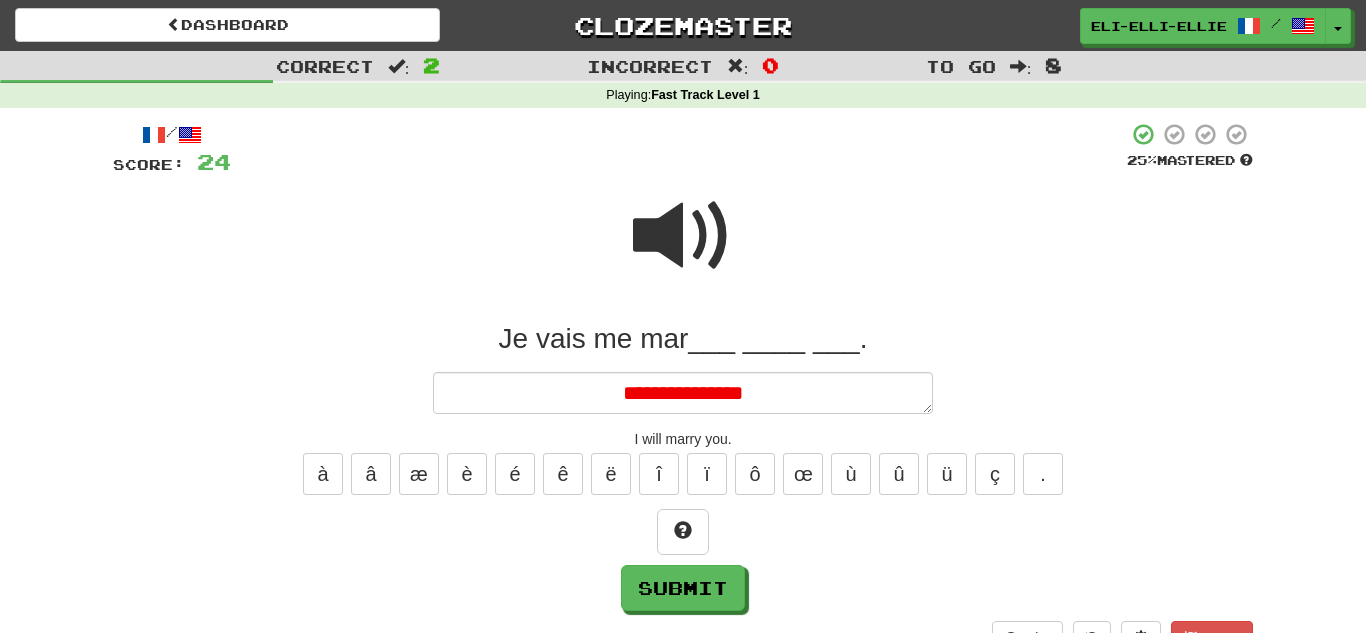 type on "*" 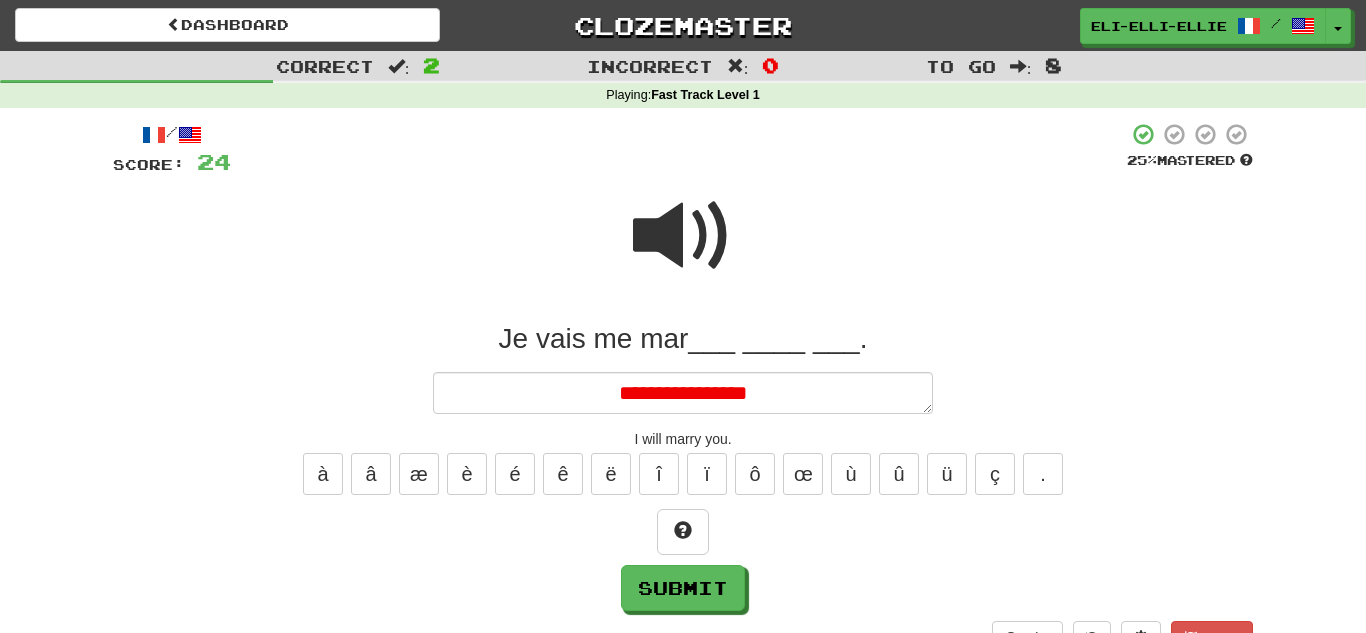 type on "*" 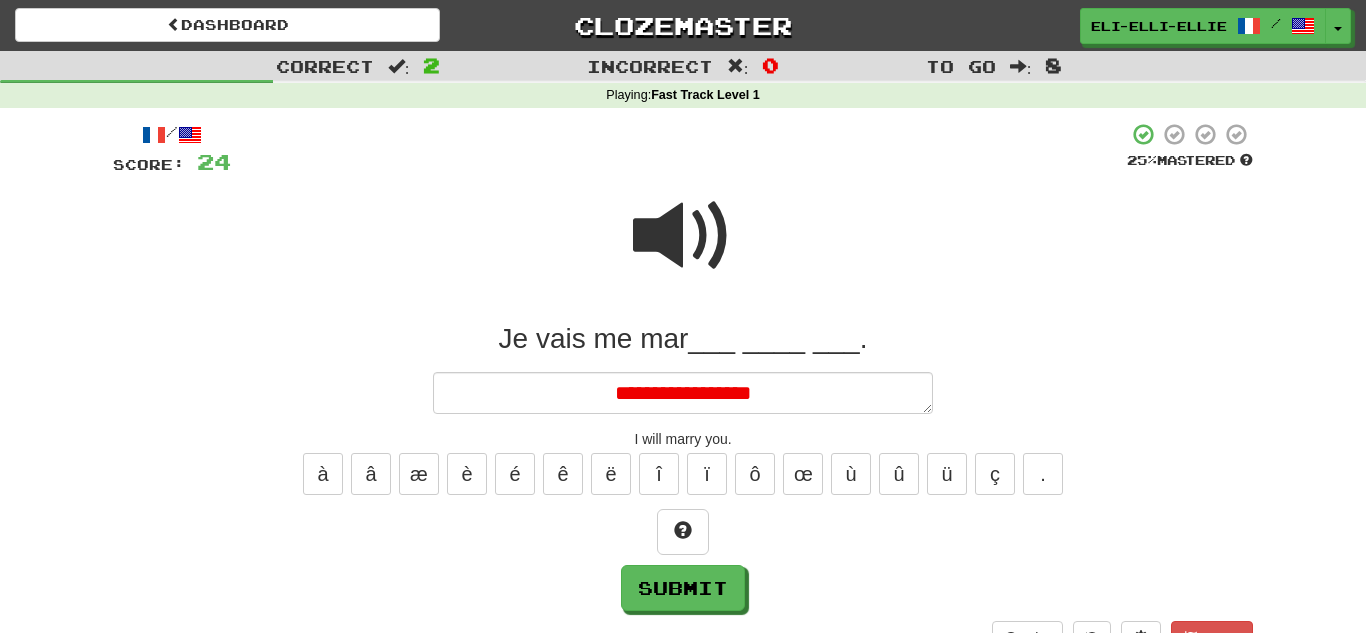 type on "*" 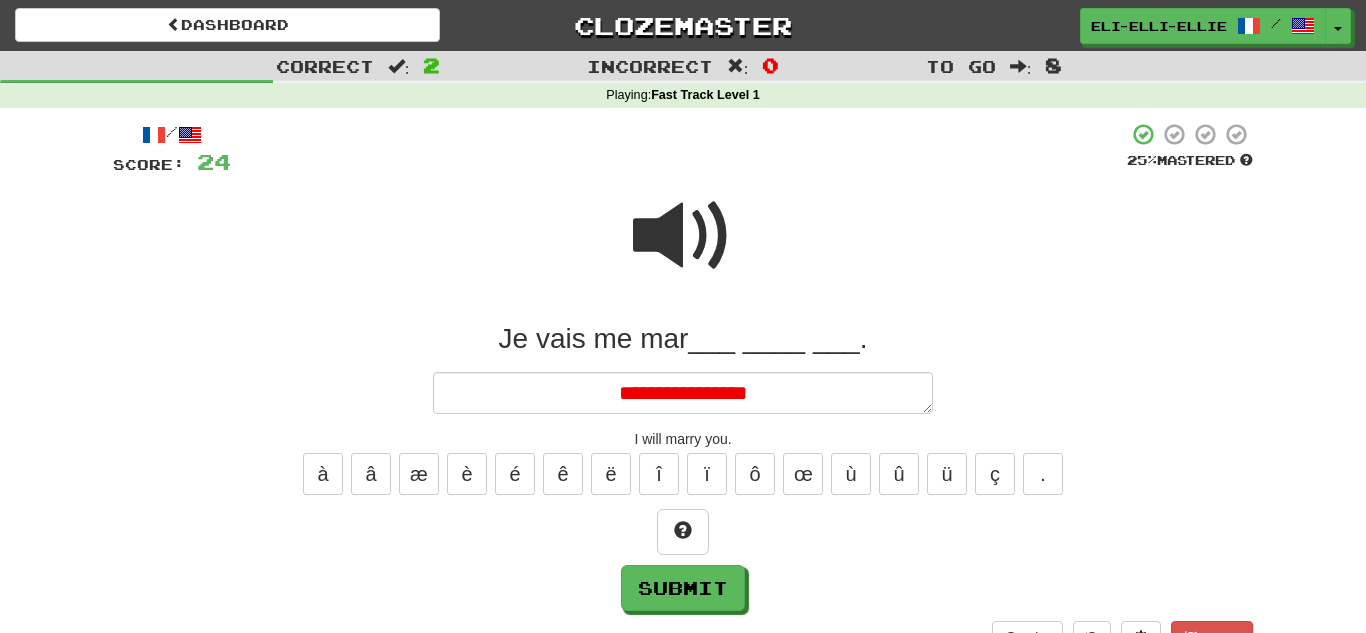 type on "*" 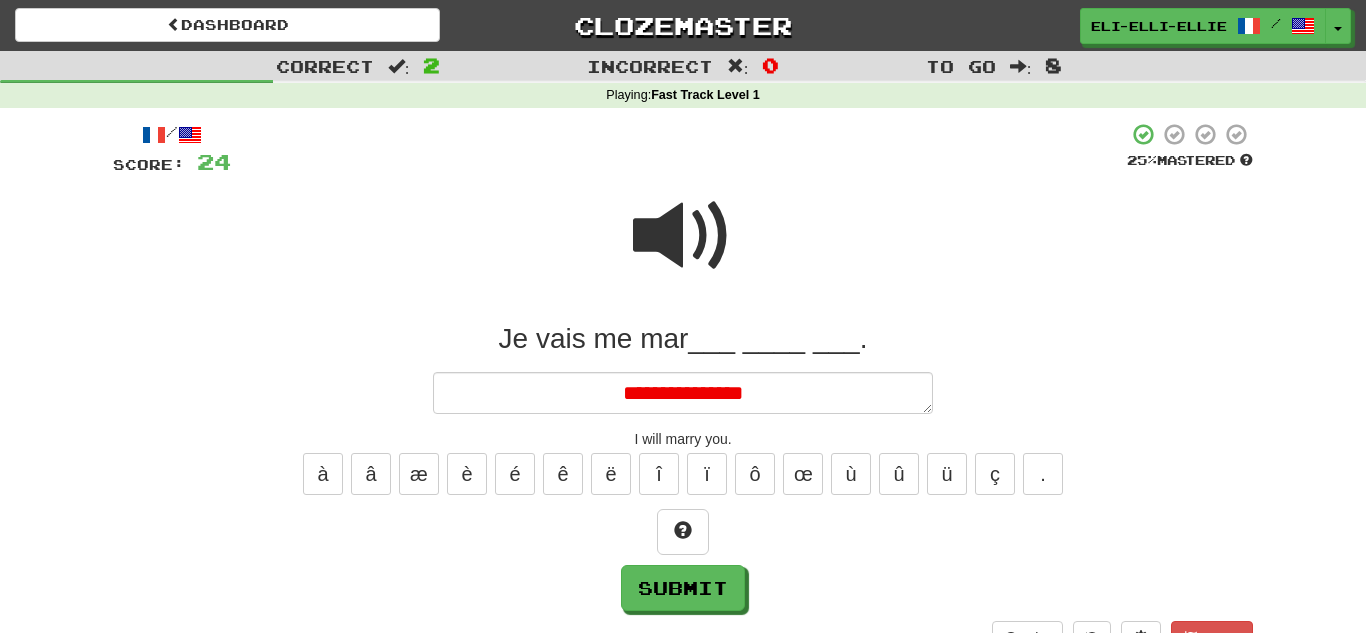 type on "*" 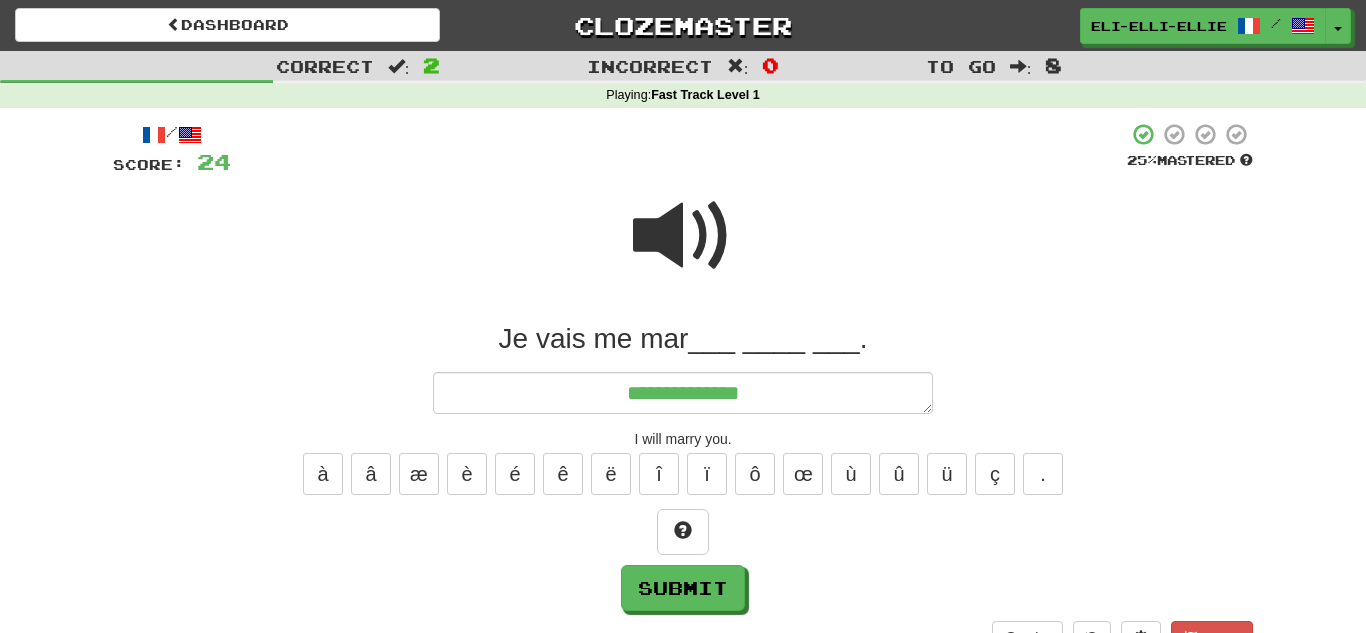 type on "*" 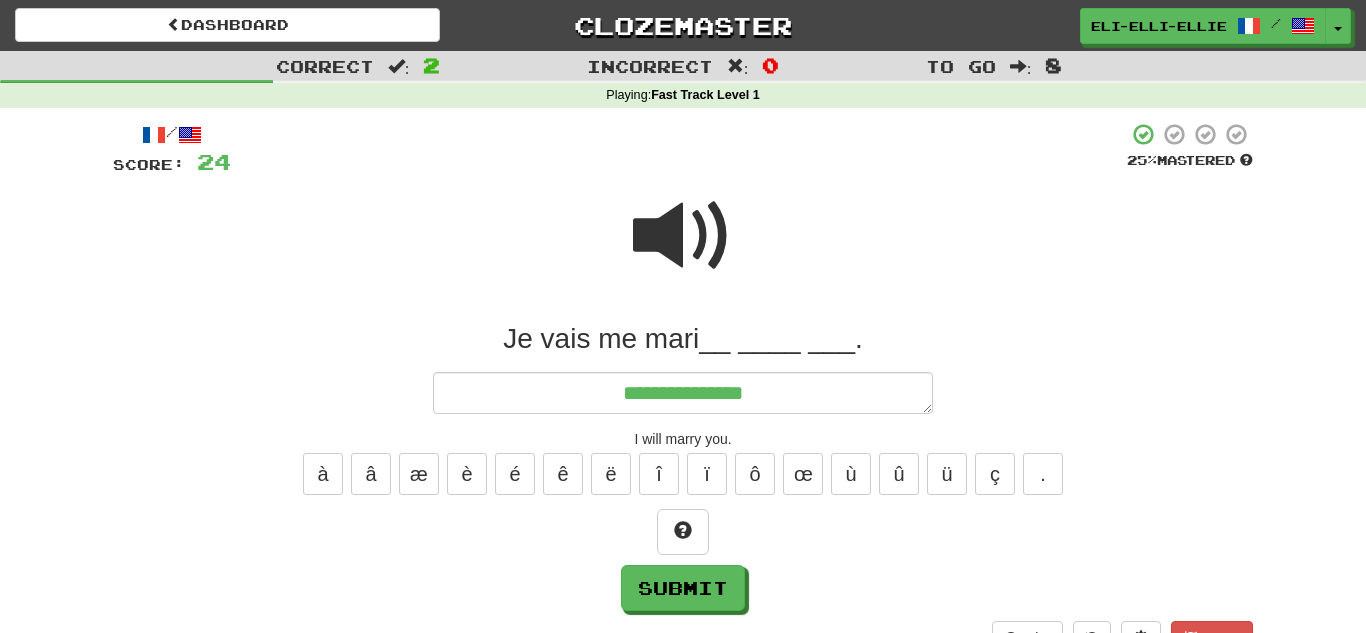 type on "*" 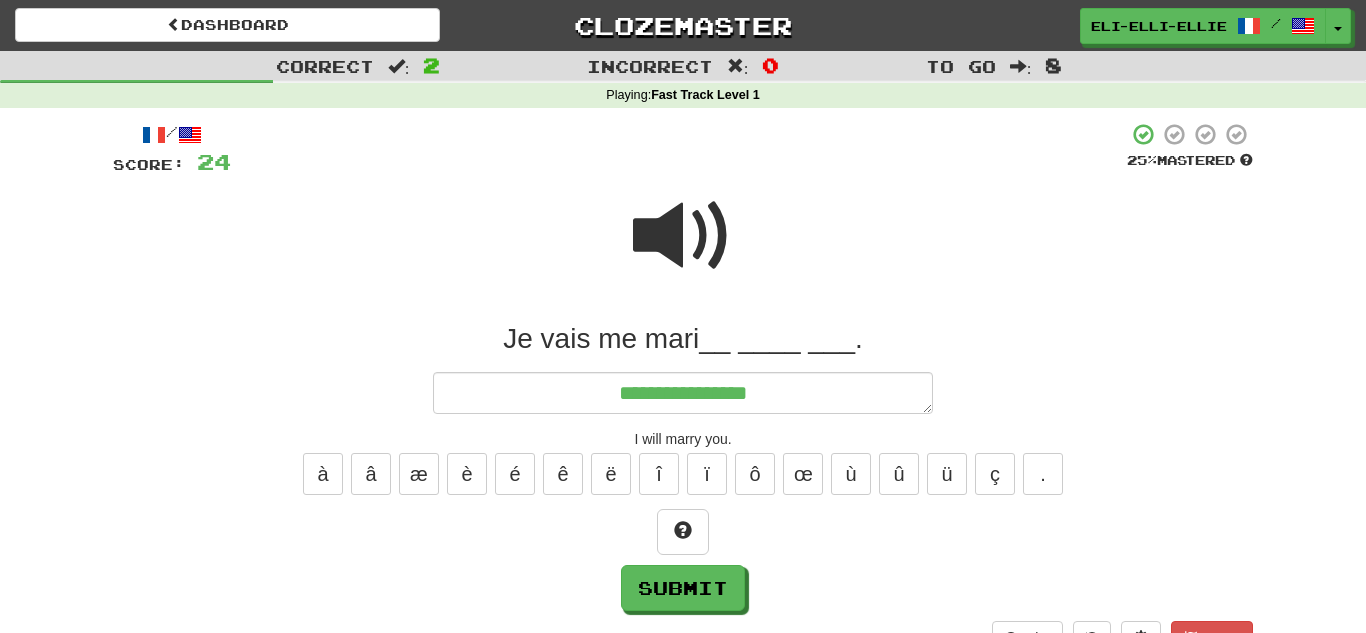 type on "*" 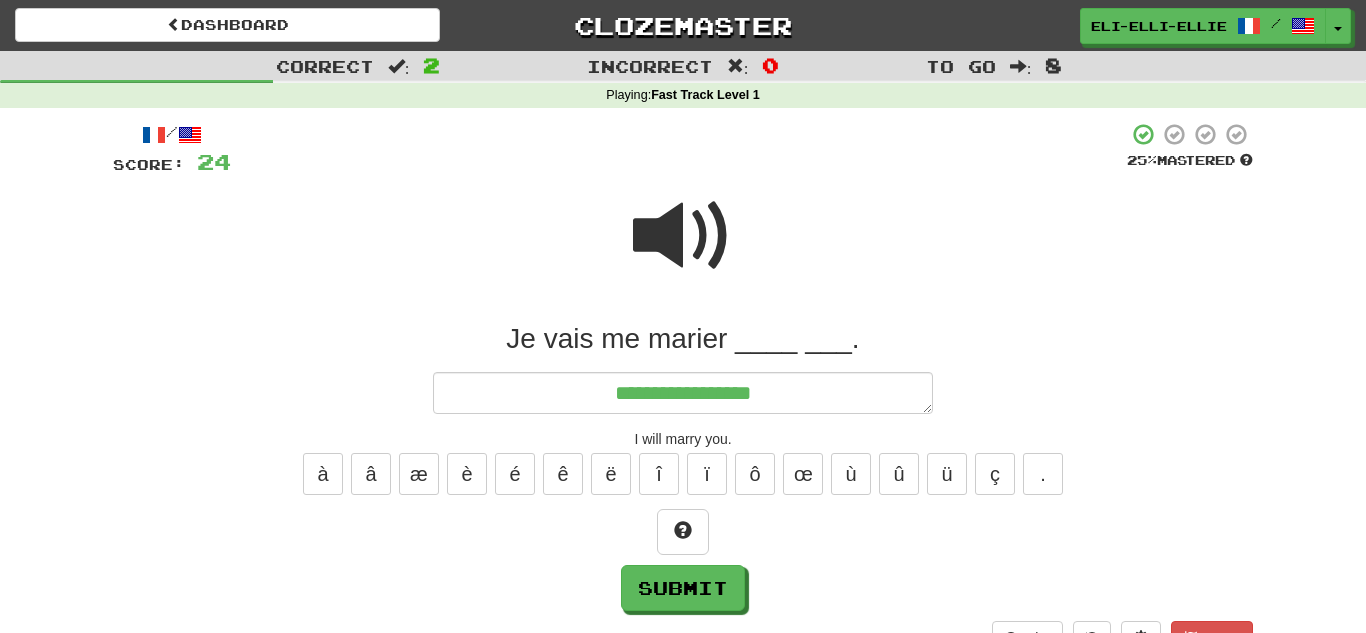 type on "*" 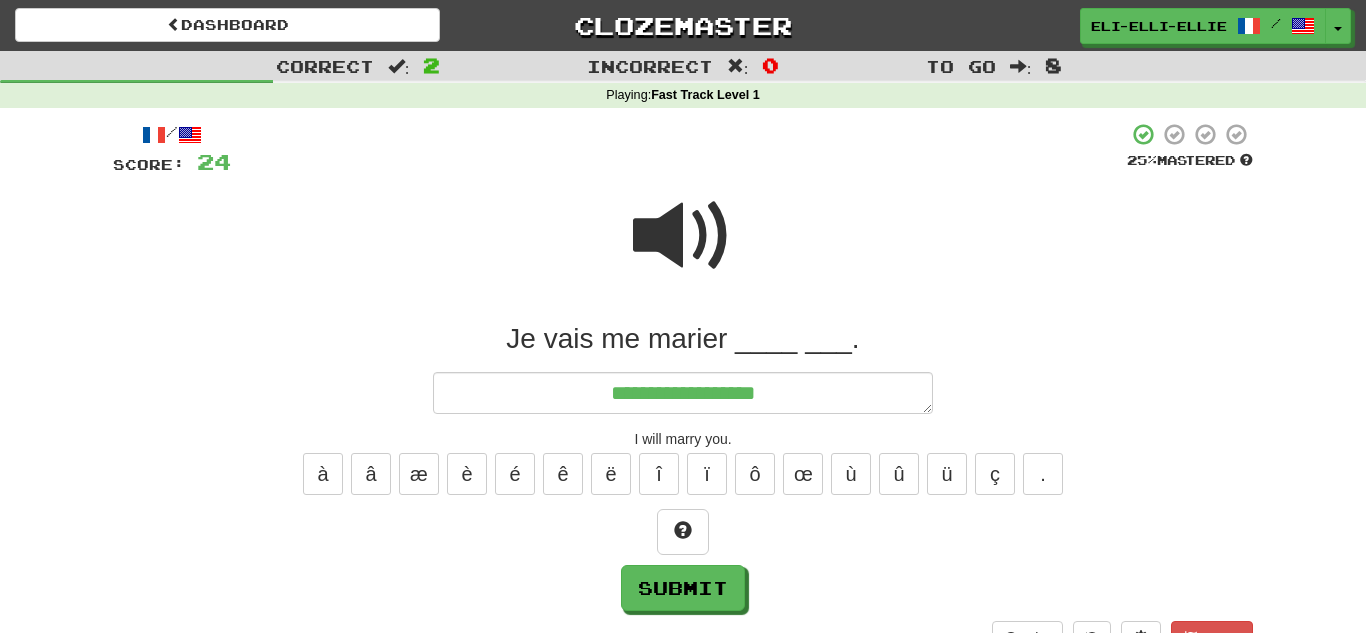type on "*" 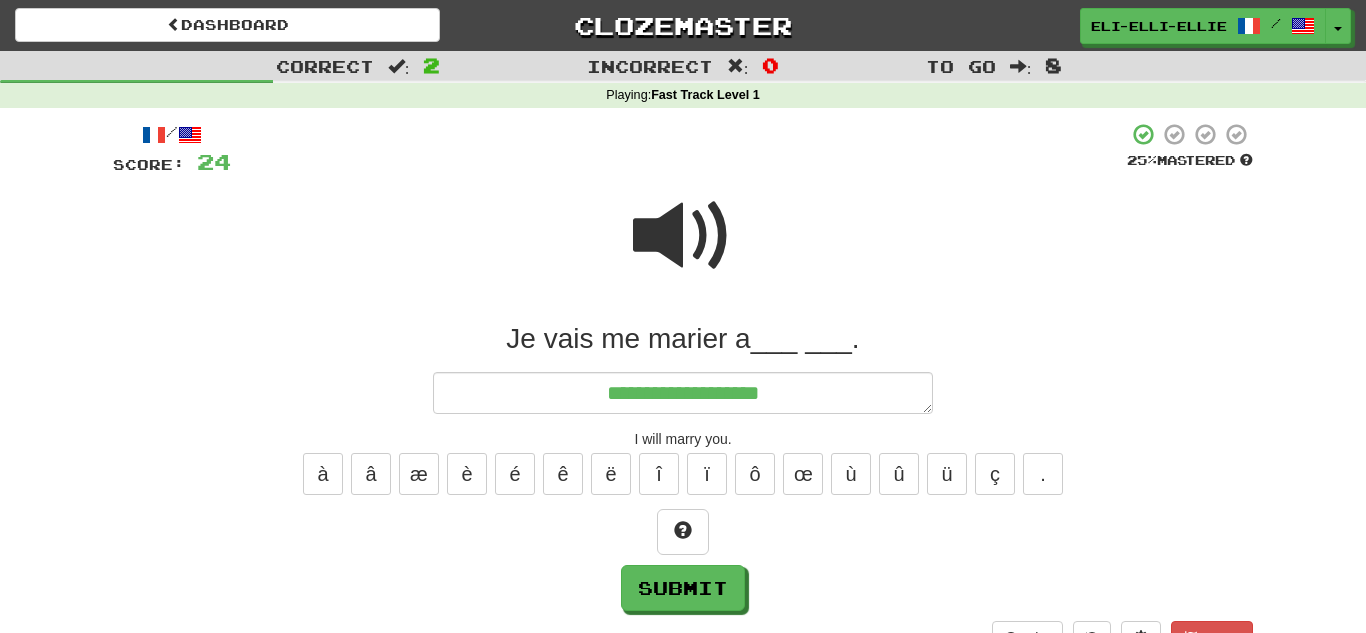 type on "*" 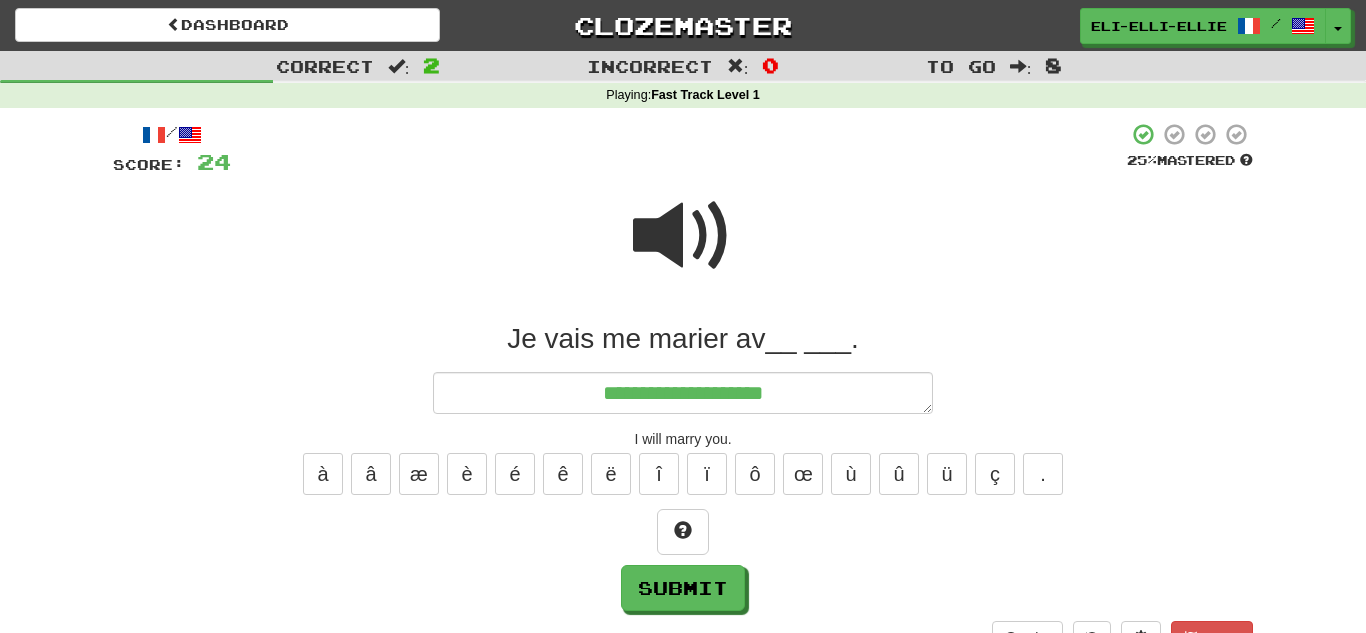 type on "*" 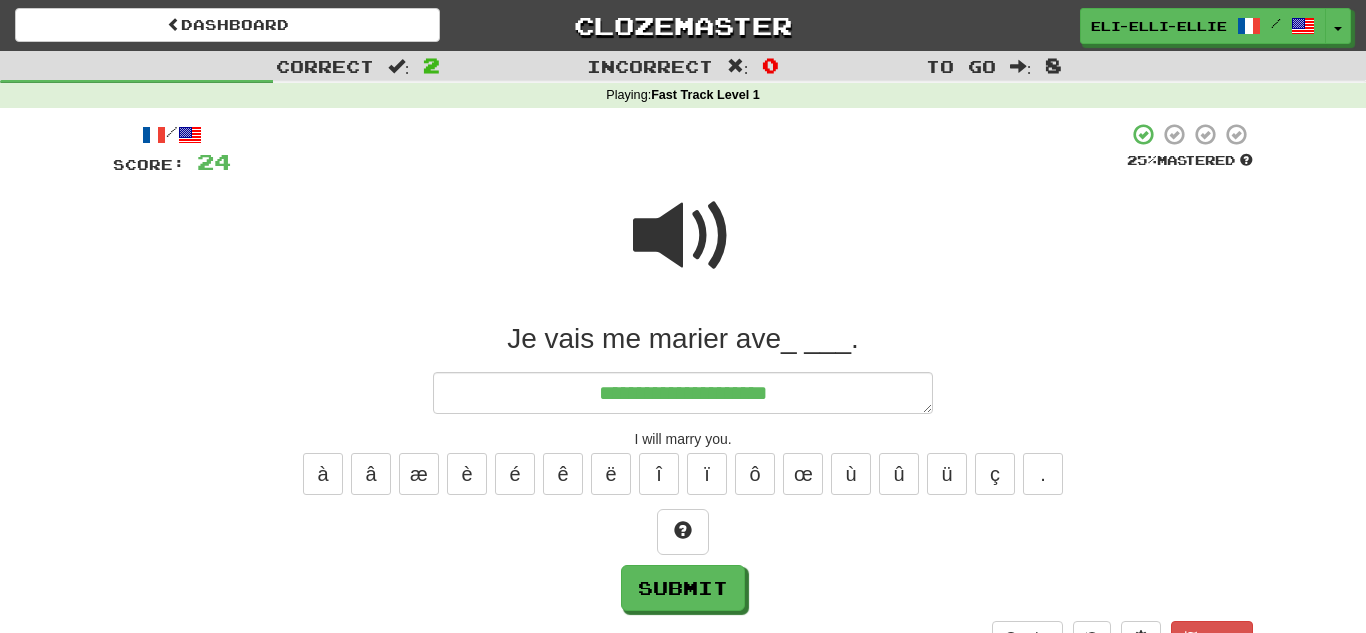 type on "*" 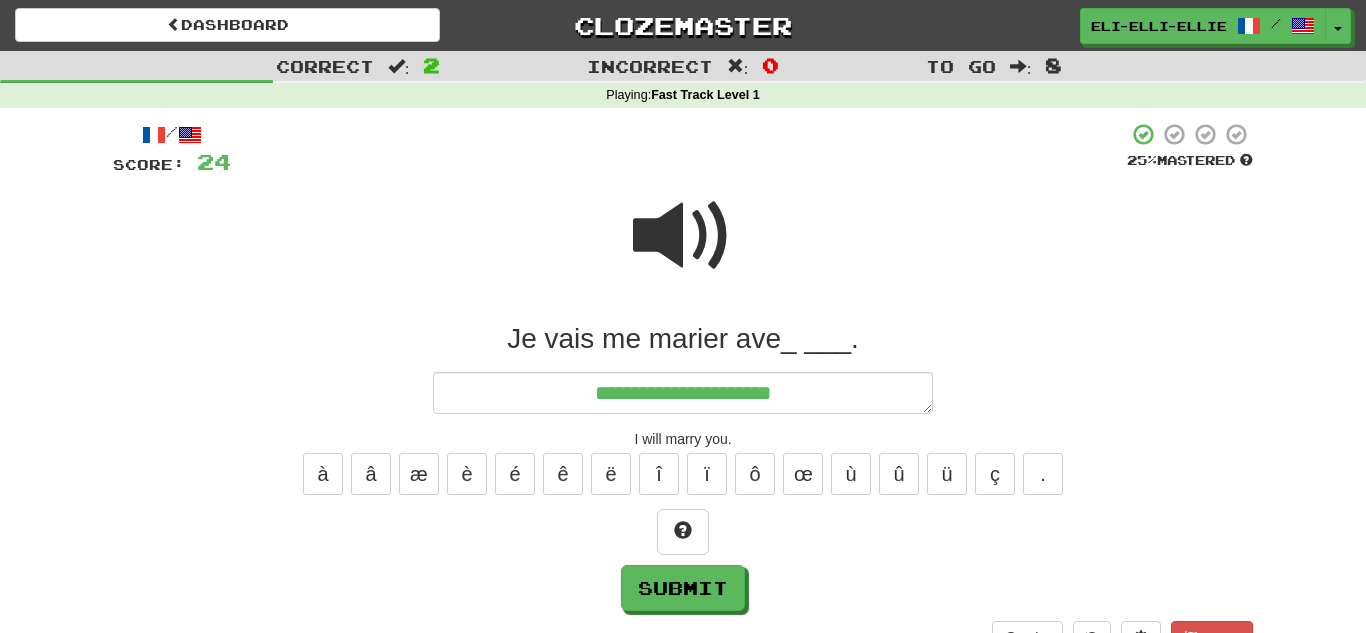type on "*" 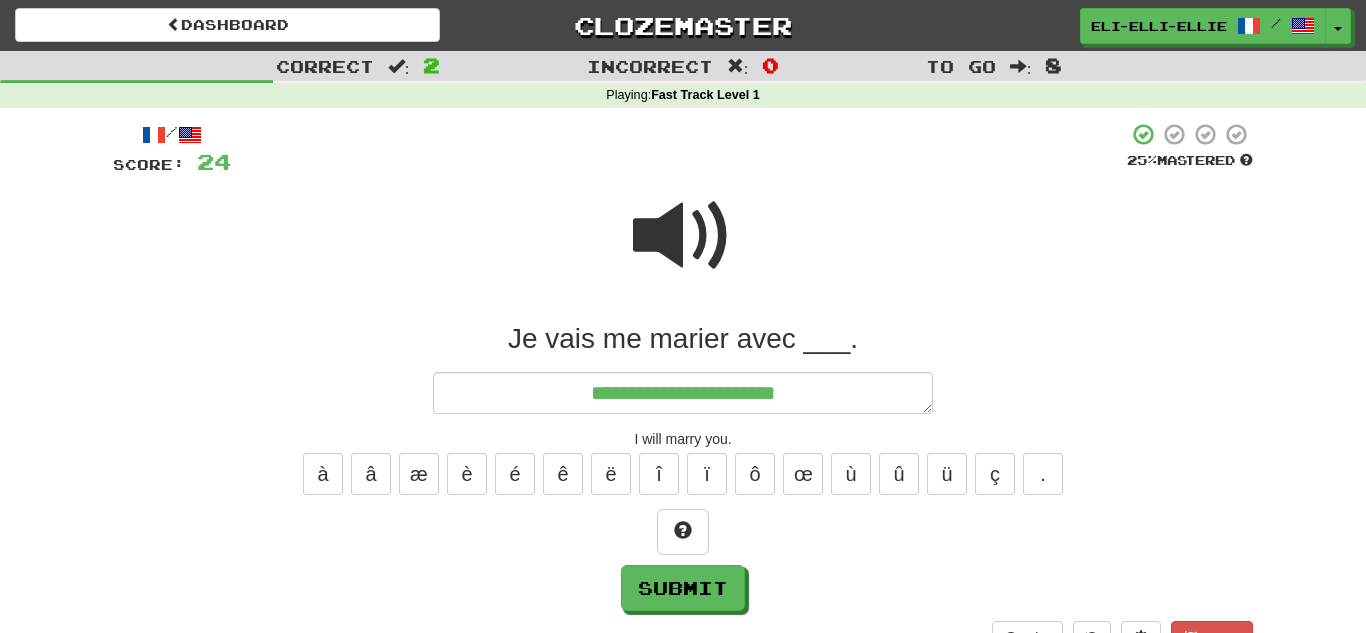 type on "*" 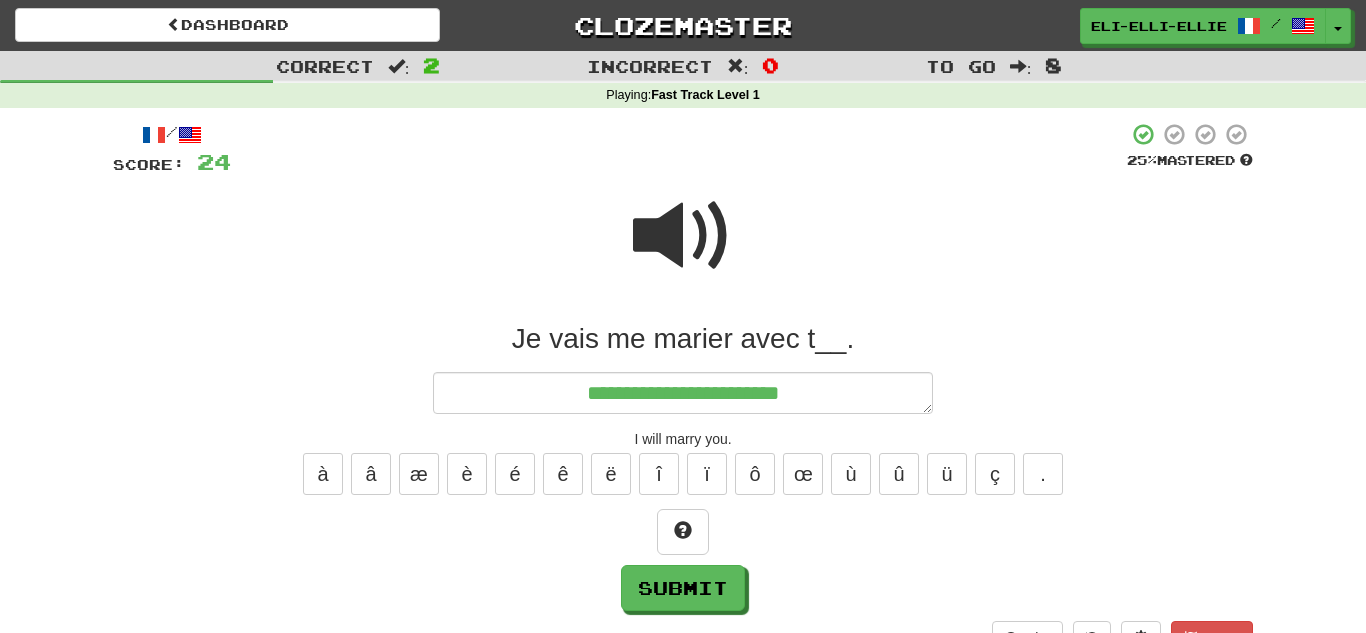 type on "*" 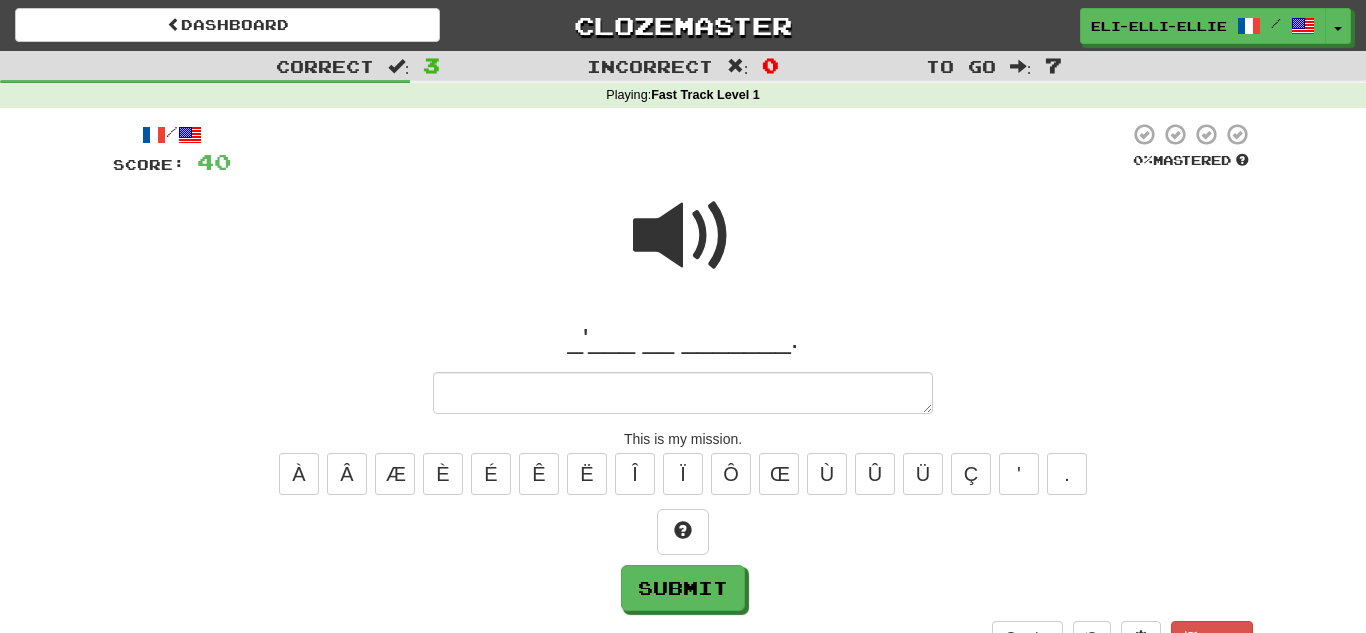 type on "*" 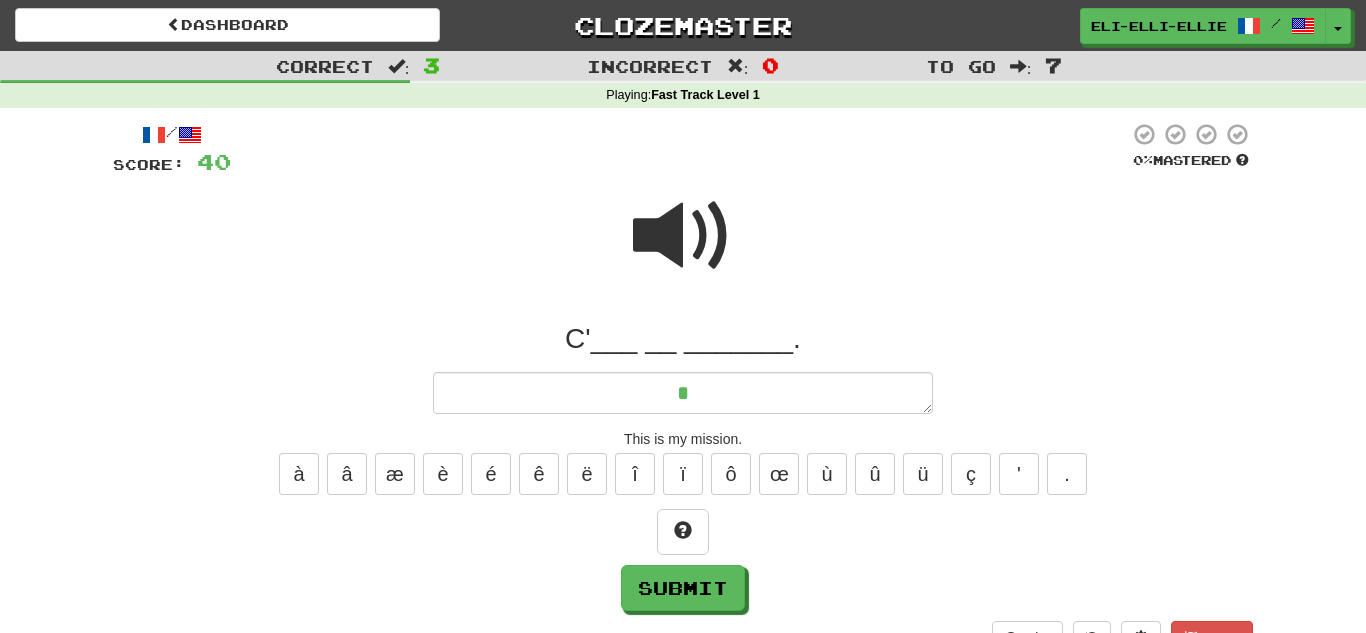 type on "*" 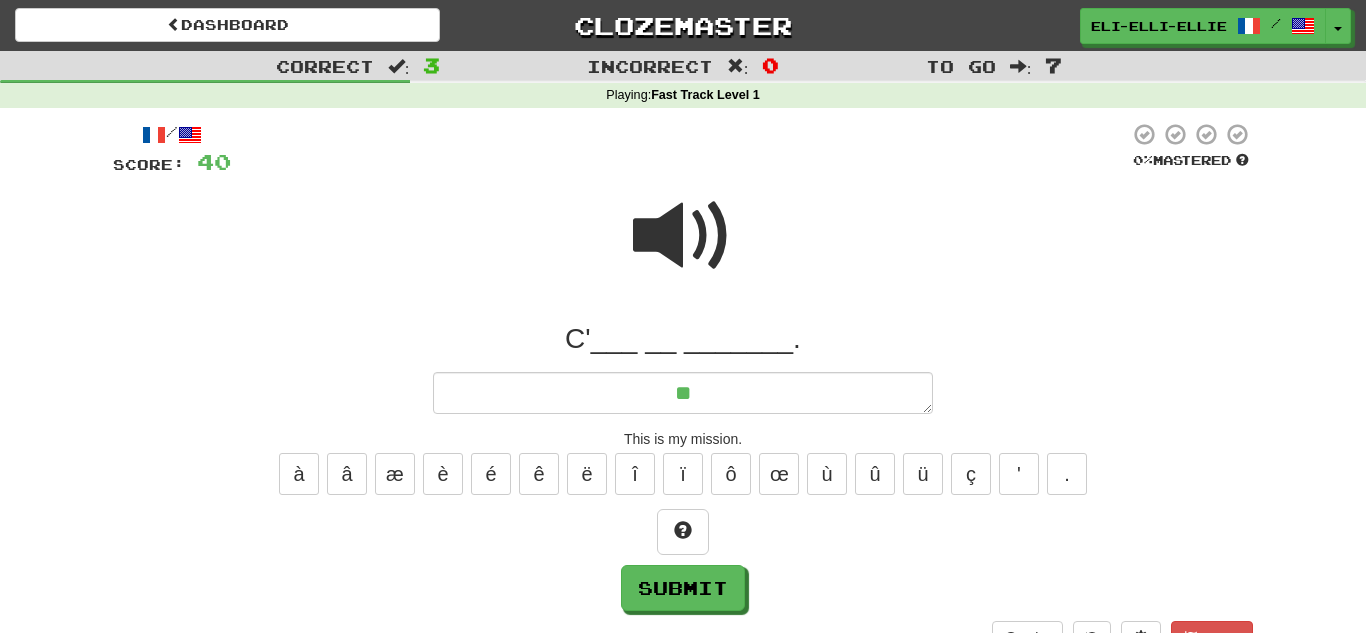 type on "*" 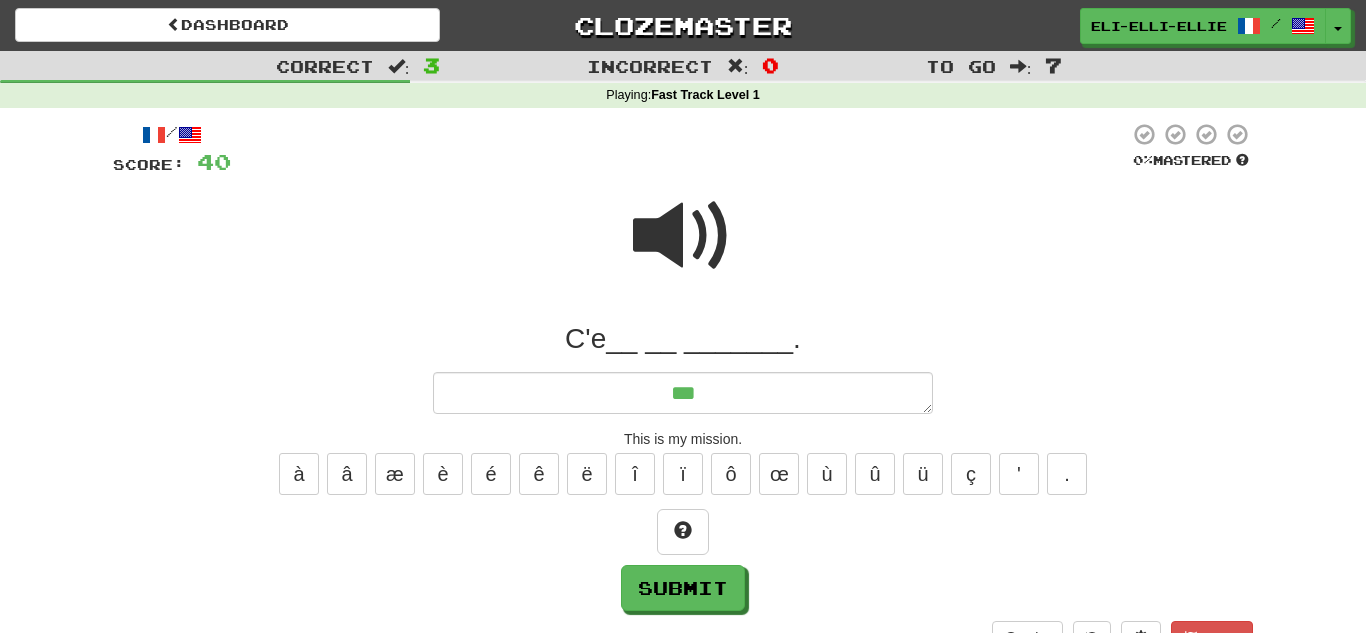 type on "*" 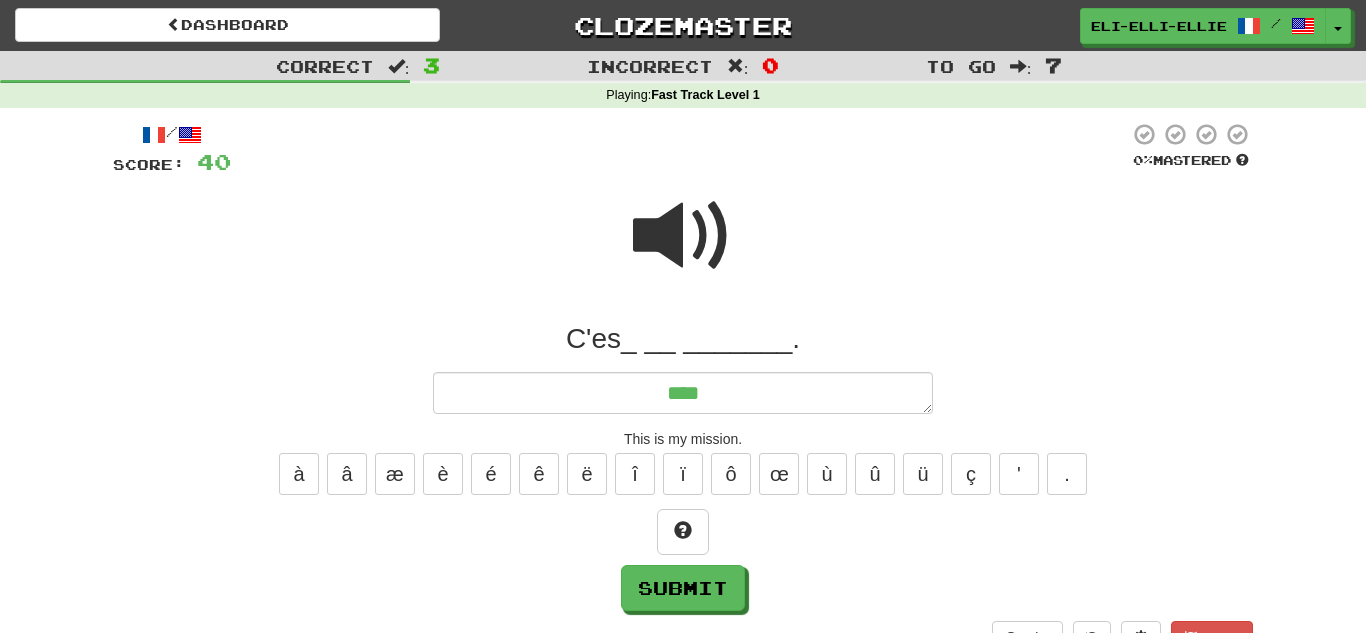 type on "*" 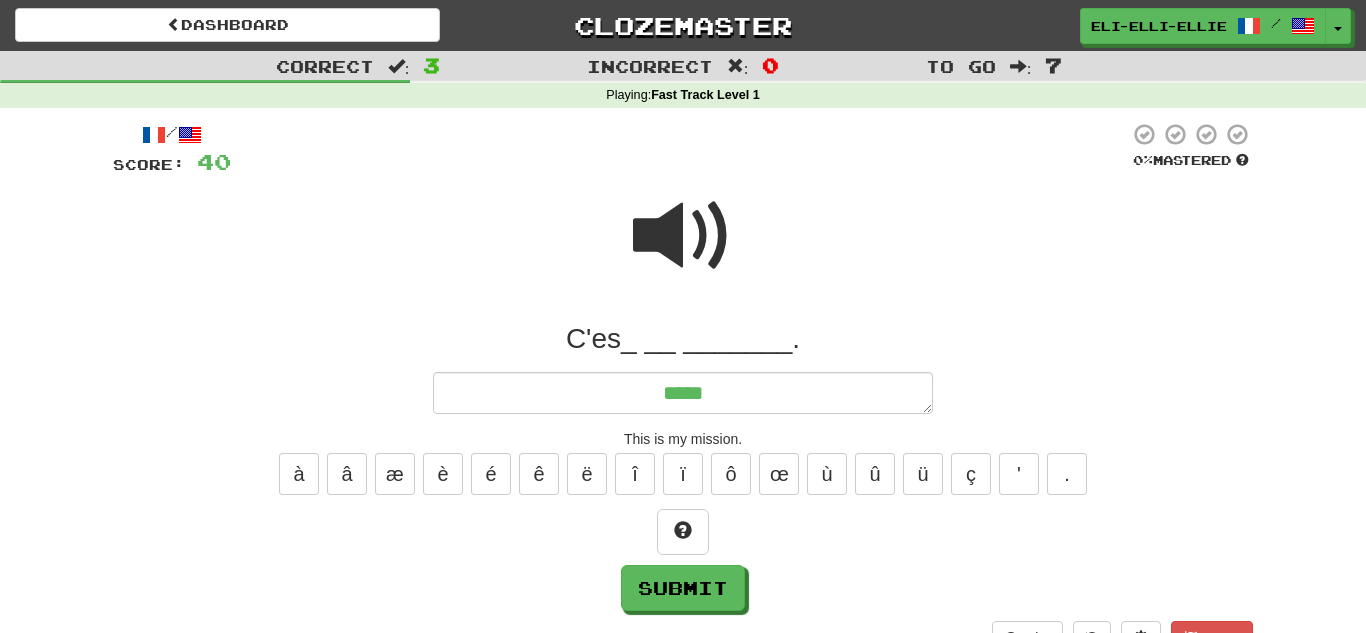 type on "*" 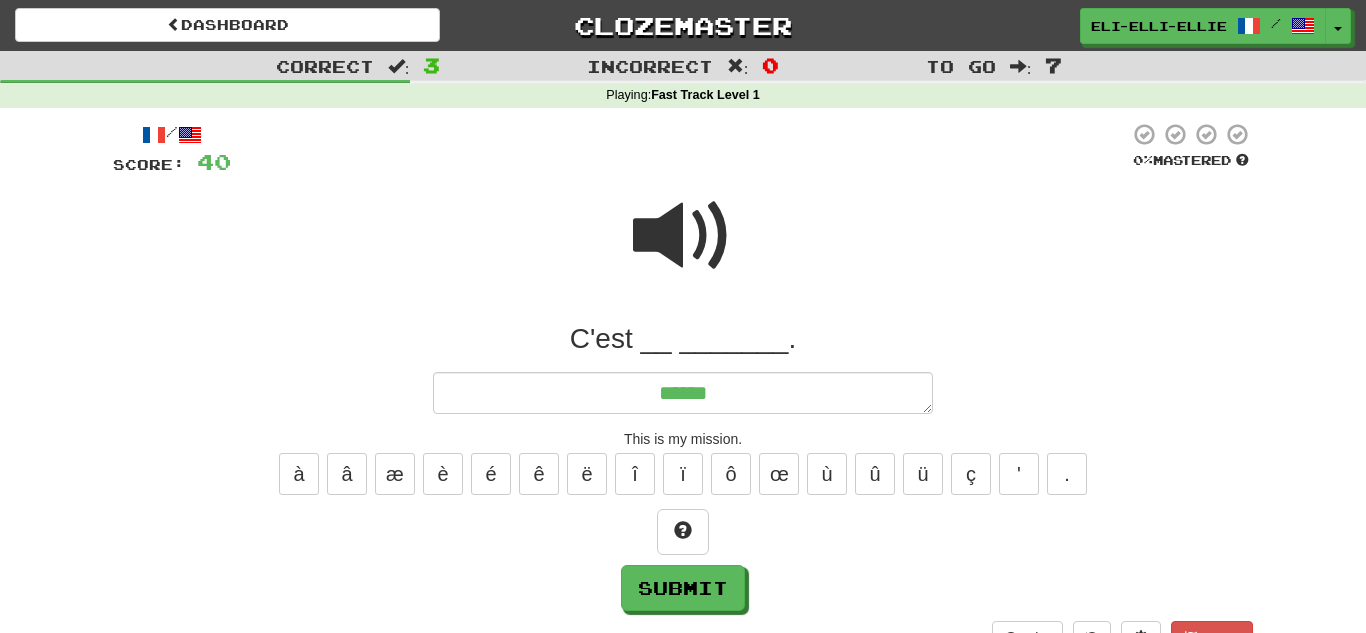 type on "*" 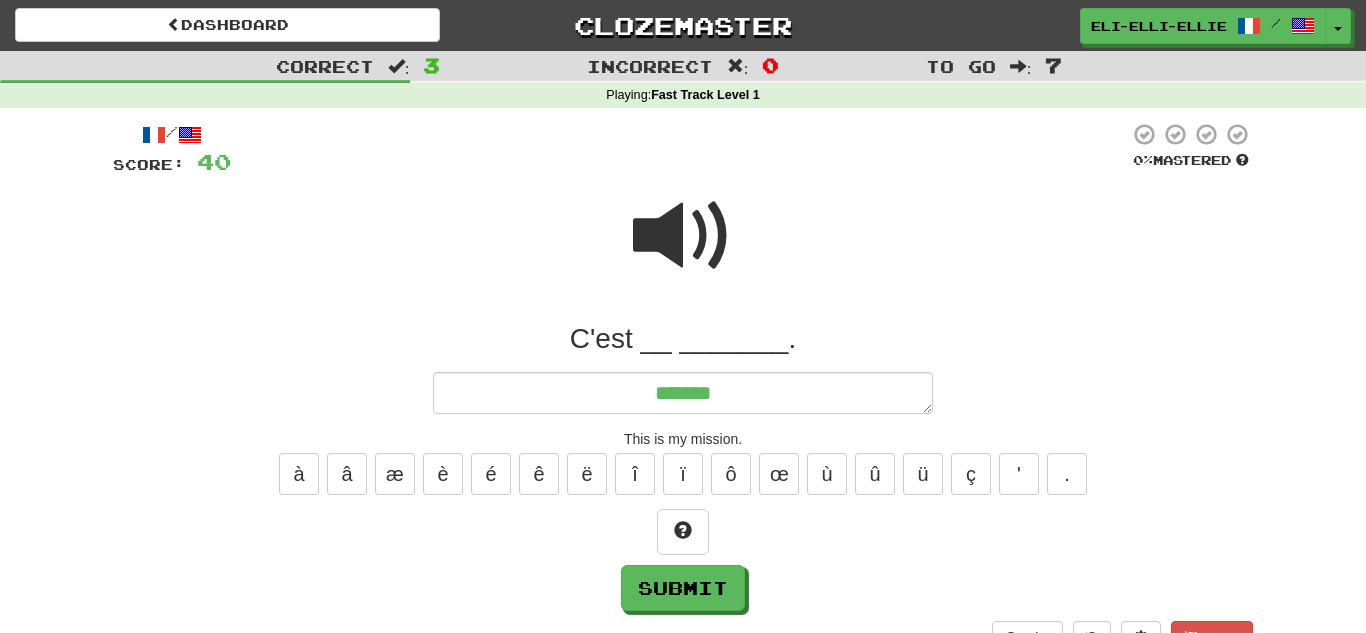 type on "*" 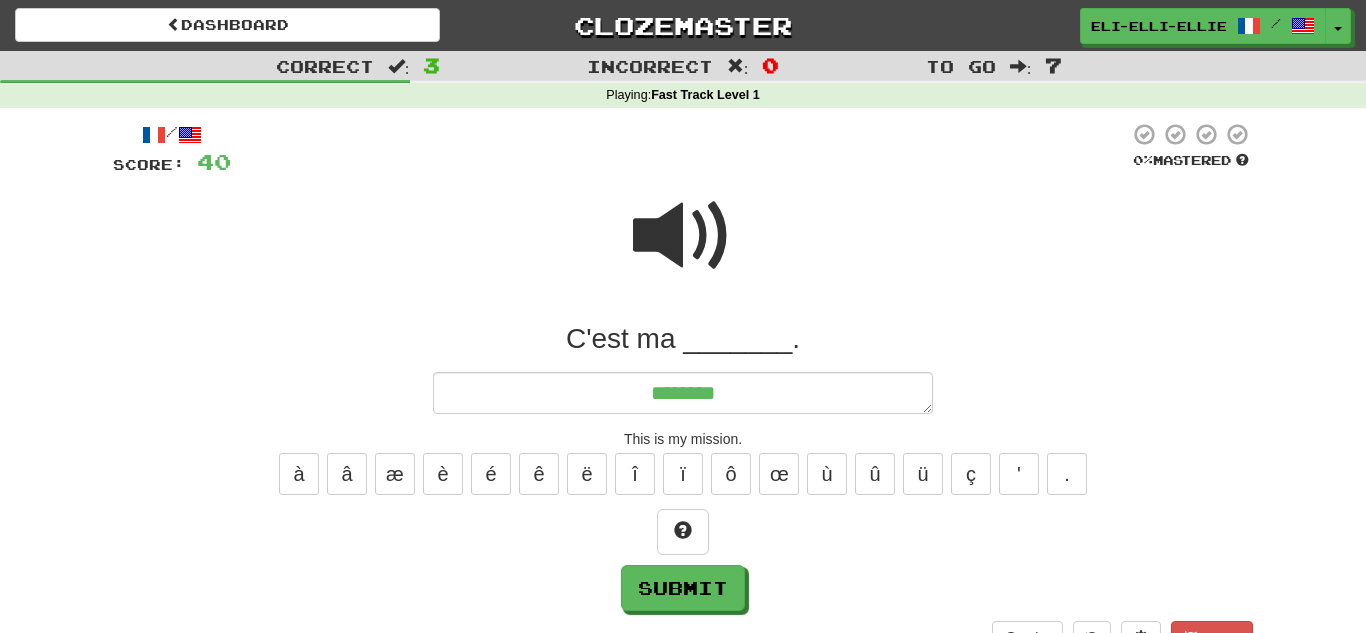 type on "*" 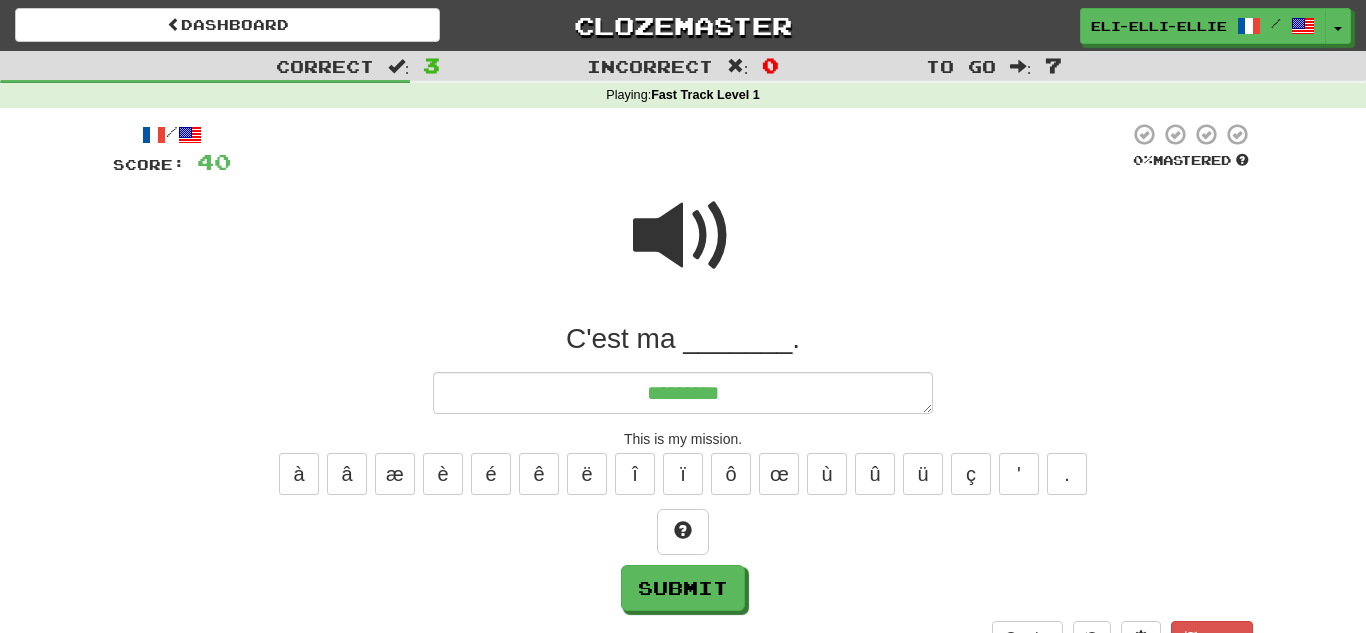 type on "*" 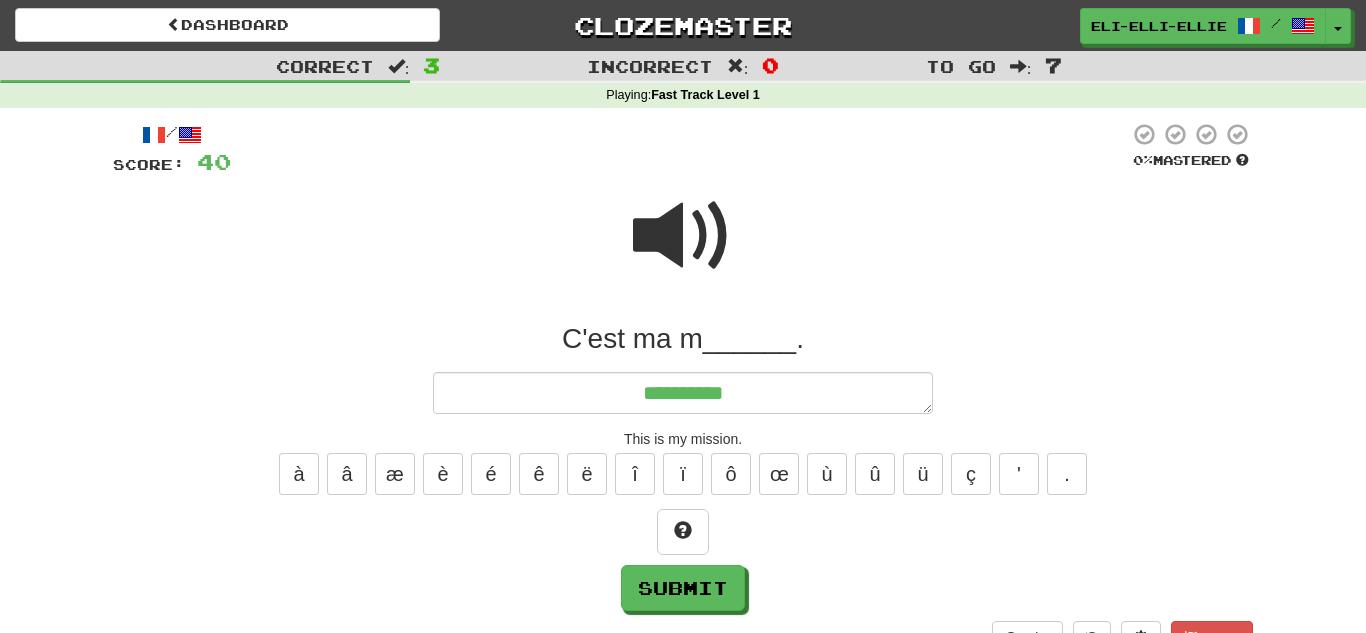 type on "*" 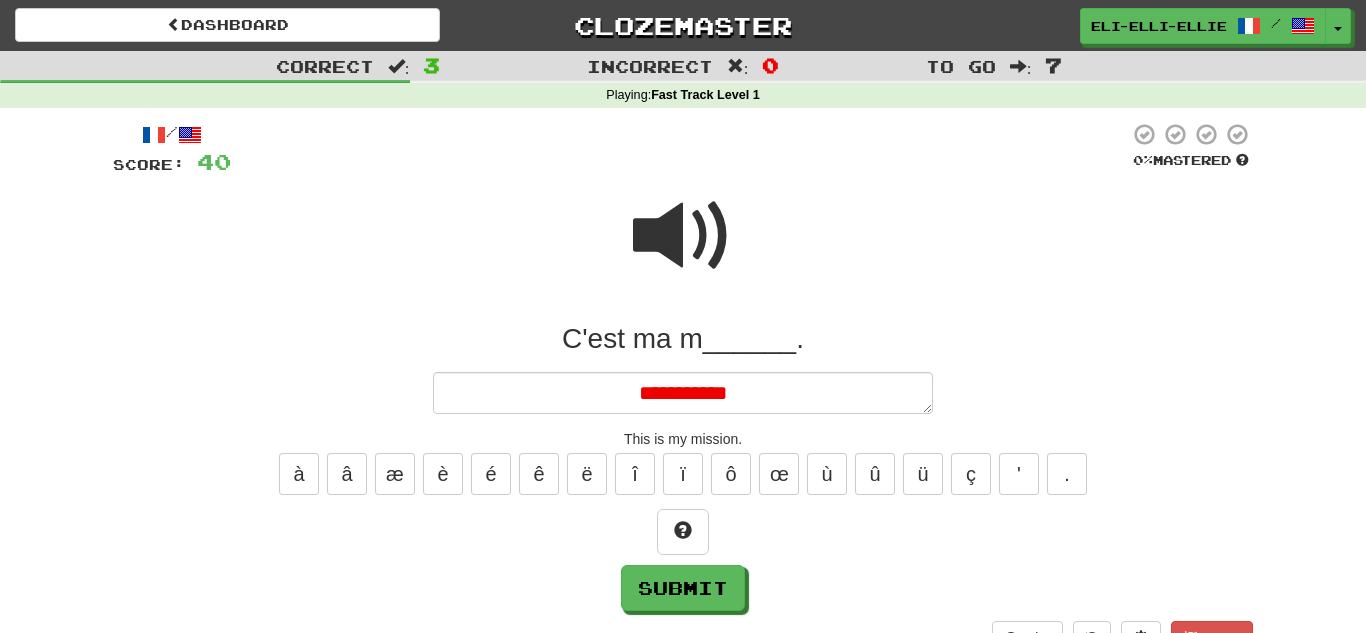 type on "*" 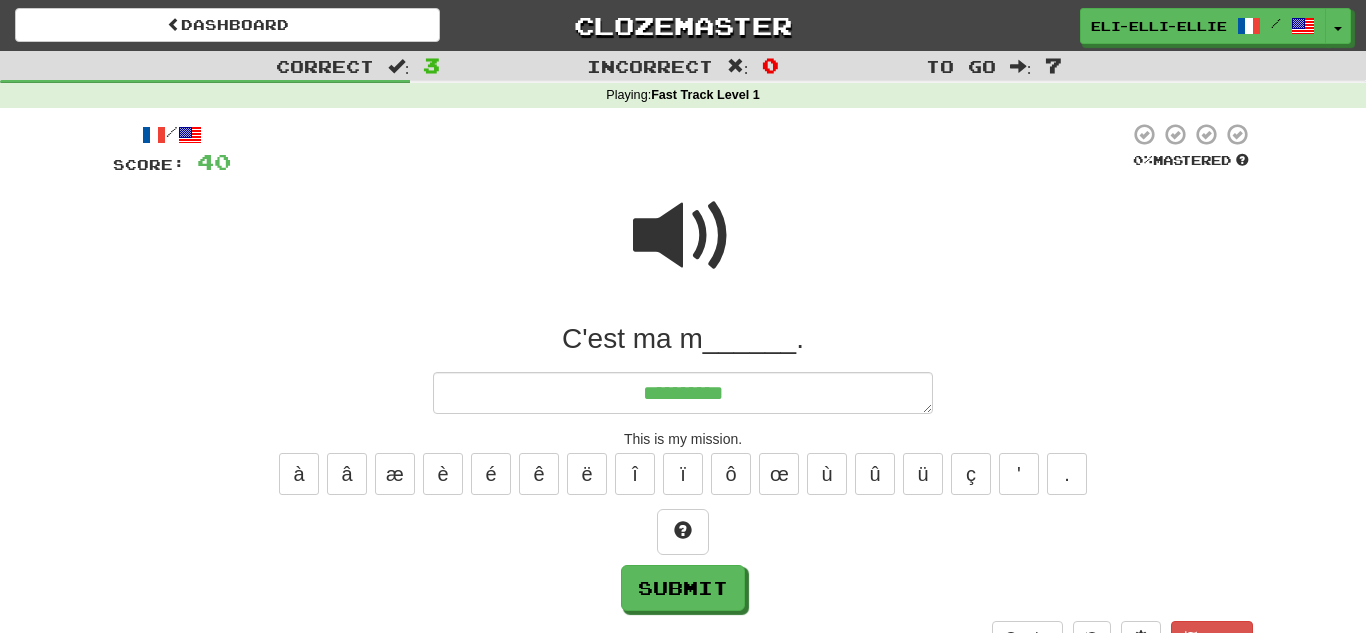 type on "*" 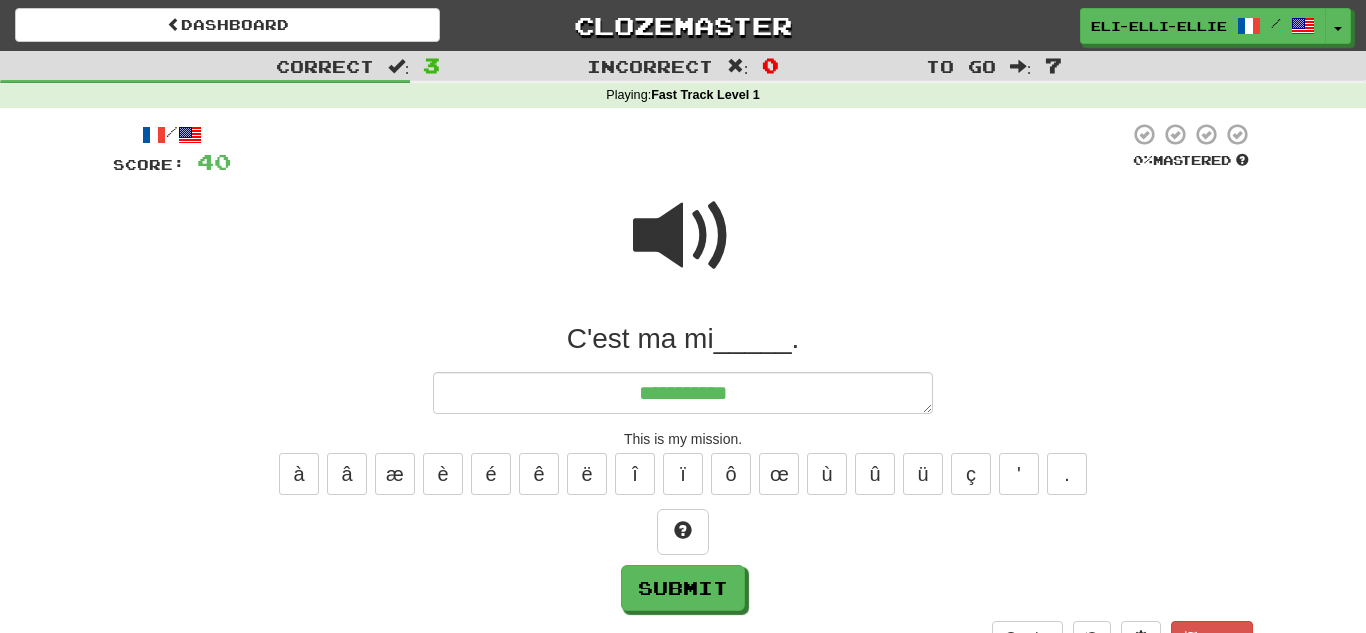 type on "*" 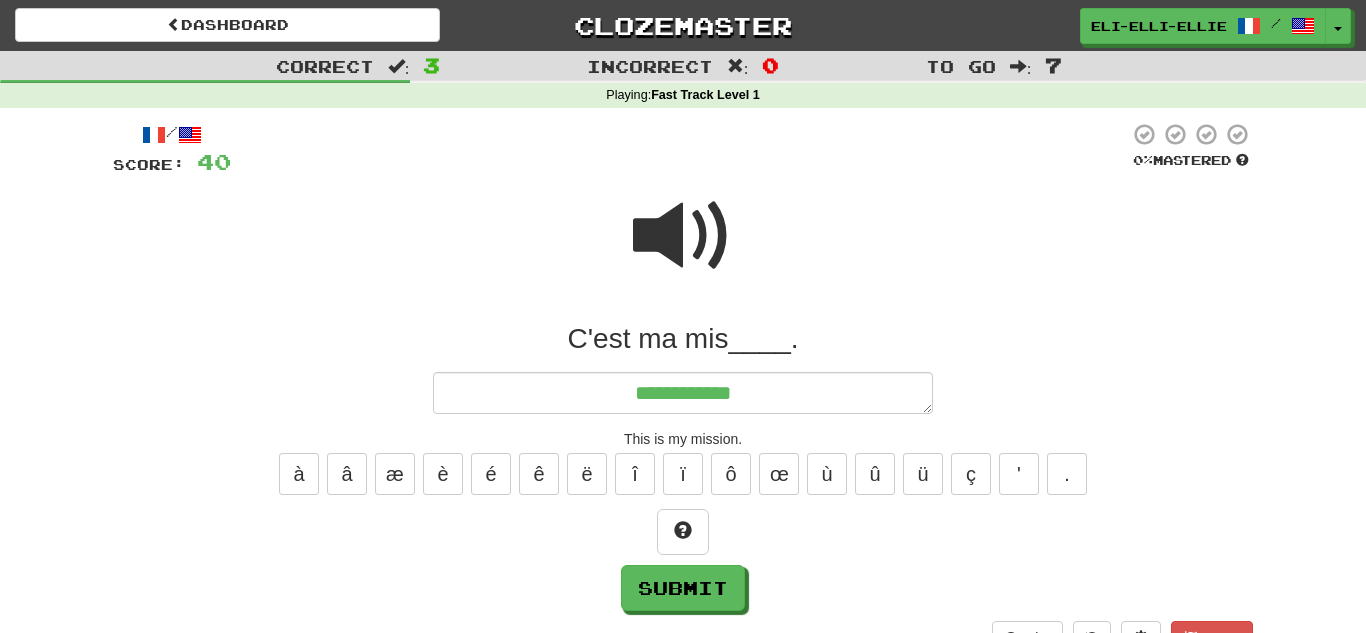 type on "*" 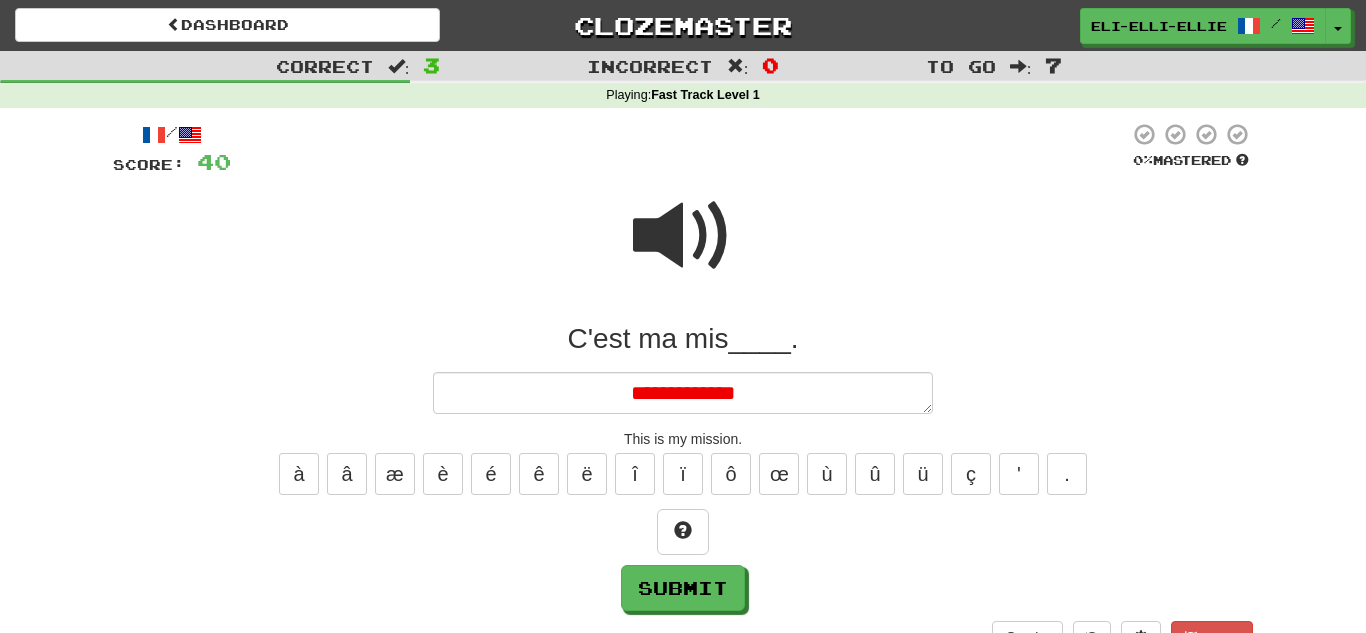 type on "*" 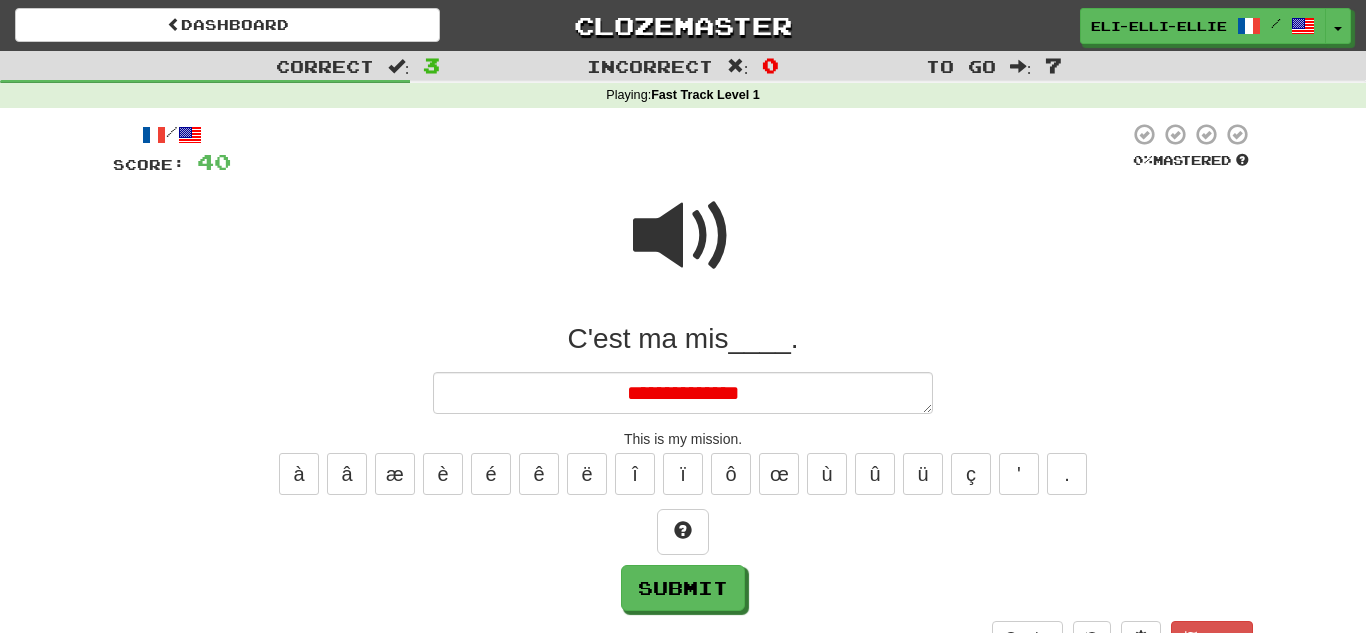 type on "*" 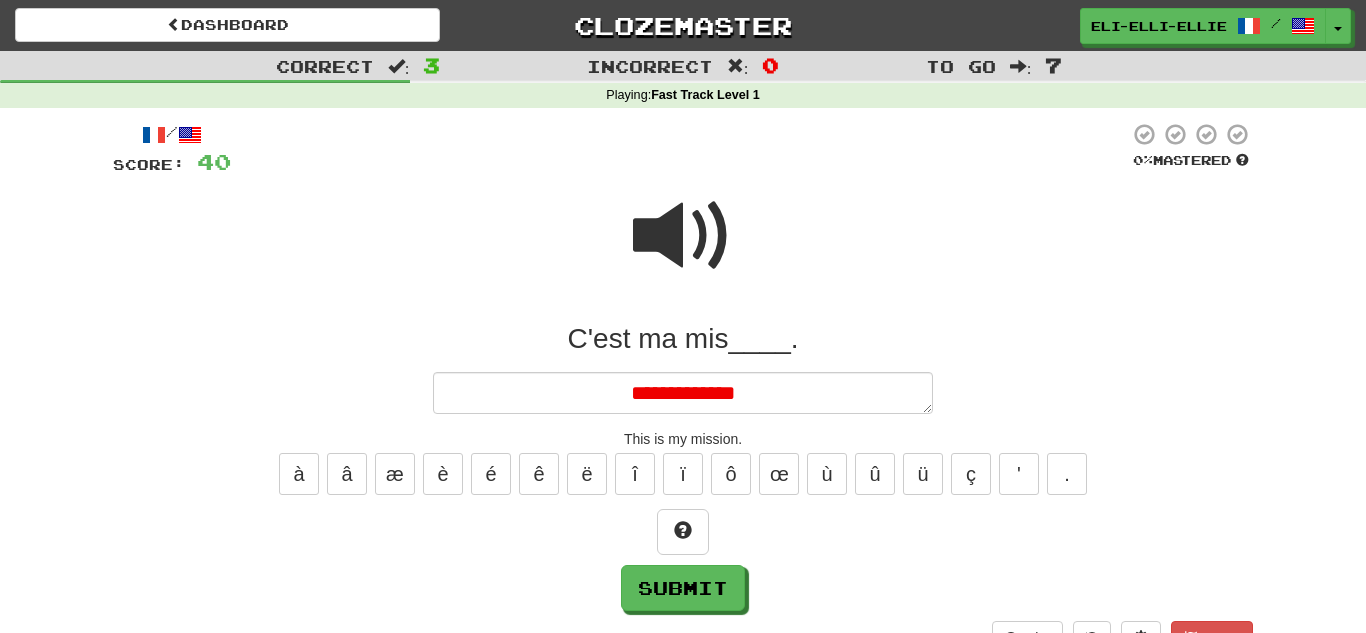 type on "*" 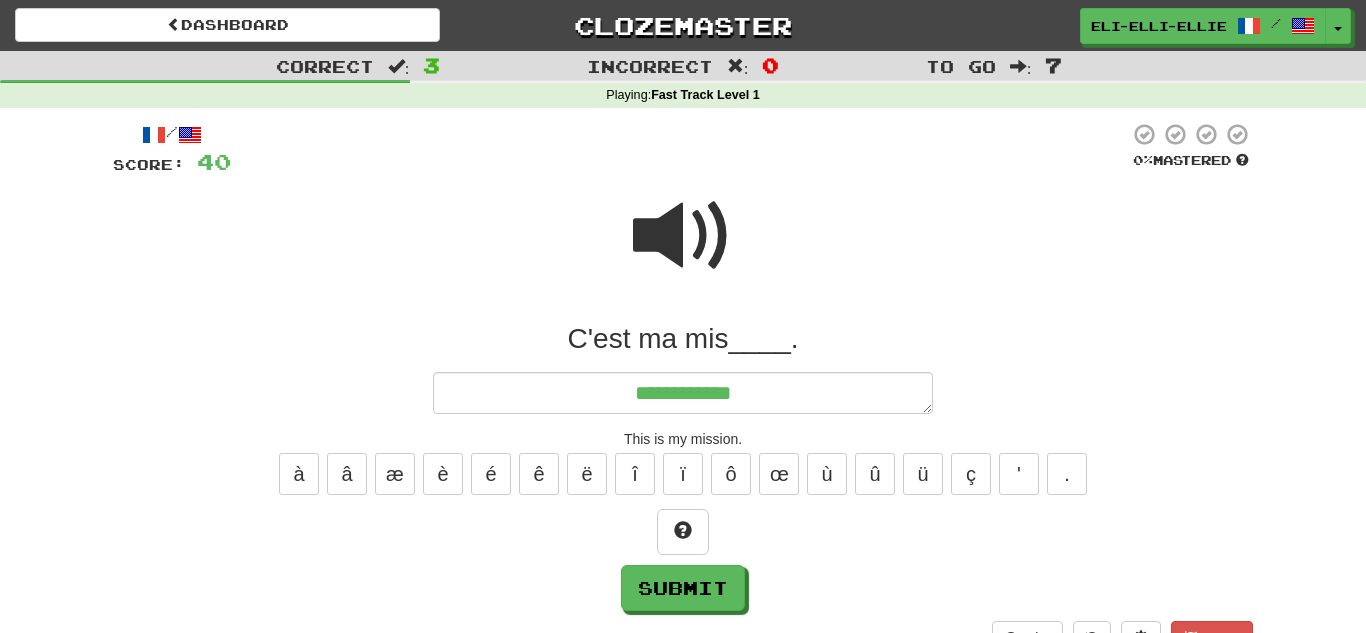 type on "*" 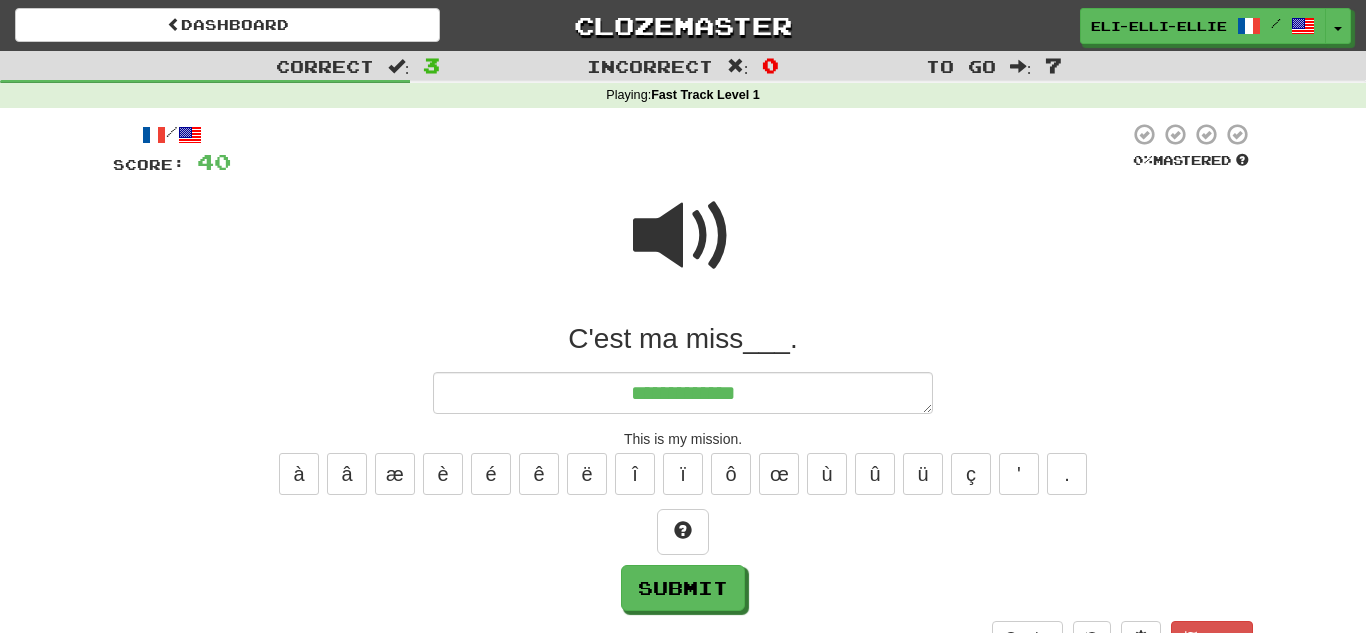 type on "**********" 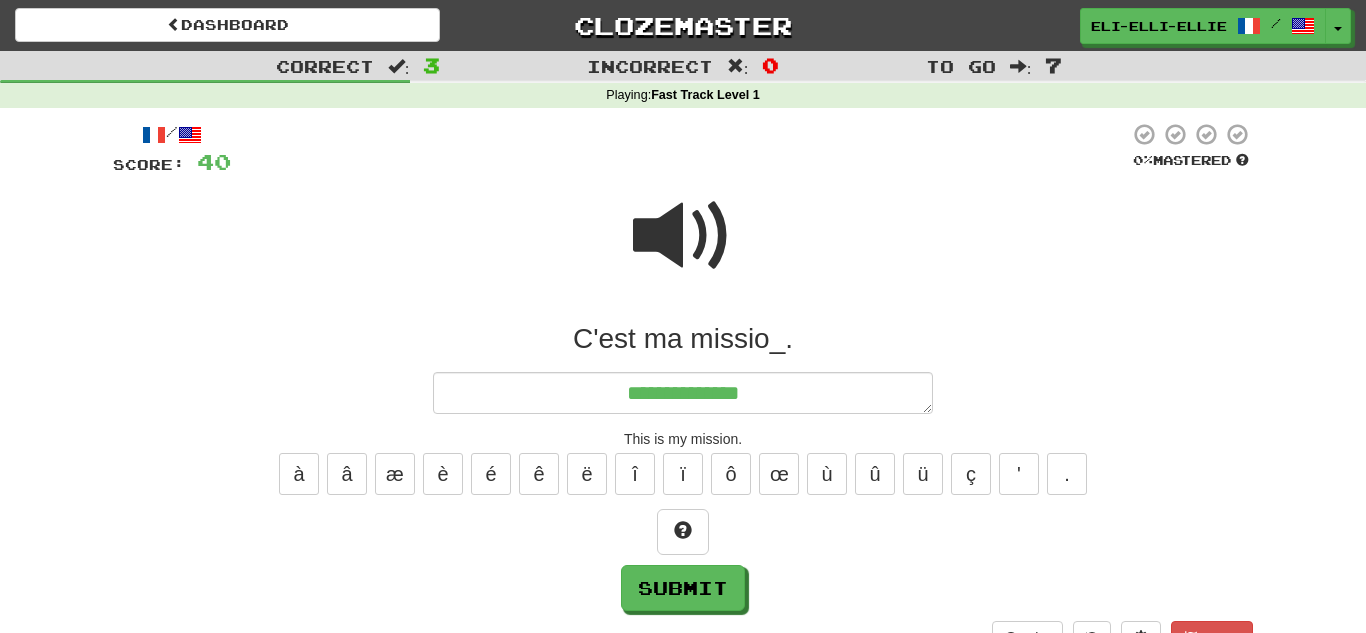 type on "*" 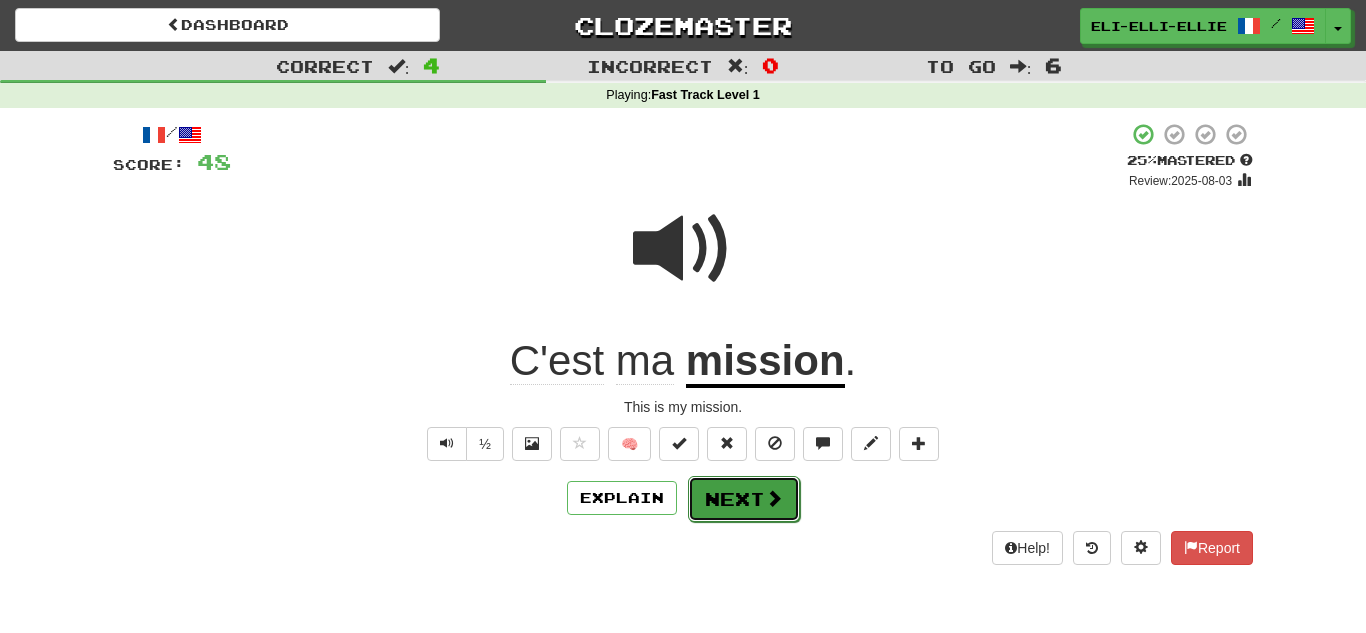 click on "Next" at bounding box center (744, 499) 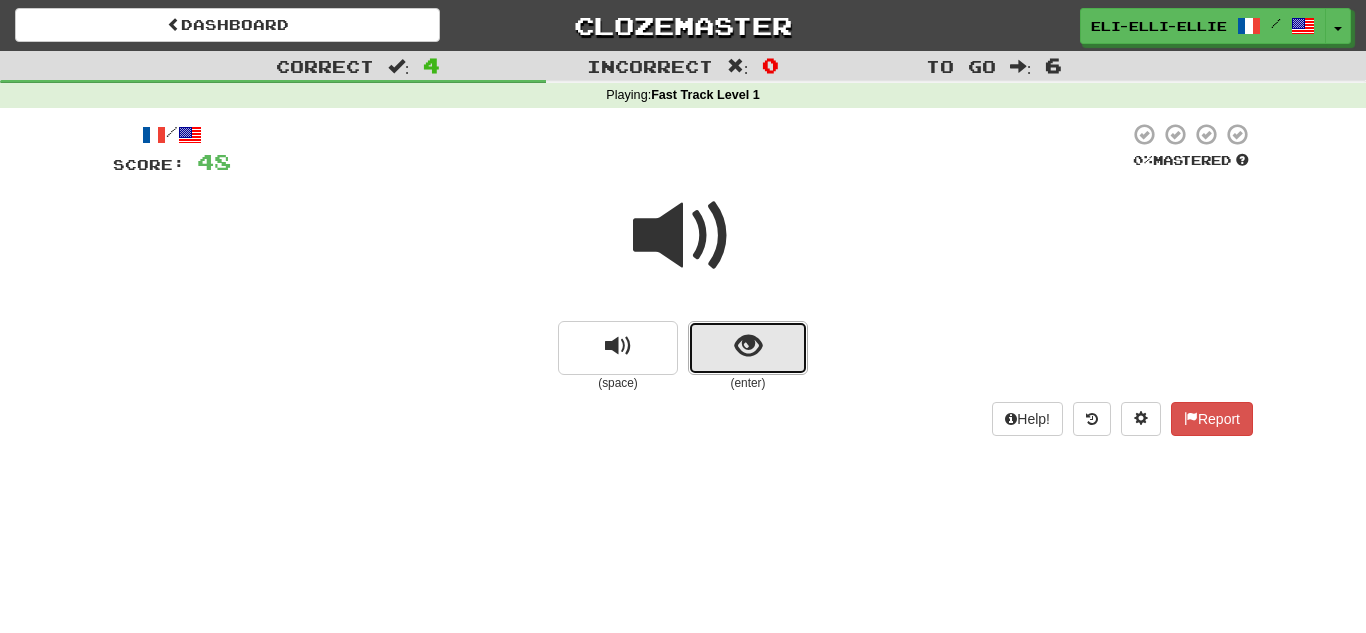 click at bounding box center (748, 348) 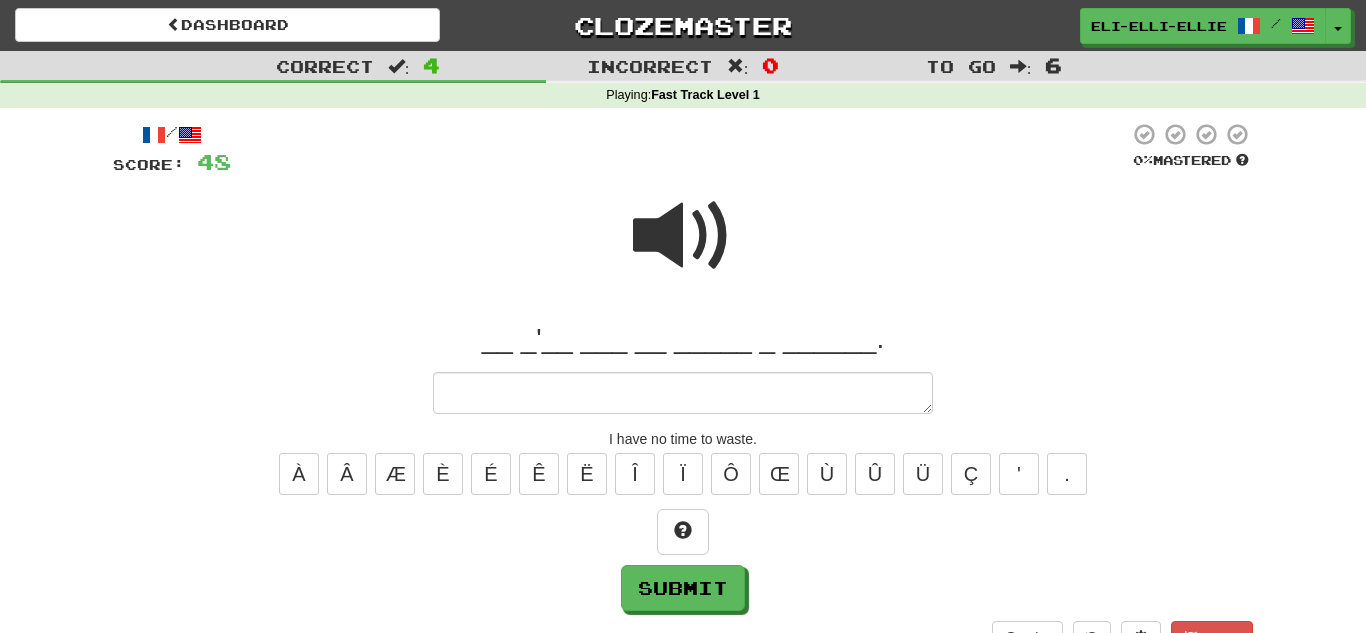 type on "*" 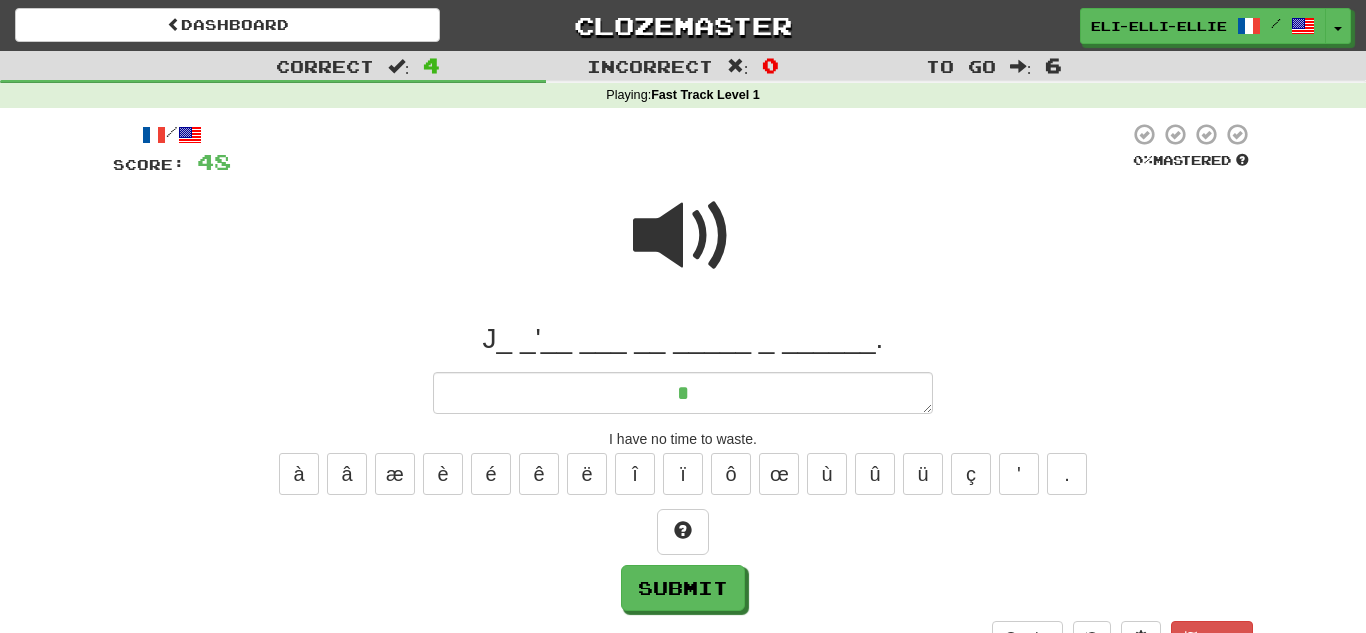 type 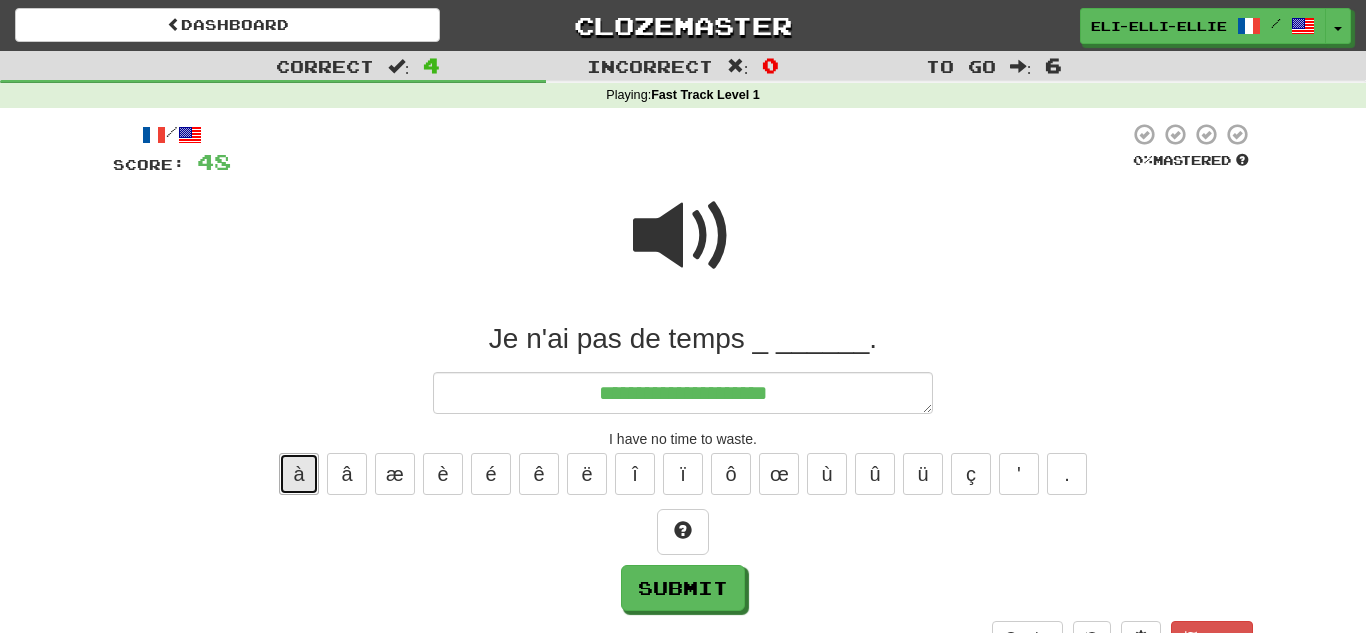 click on "à" at bounding box center (299, 474) 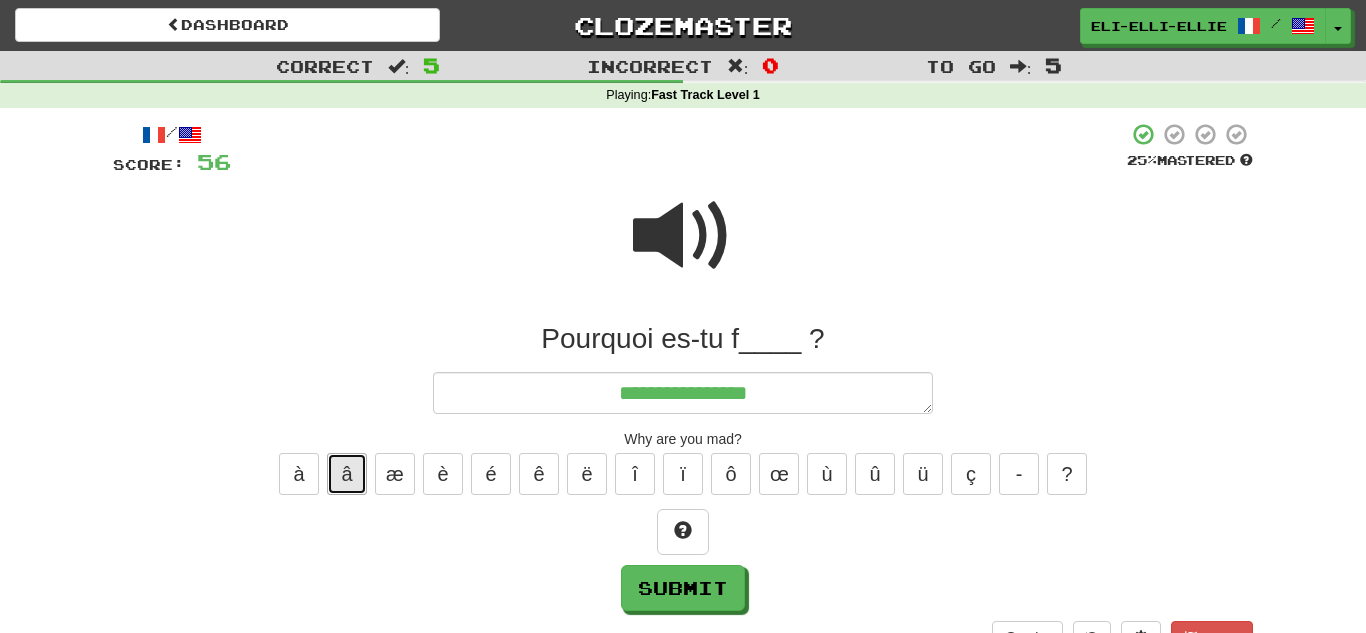 click on "â" at bounding box center [347, 474] 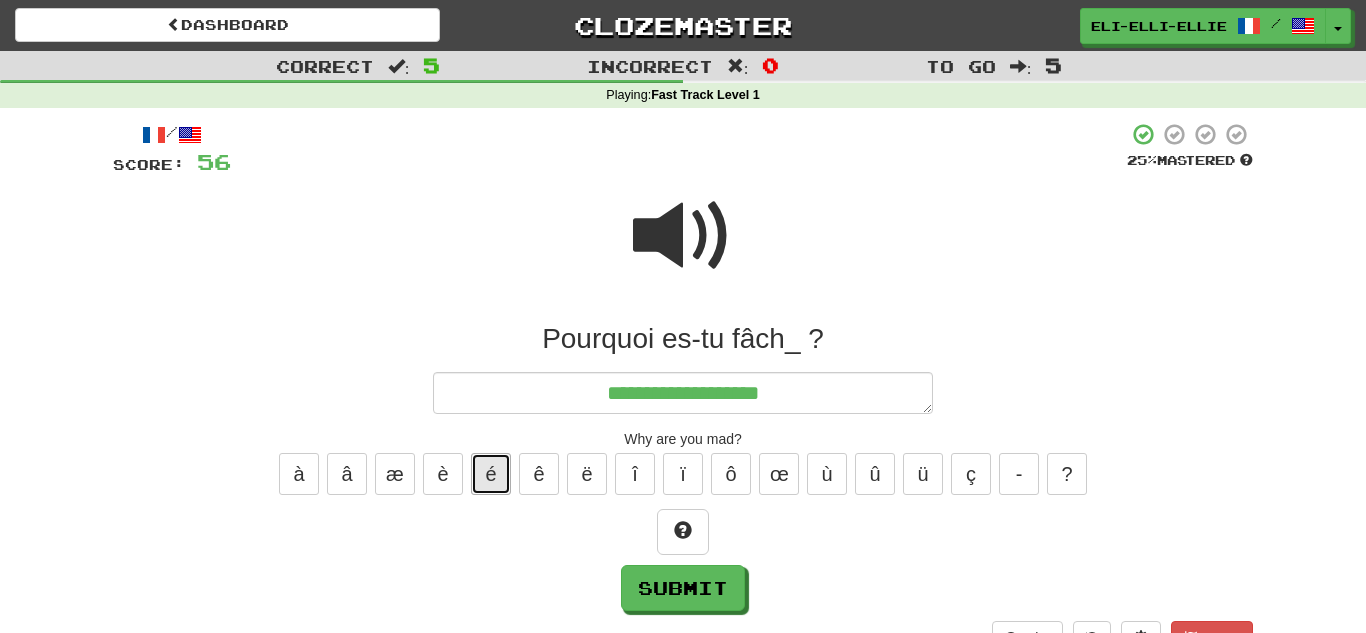 click on "é" at bounding box center (491, 474) 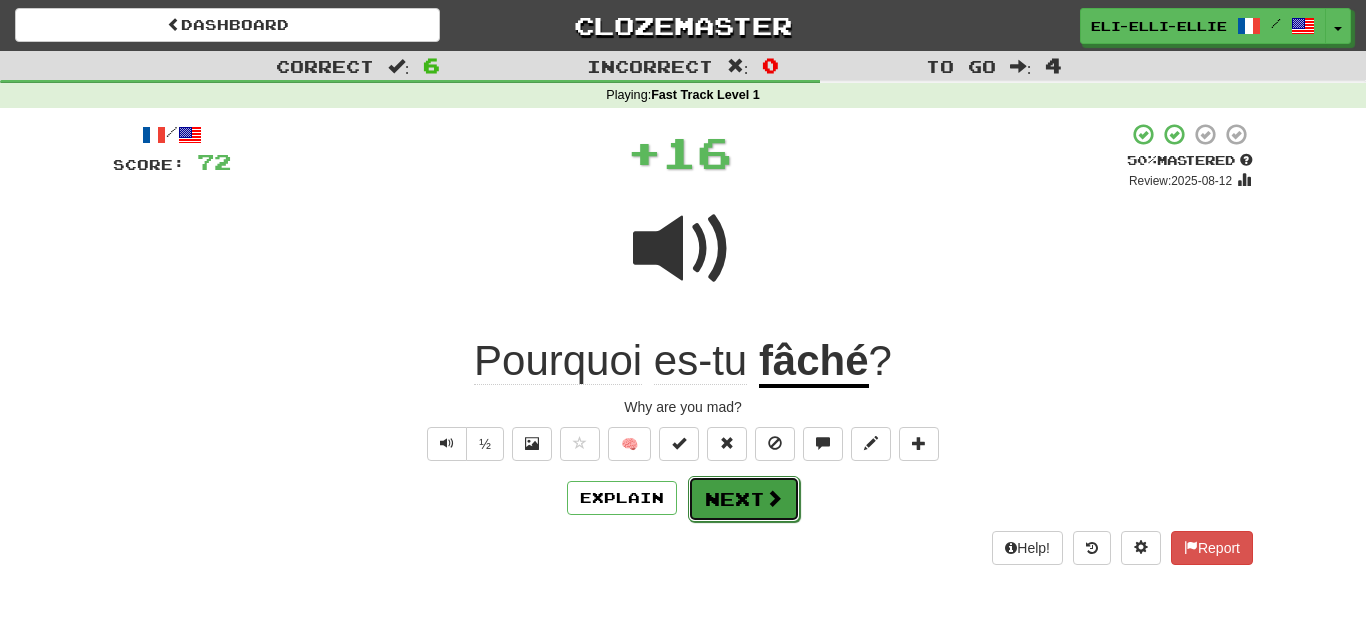 click on "Next" at bounding box center (744, 499) 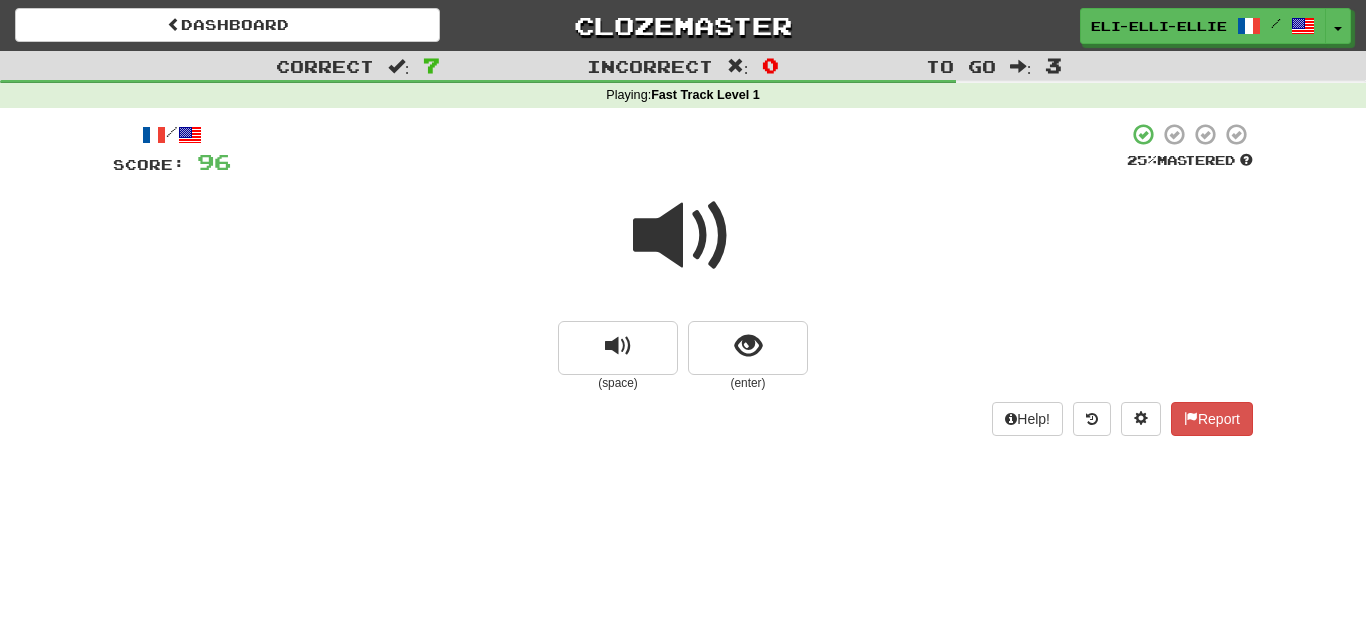 click at bounding box center (683, 236) 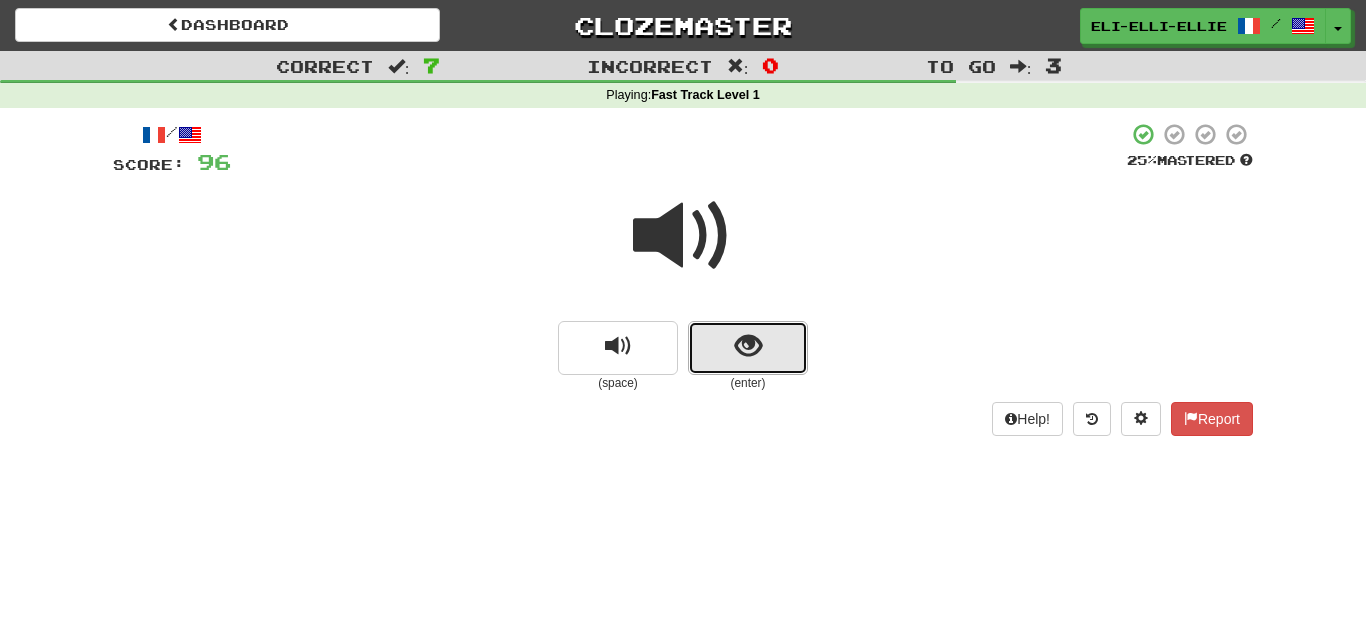 click at bounding box center [748, 348] 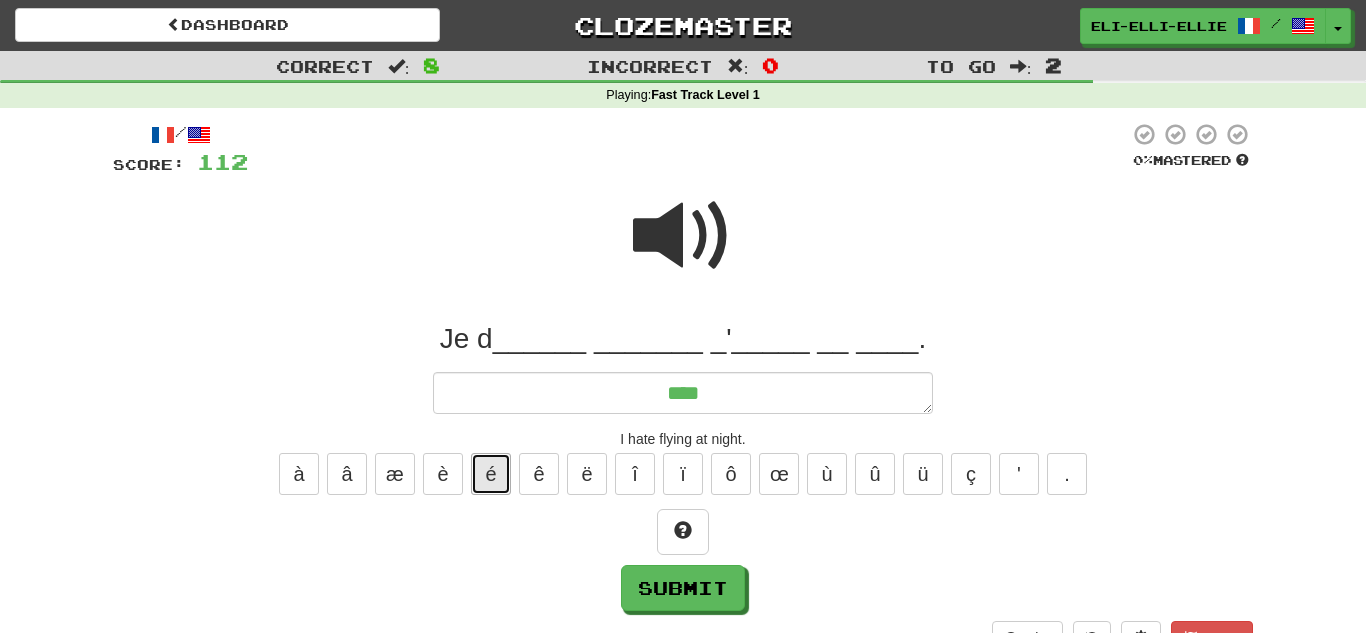 click on "é" at bounding box center (491, 474) 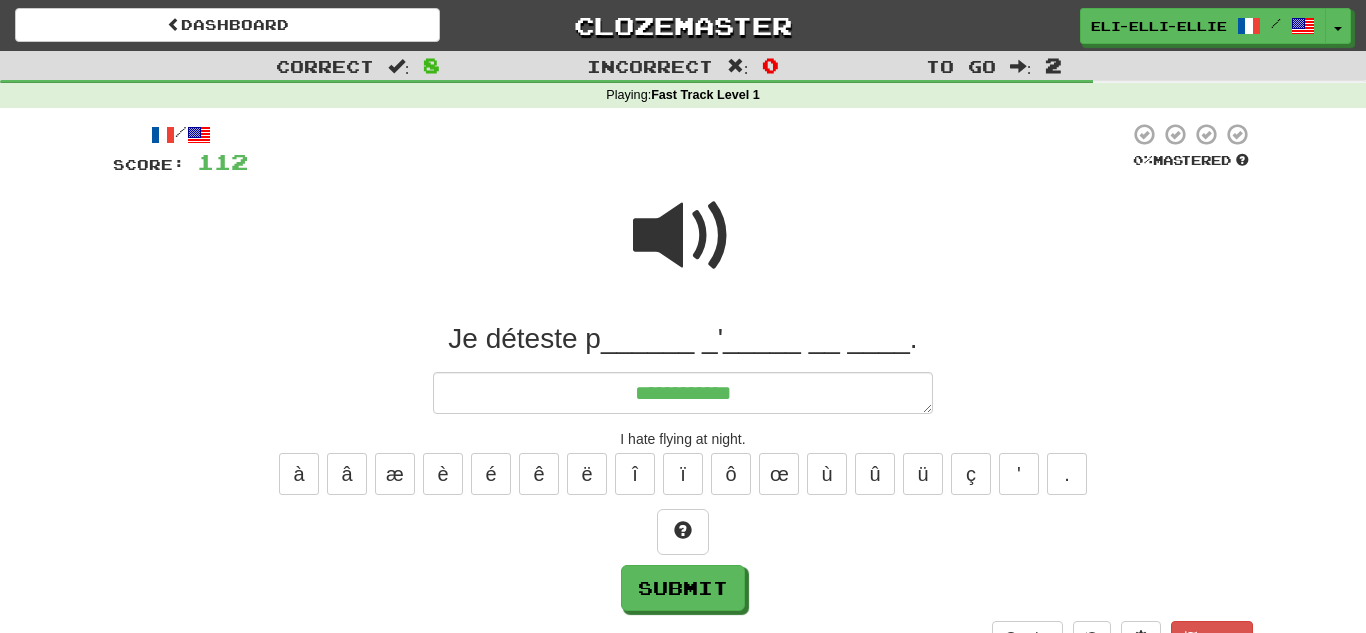 click at bounding box center (683, 236) 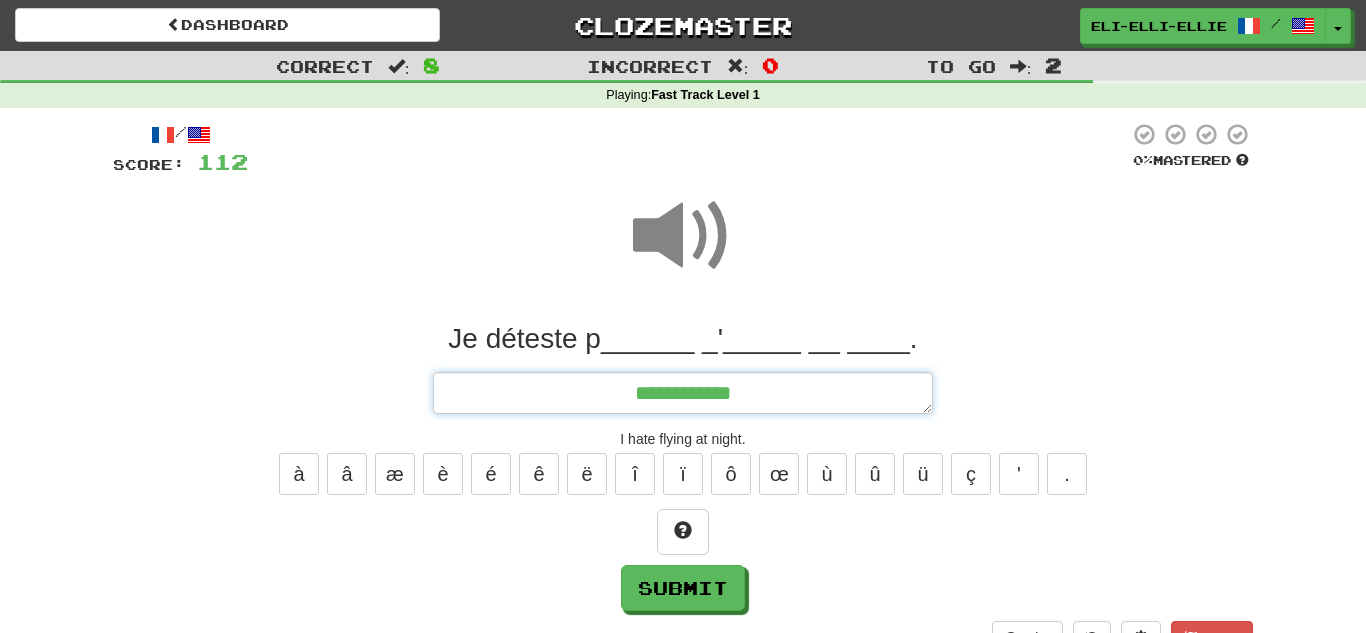 click on "**********" at bounding box center (683, 393) 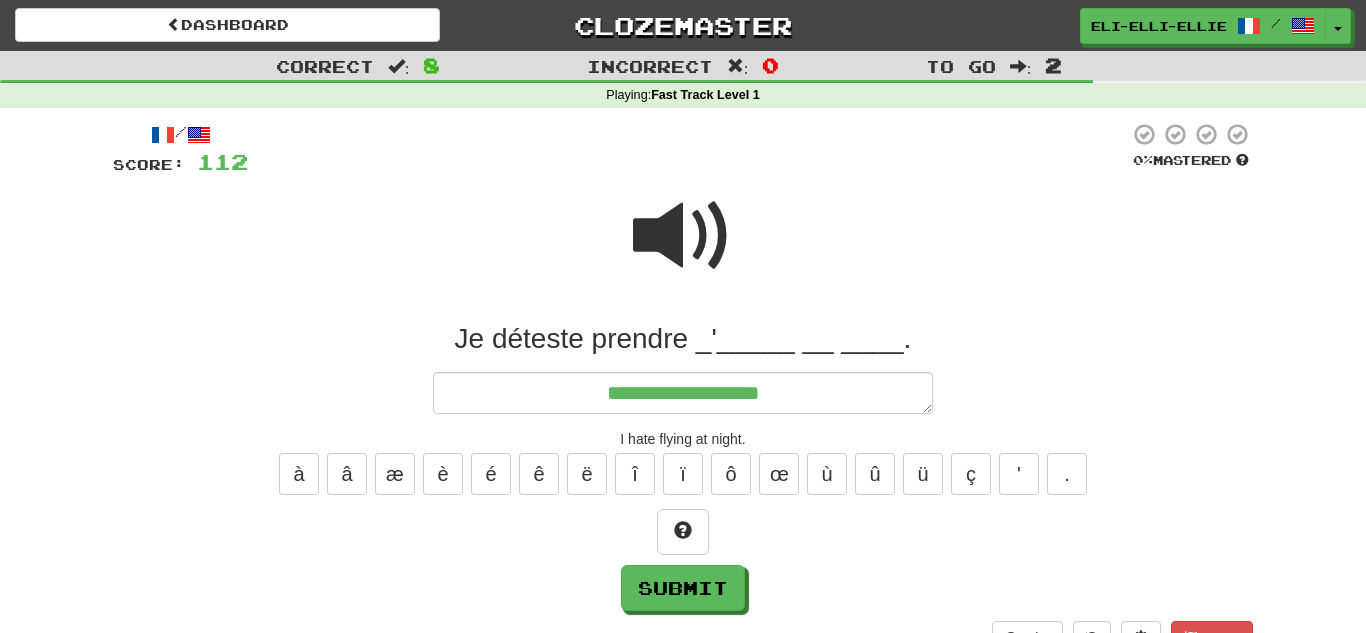 click at bounding box center (683, 236) 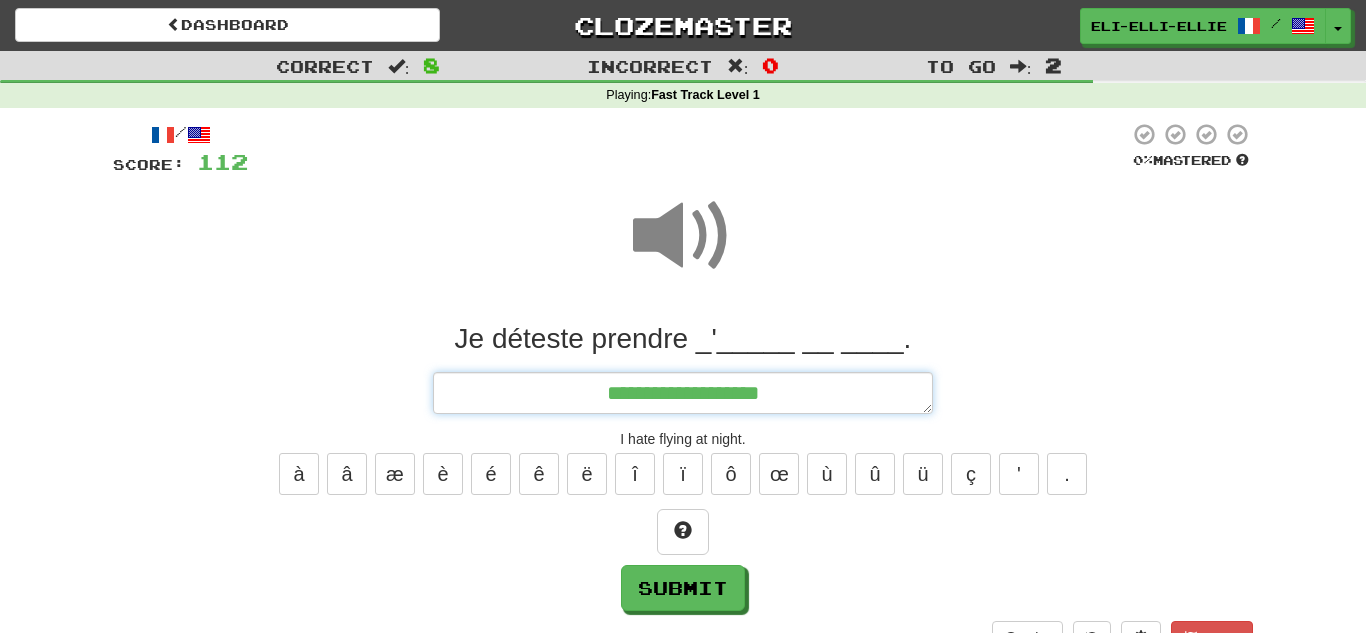 click on "**********" at bounding box center [683, 393] 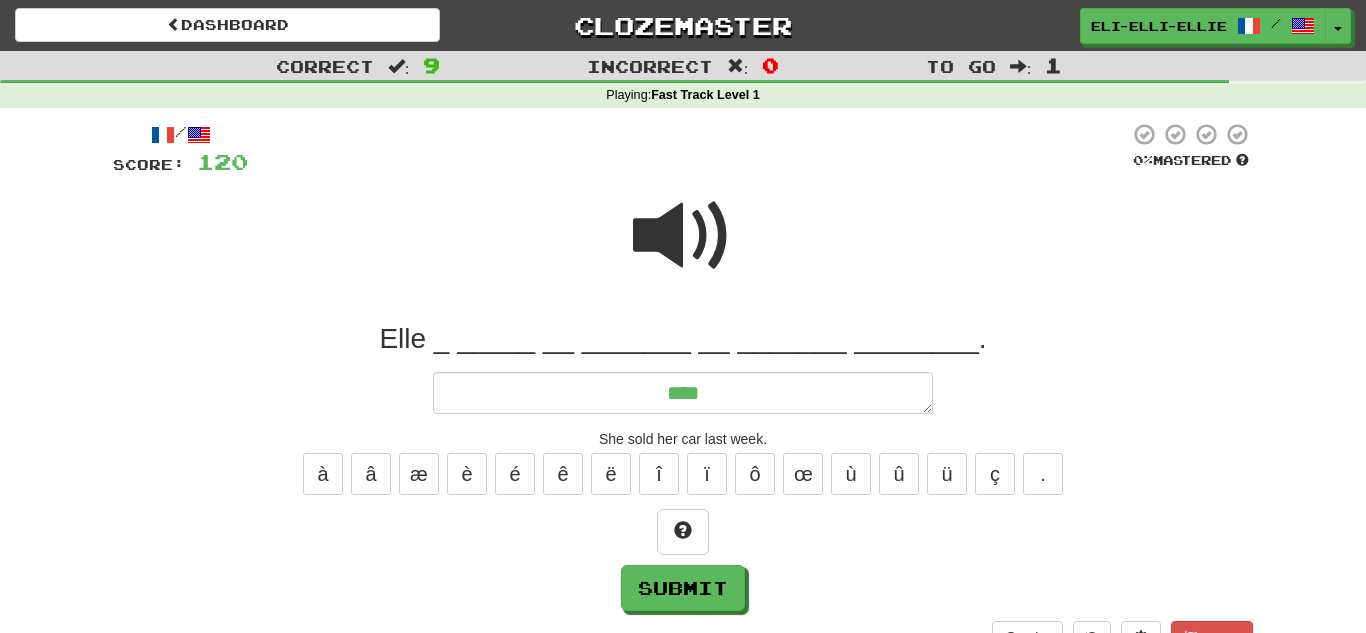 click at bounding box center [683, 236] 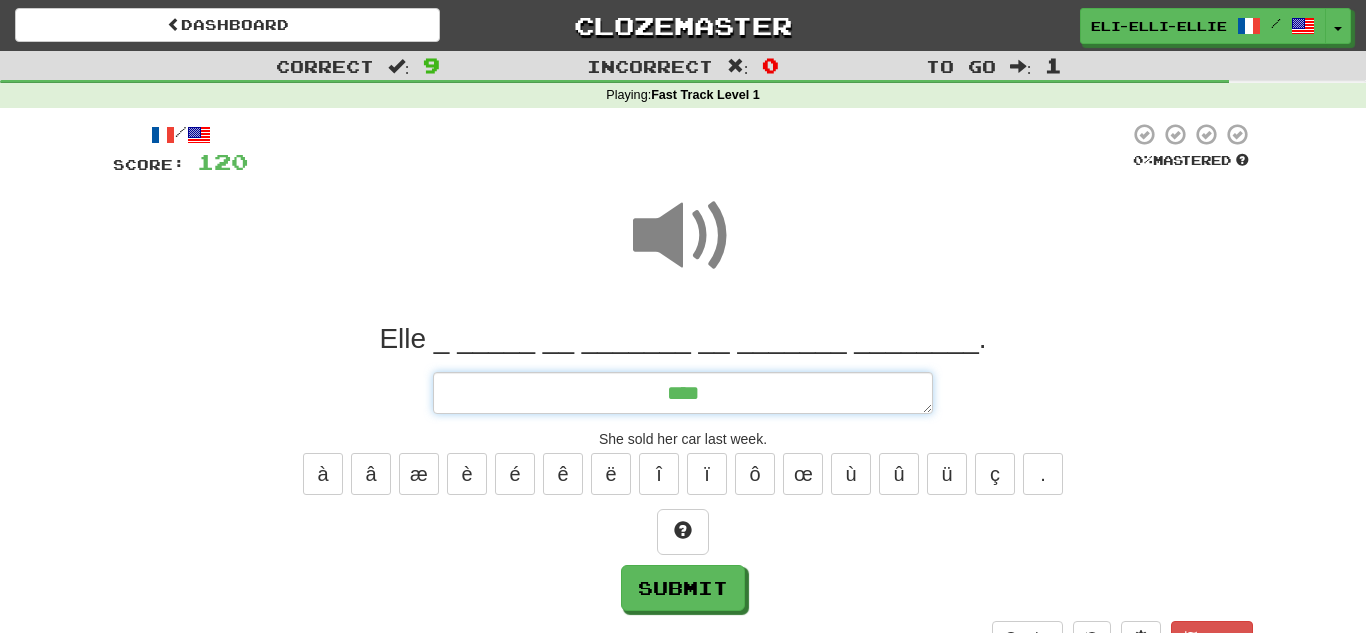 click on "****" at bounding box center [683, 393] 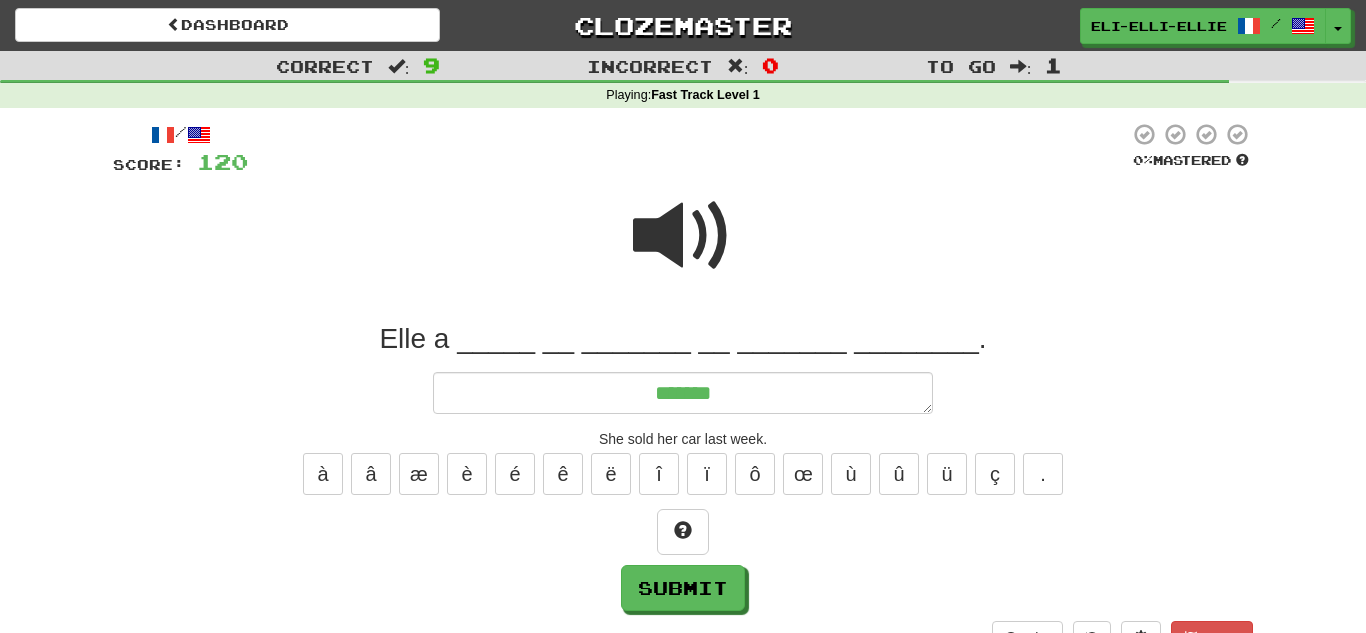 click at bounding box center (683, 236) 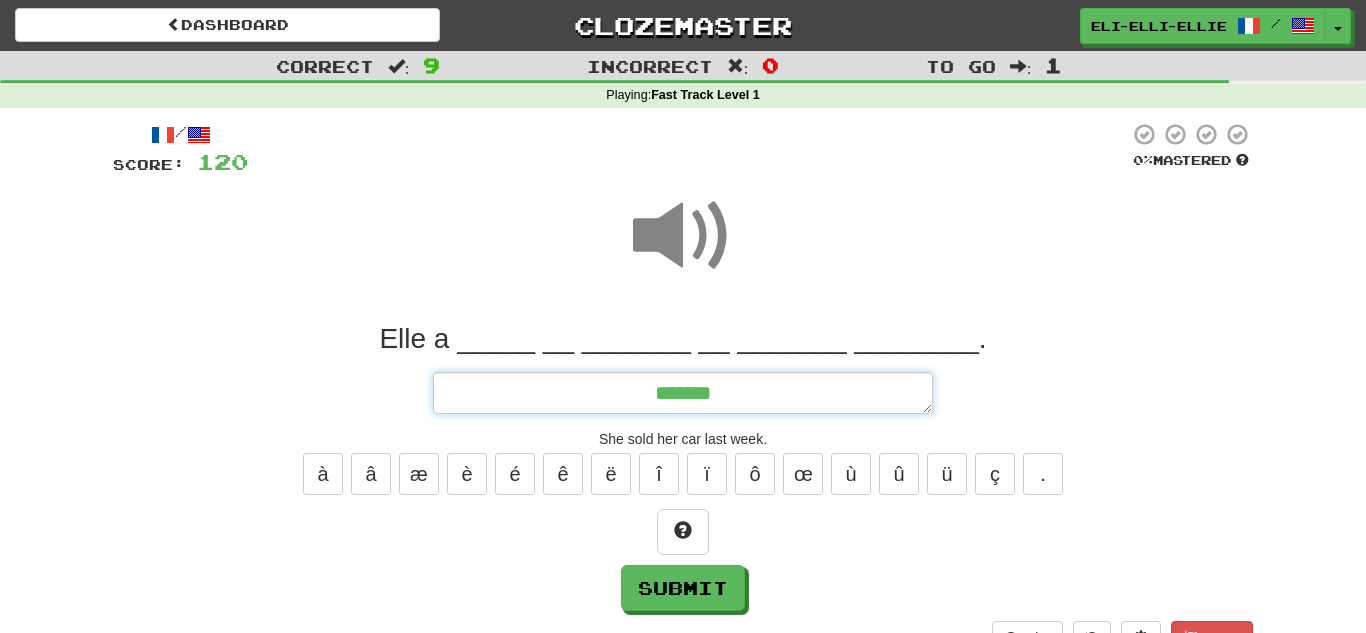 click on "******" at bounding box center [683, 393] 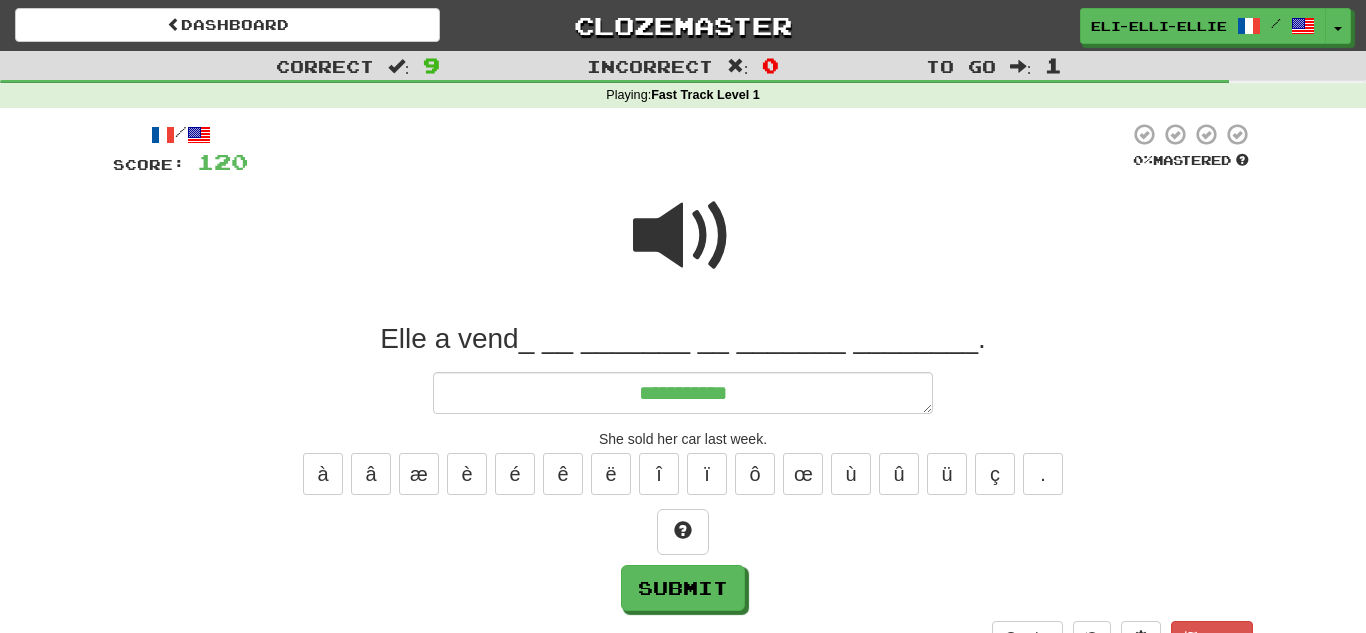 click at bounding box center (683, 236) 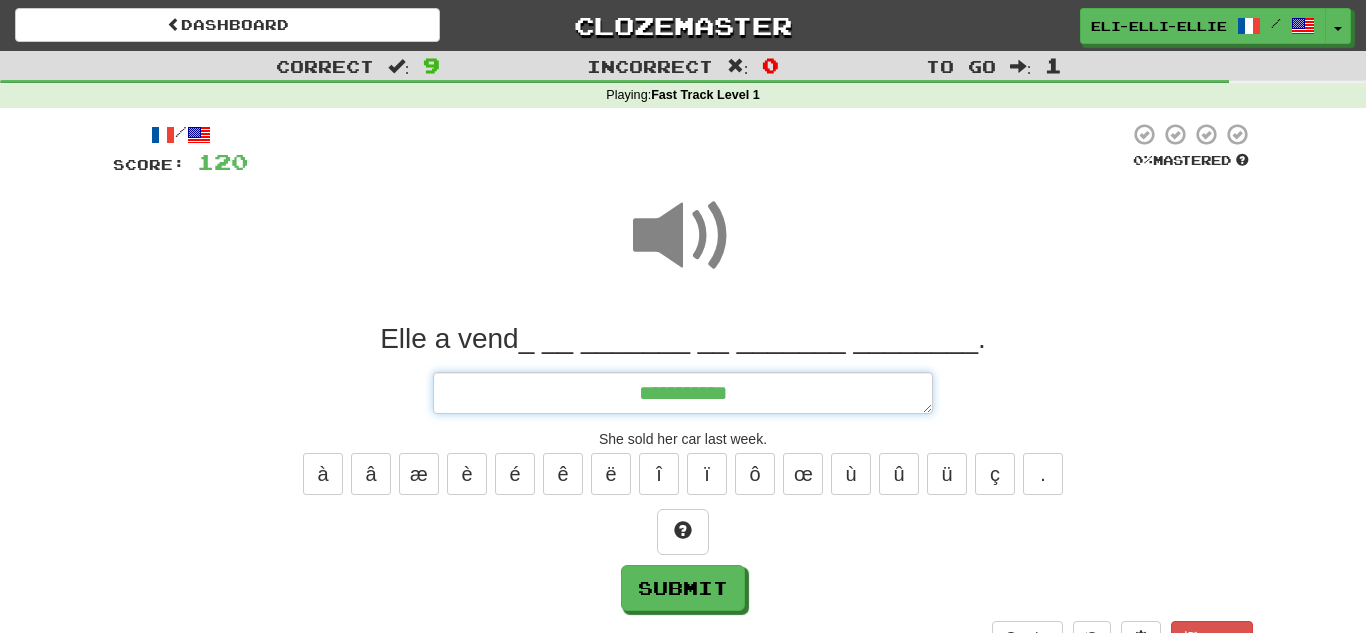 click on "**********" at bounding box center [683, 393] 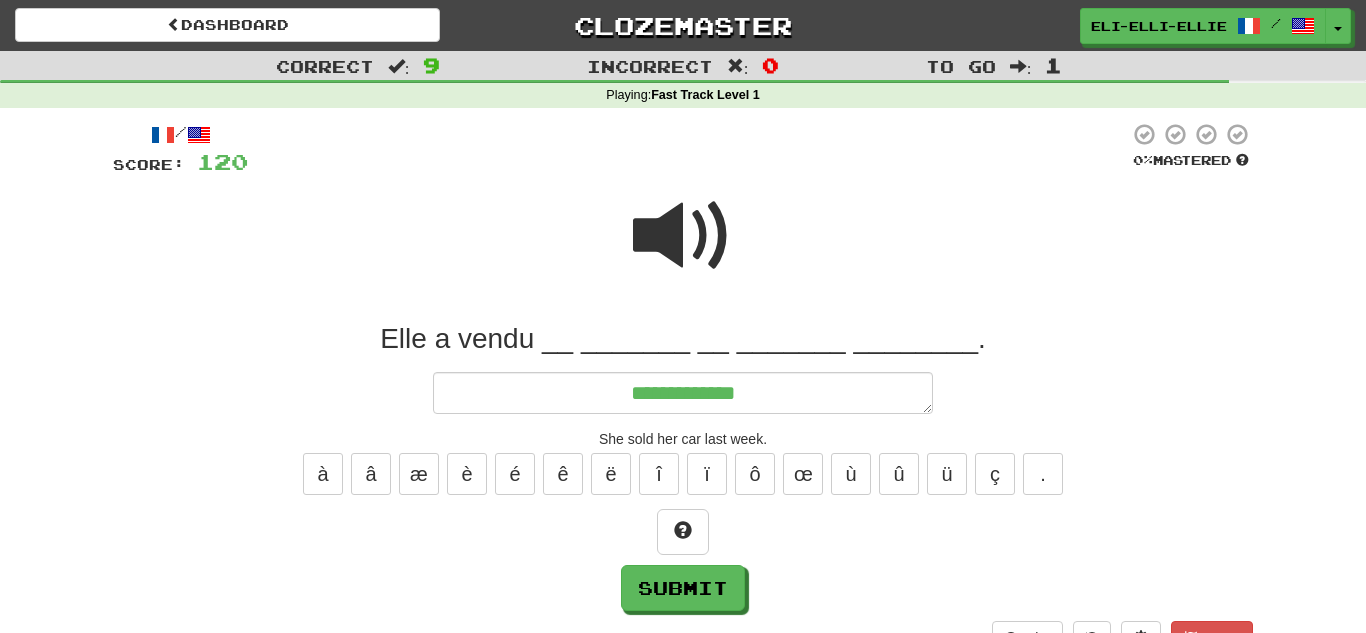 click at bounding box center (683, 236) 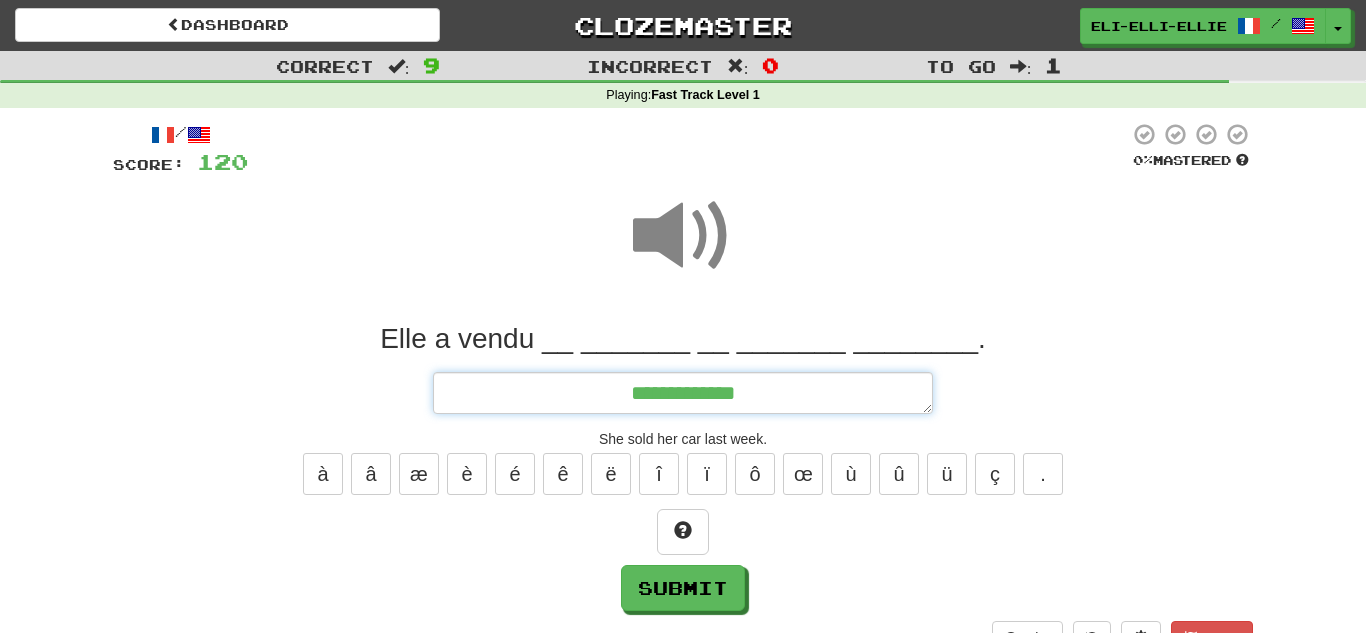 click on "**********" at bounding box center (683, 393) 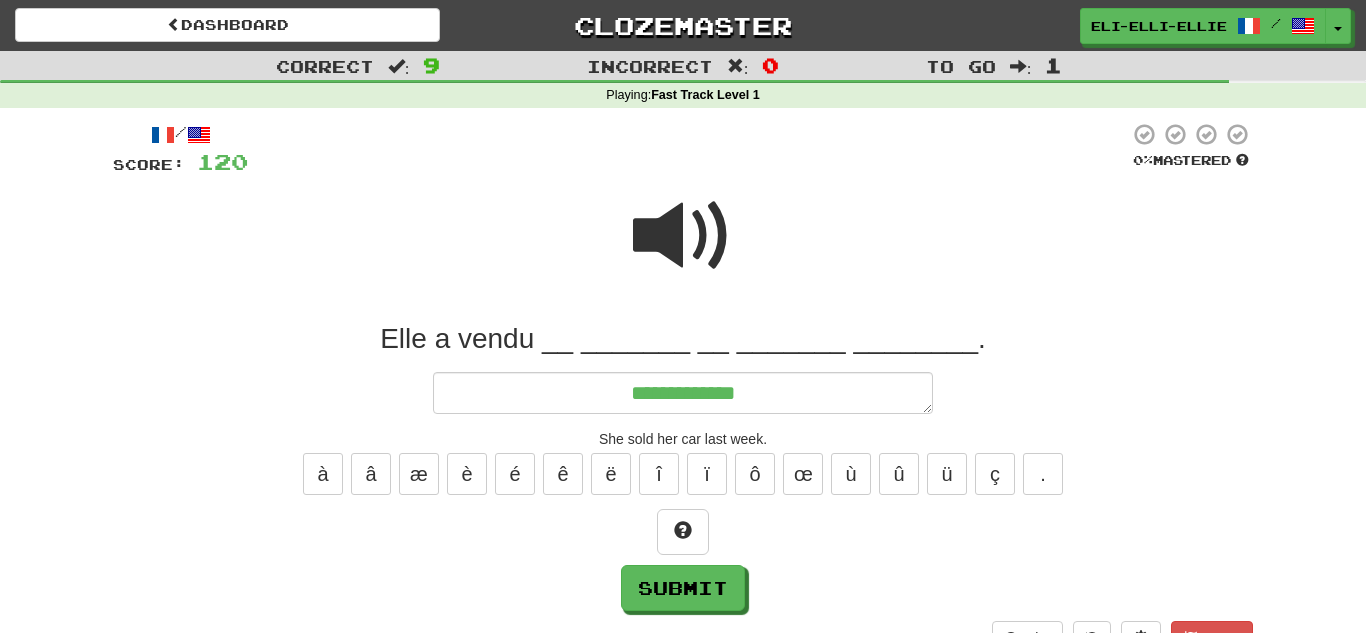 click at bounding box center [683, 236] 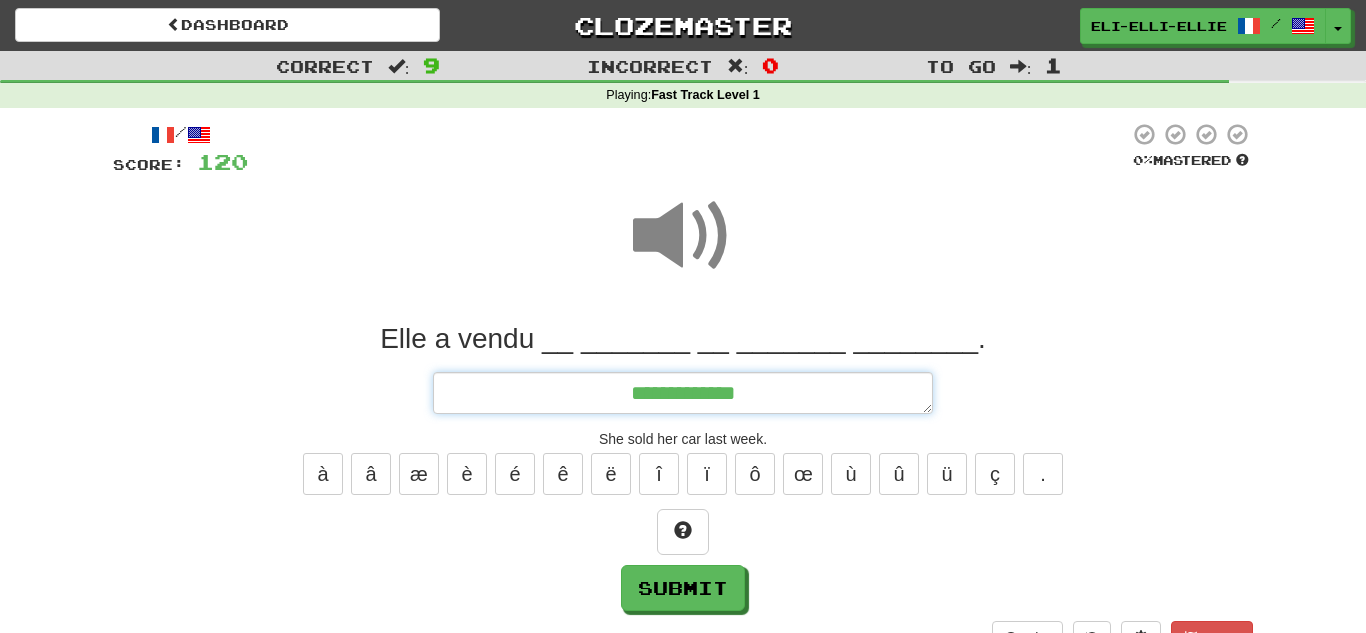 click on "**********" at bounding box center (683, 393) 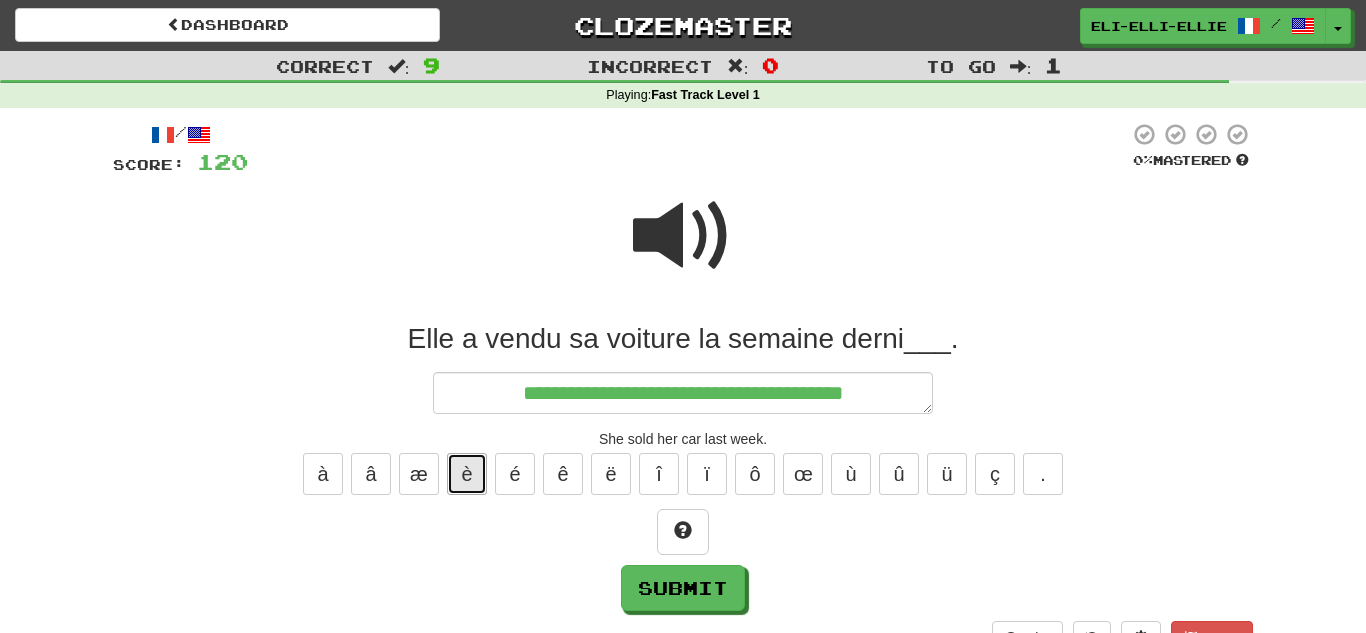 click on "è" at bounding box center (467, 474) 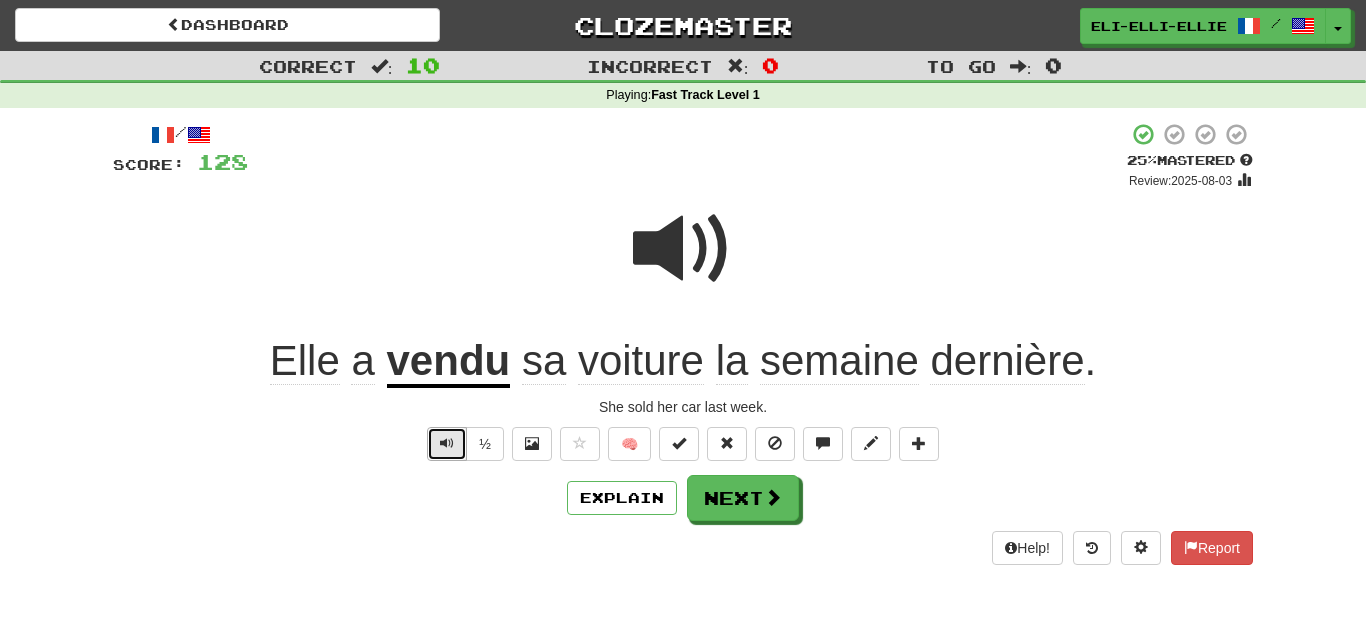 click at bounding box center (447, 444) 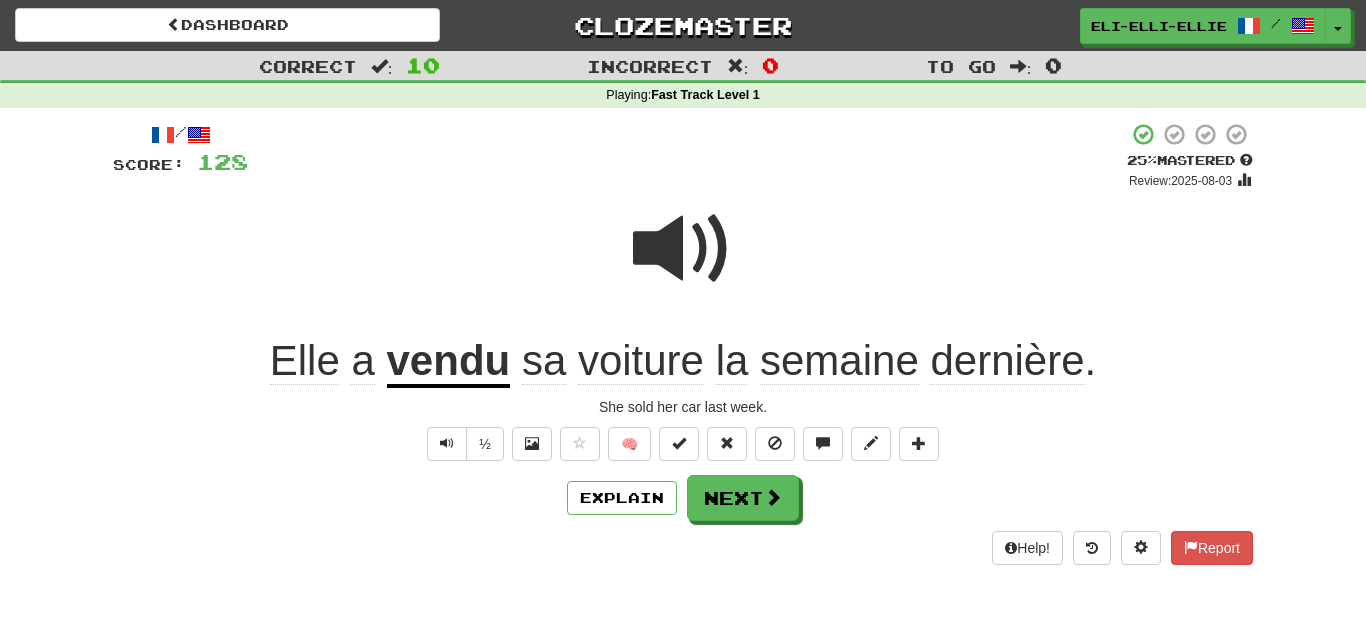 click on "/ Score: 128 + 8 25 % Mastered Review: 2025-08-03 Elle a vendu sa voiture la semaine dernière. She sold her car last week. ½ 🧠 Explain Next Help! Report" at bounding box center [683, 343] 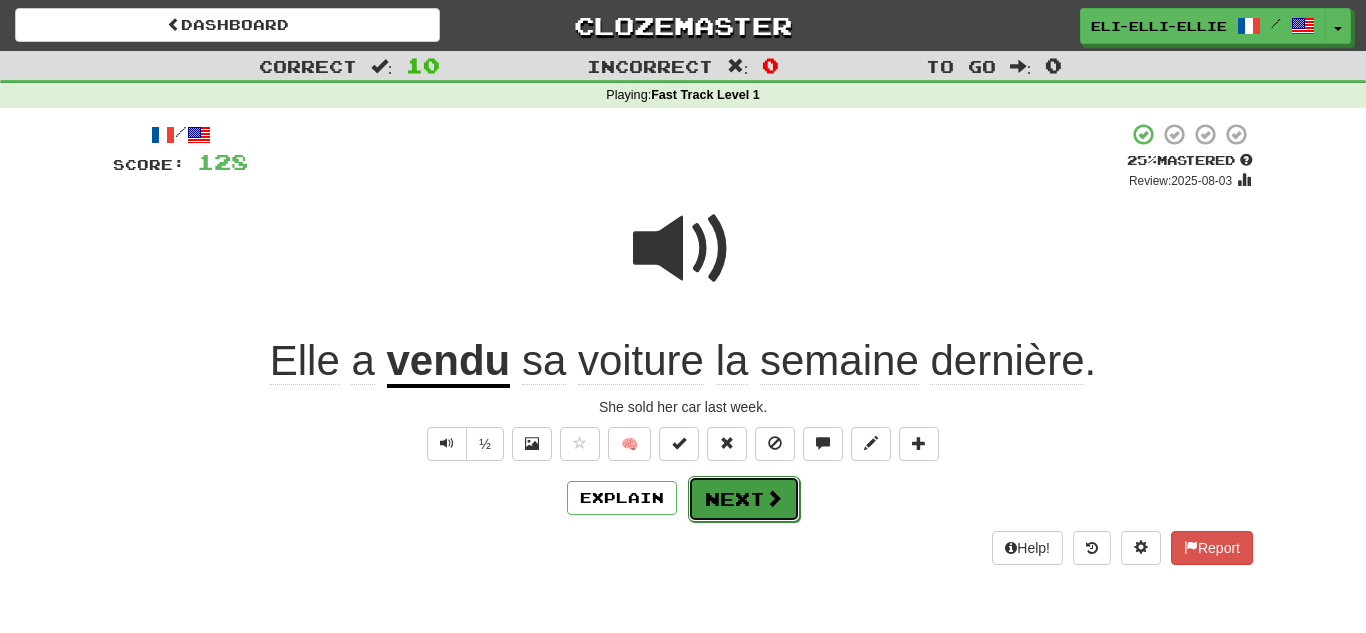 click on "Next" at bounding box center [744, 499] 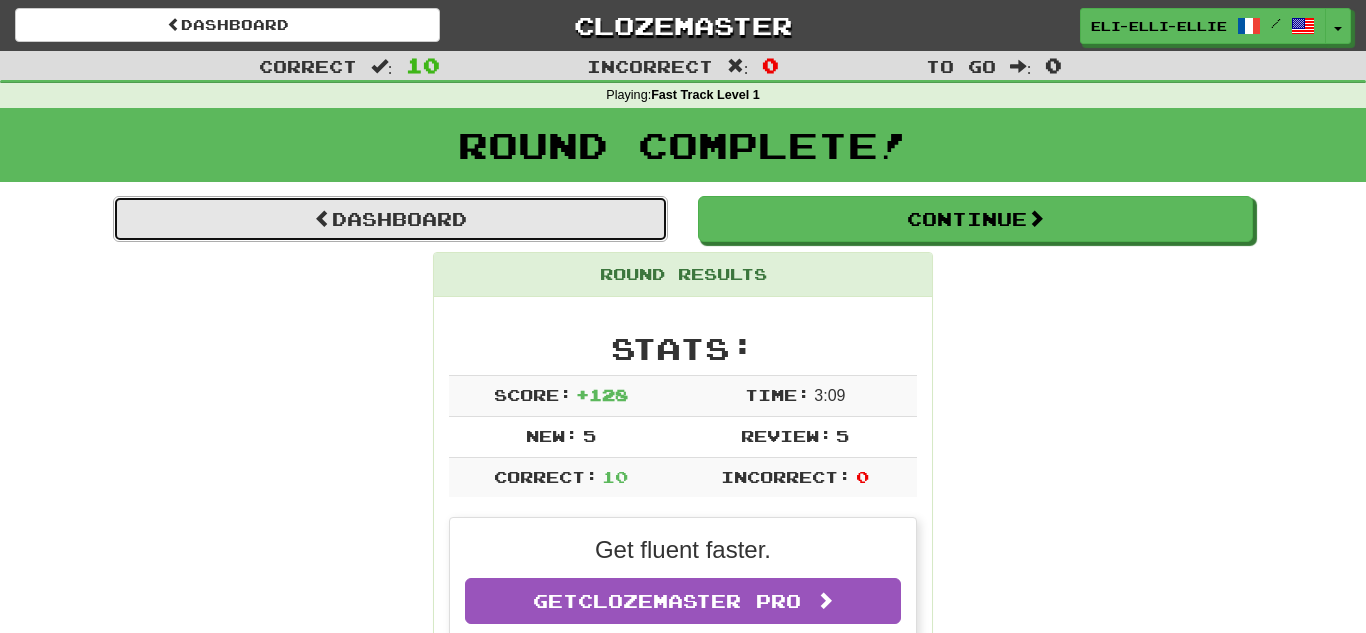 click on "Dashboard" at bounding box center [390, 219] 